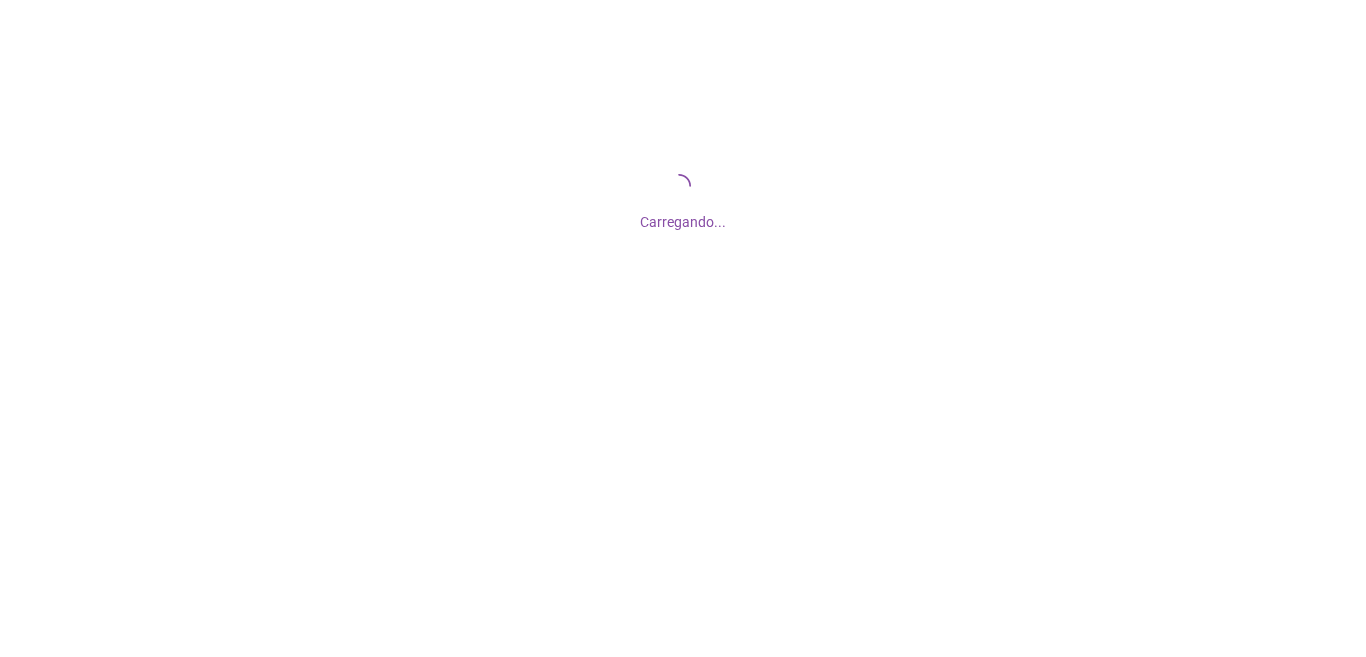 scroll, scrollTop: 0, scrollLeft: 0, axis: both 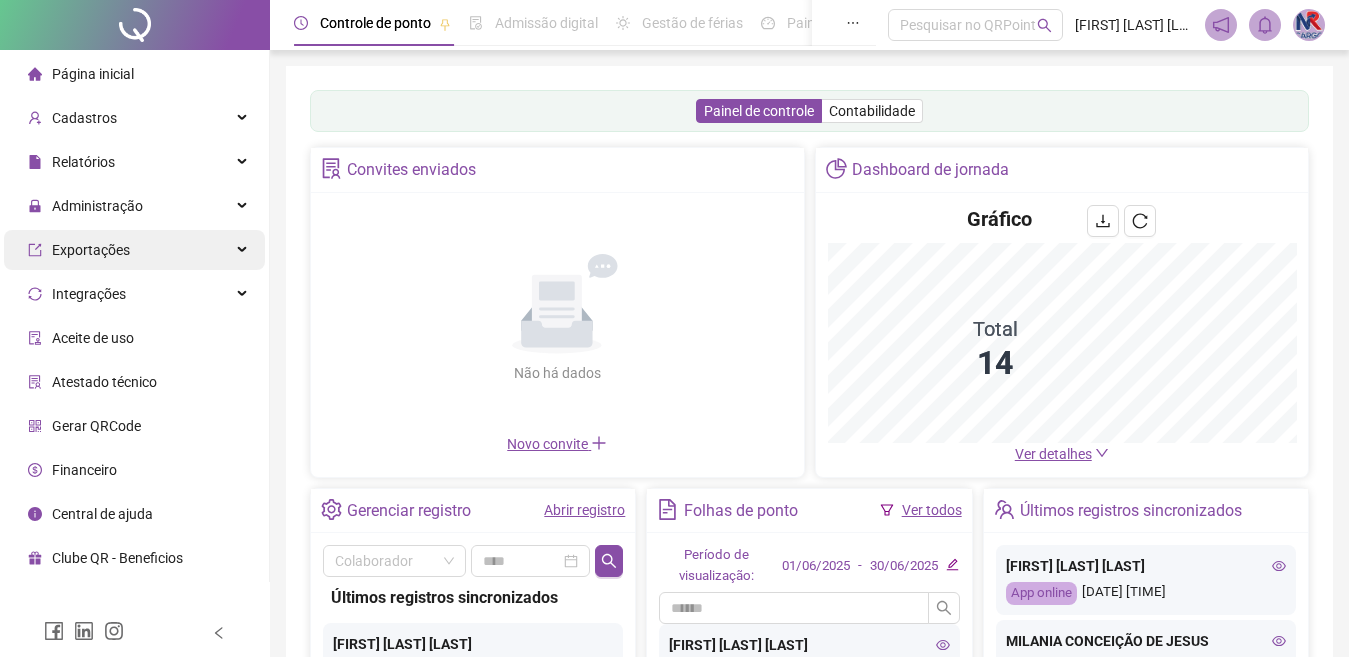 click on "Exportações" at bounding box center (134, 250) 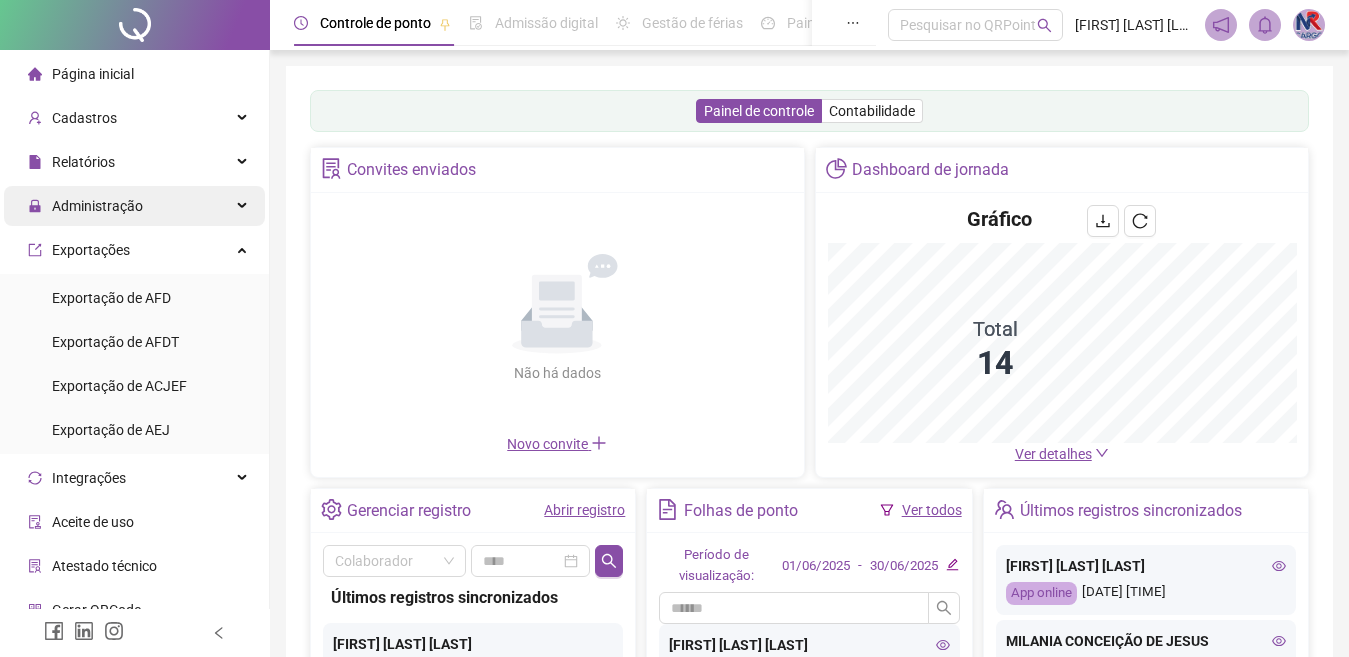 click on "Página inicial Cadastros Relatórios Administração Exportações Exportação de AFD Exportação de AFDT Exportação de ACJEF Exportação de AEJ Integrações Aceite de uso Atestado técnico Gerar QRCode Financeiro Central de ajuda Clube QR - Beneficios" at bounding box center (135, 408) 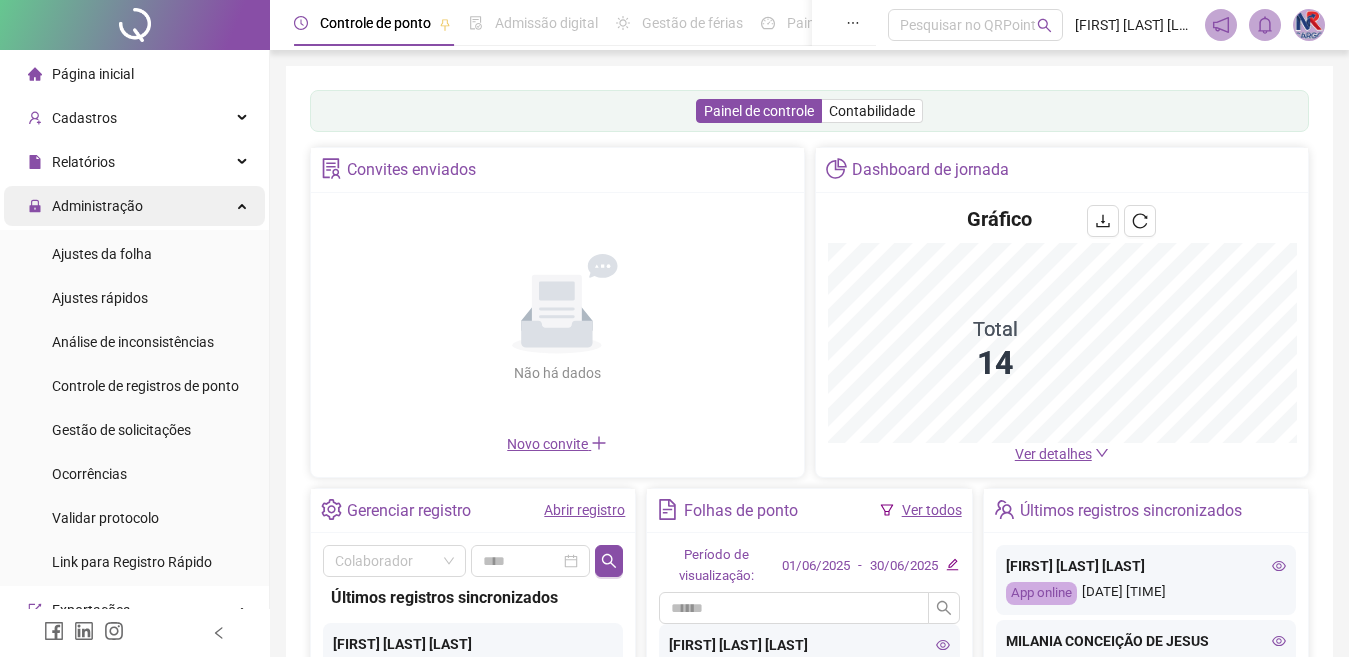 click on "Administração" at bounding box center [134, 206] 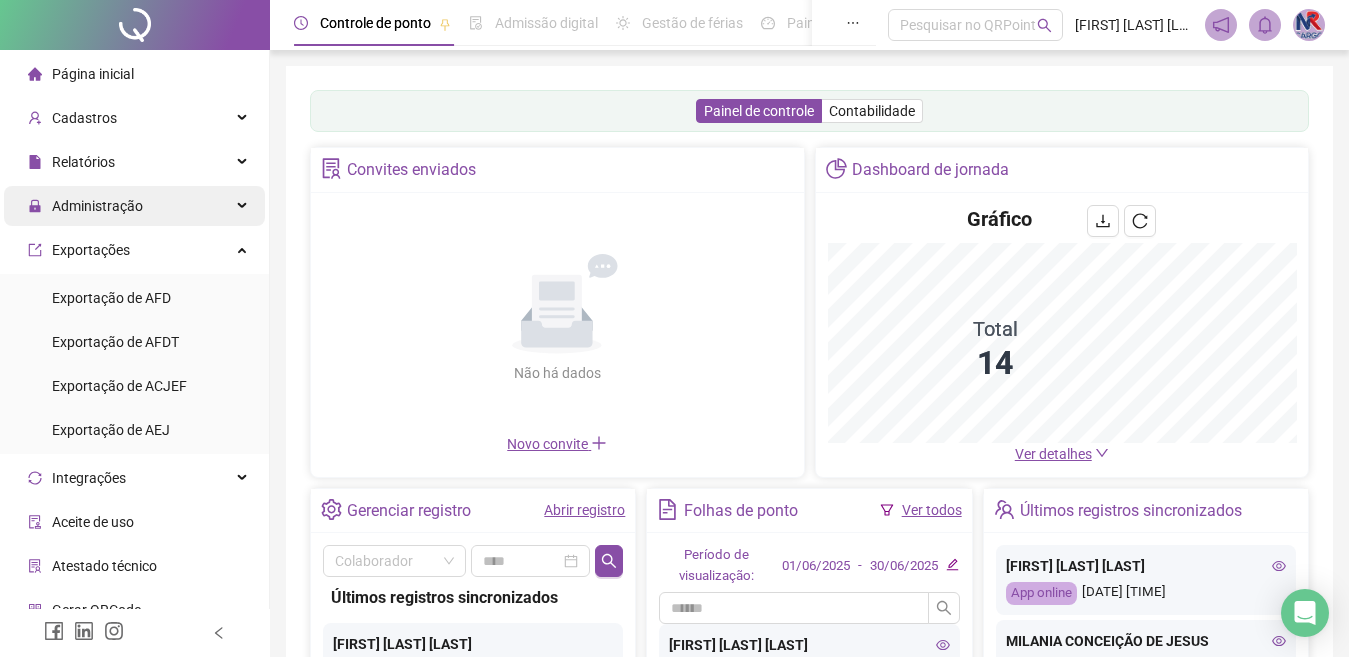 click on "Administração" at bounding box center (134, 206) 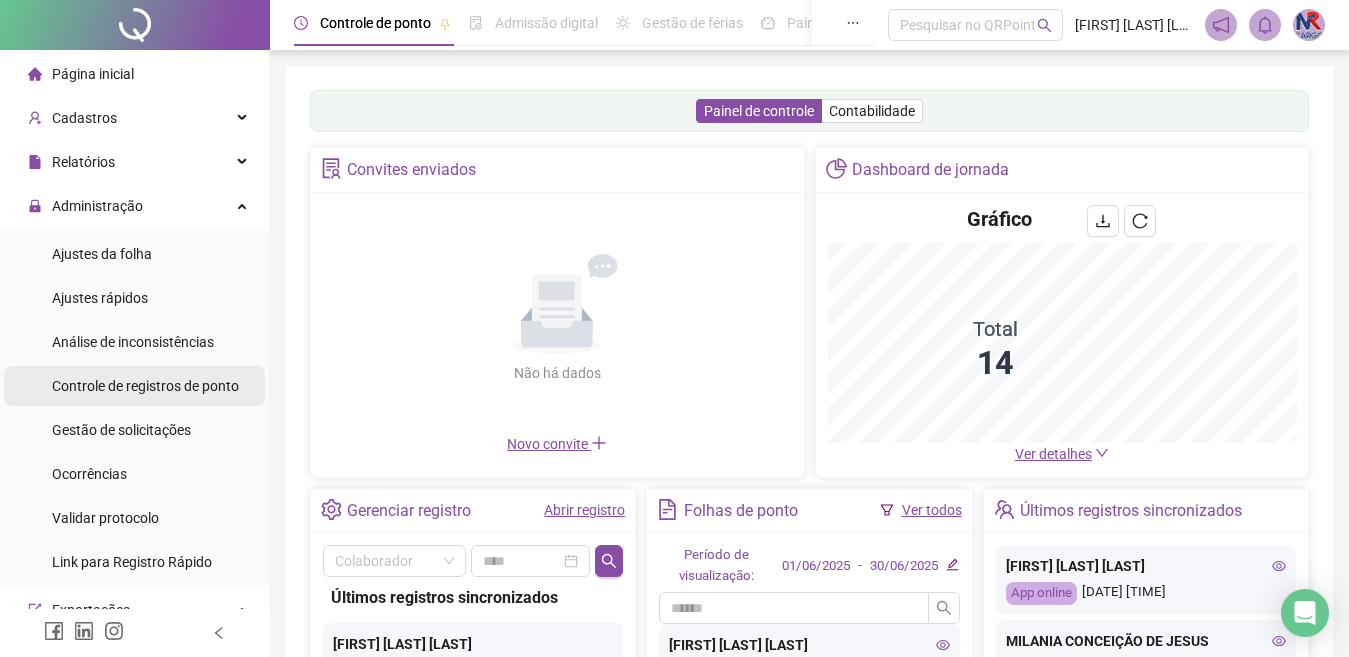 click on "Ajustes da folha" at bounding box center (134, 254) 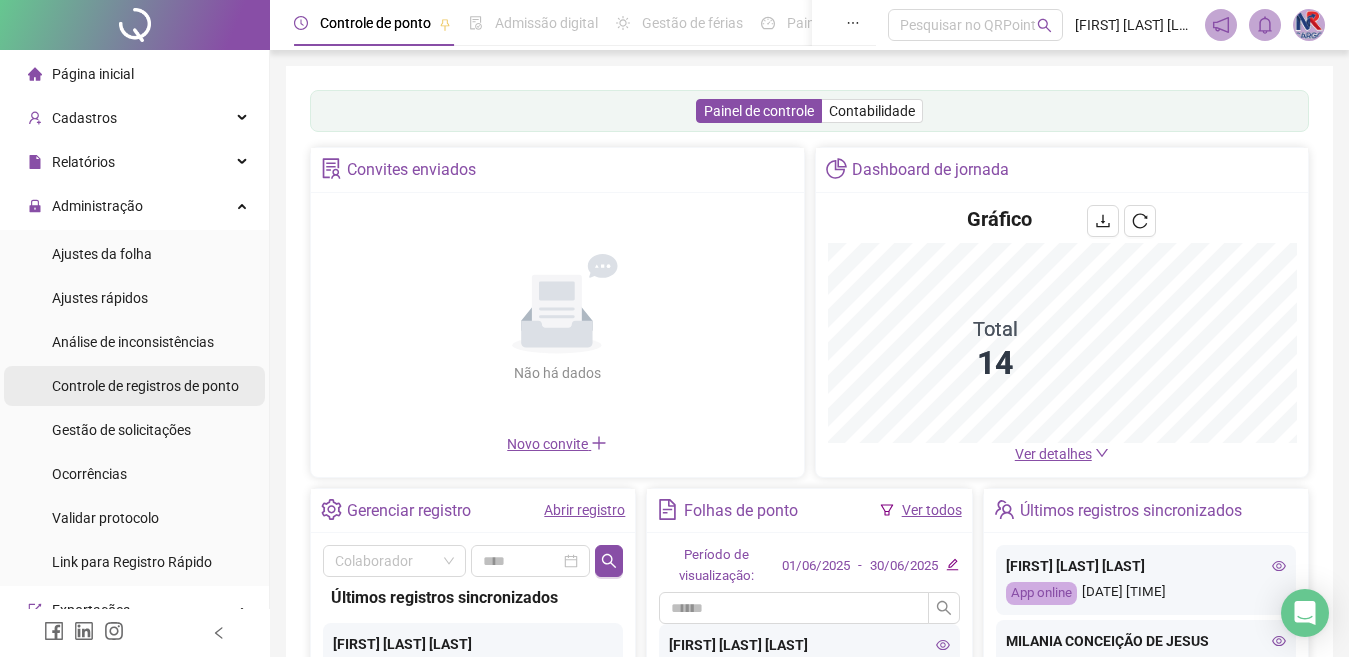 click on "Gestão de solicitações" at bounding box center [121, 430] 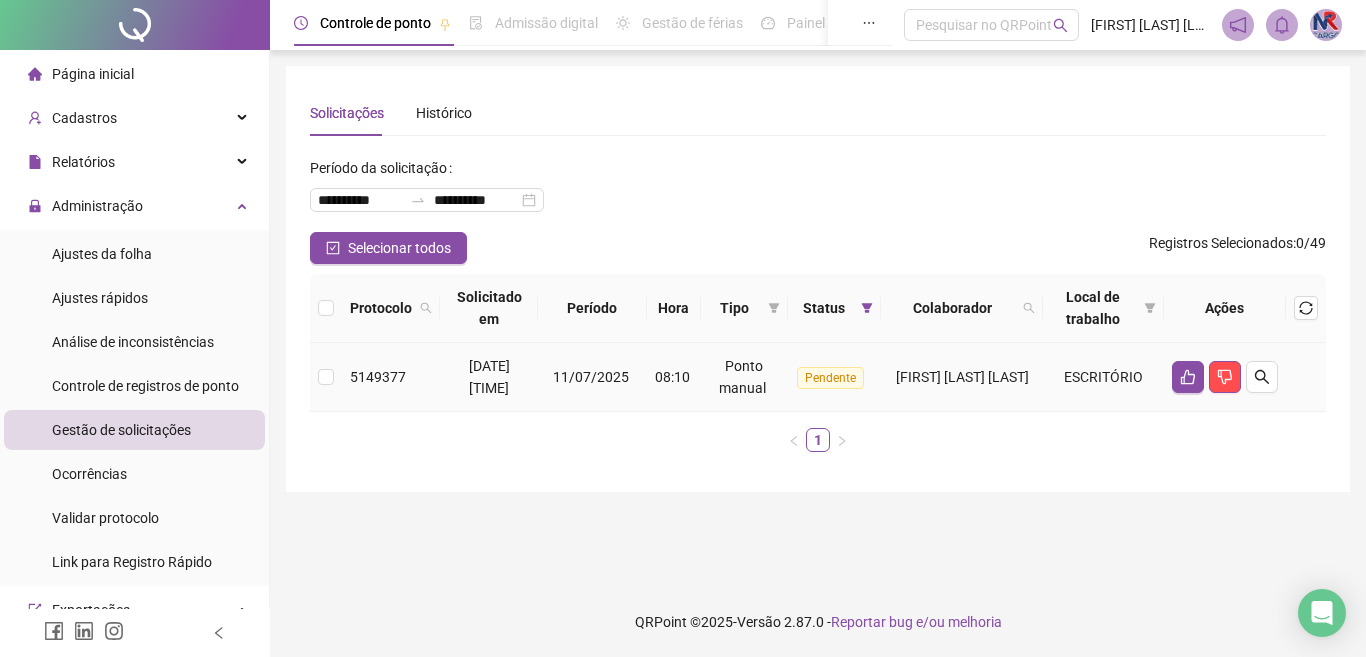 click at bounding box center (326, 377) 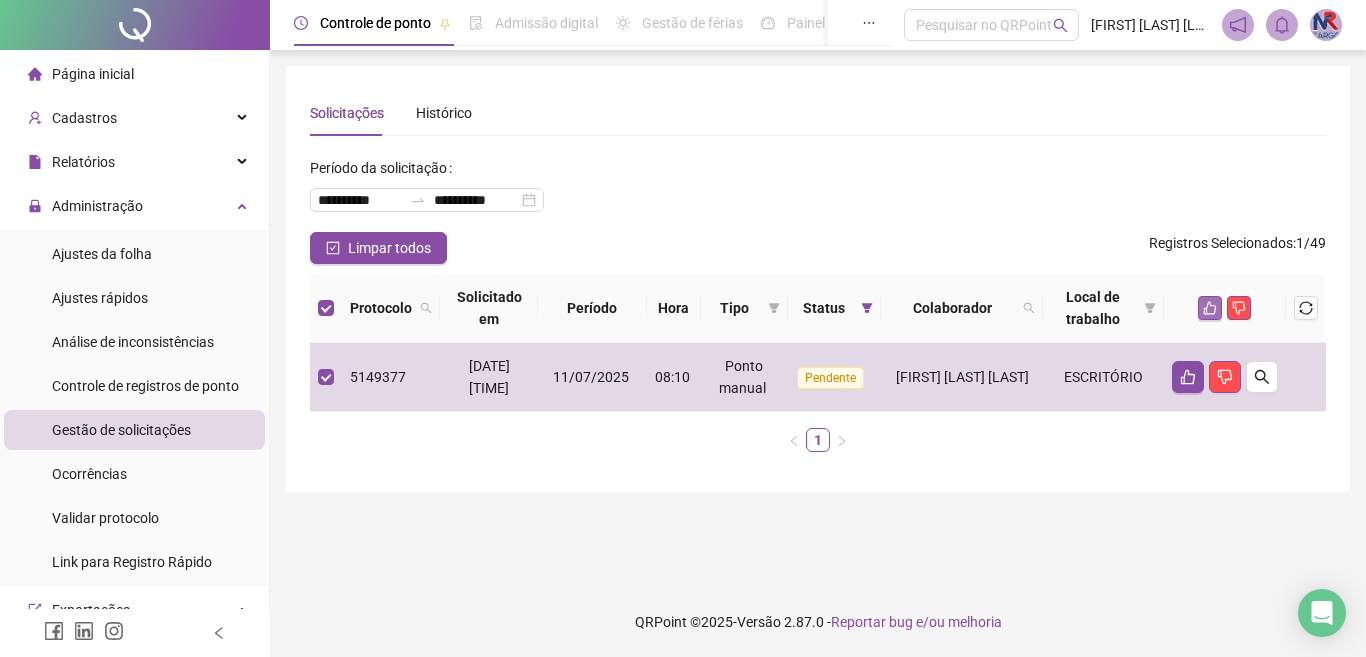 click at bounding box center (1210, 308) 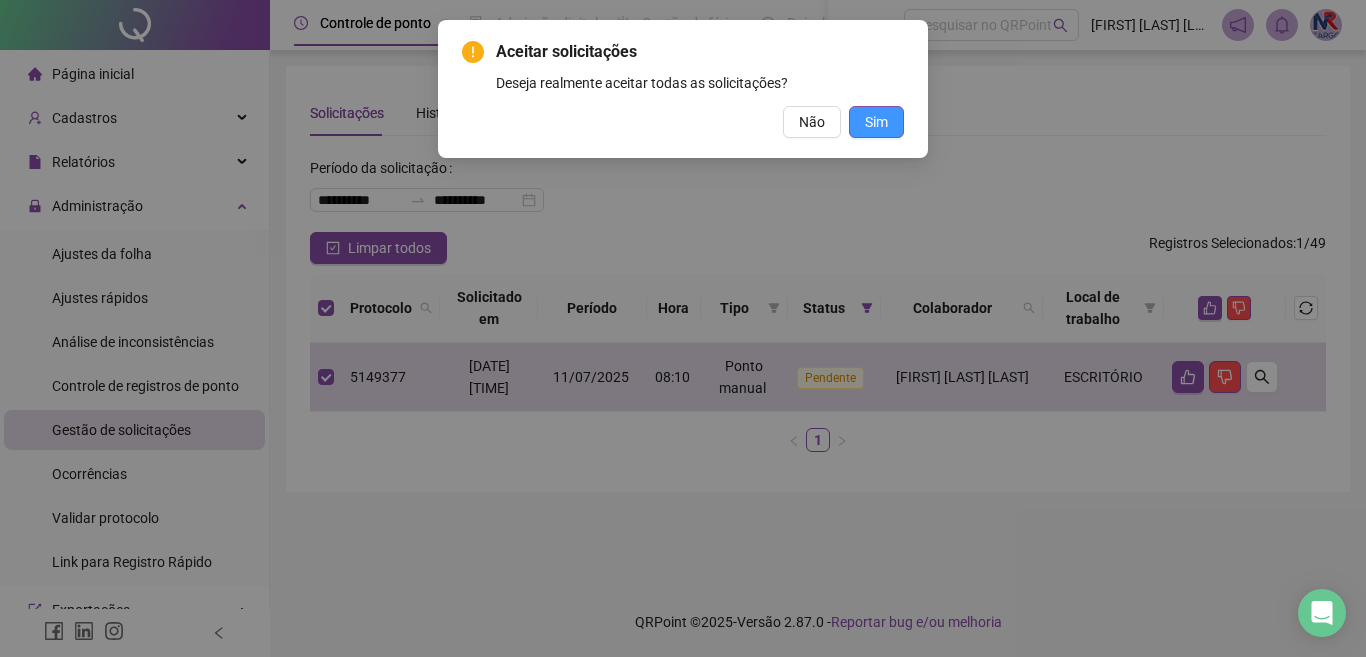 click on "Sim" at bounding box center [876, 122] 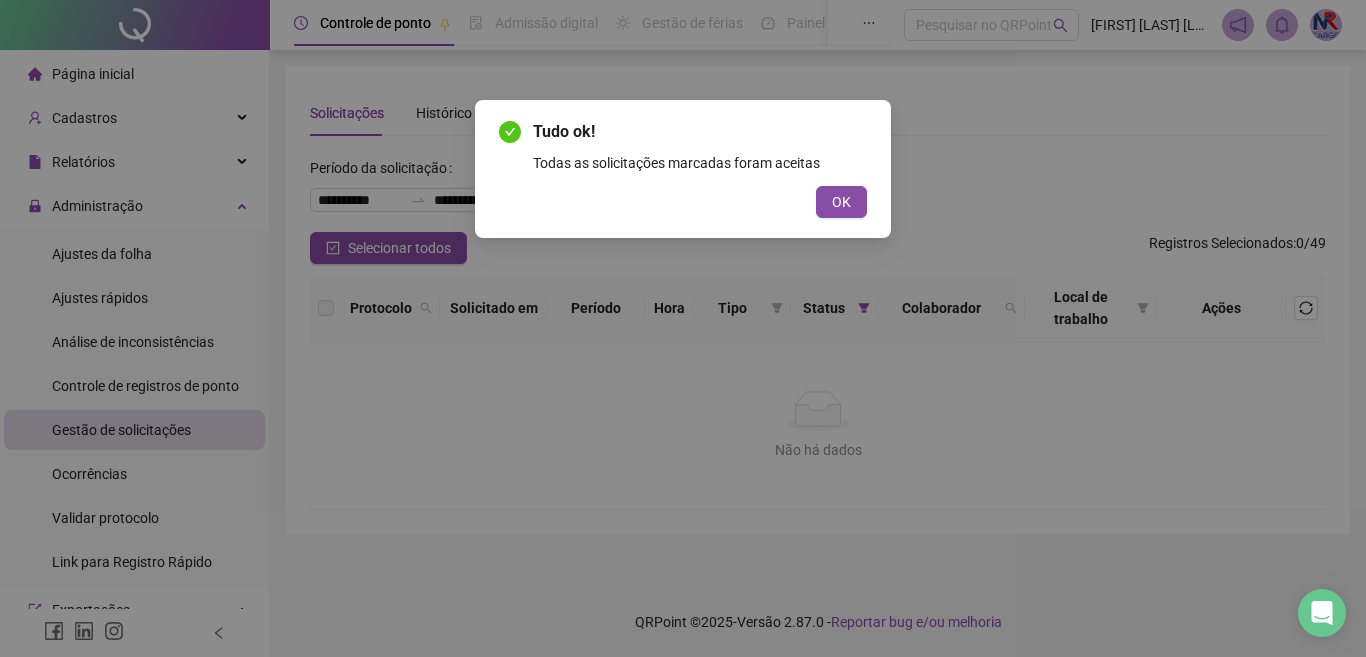 click on "Tudo ok! Todas as solicitações marcadas foram aceitas OK" at bounding box center (683, 169) 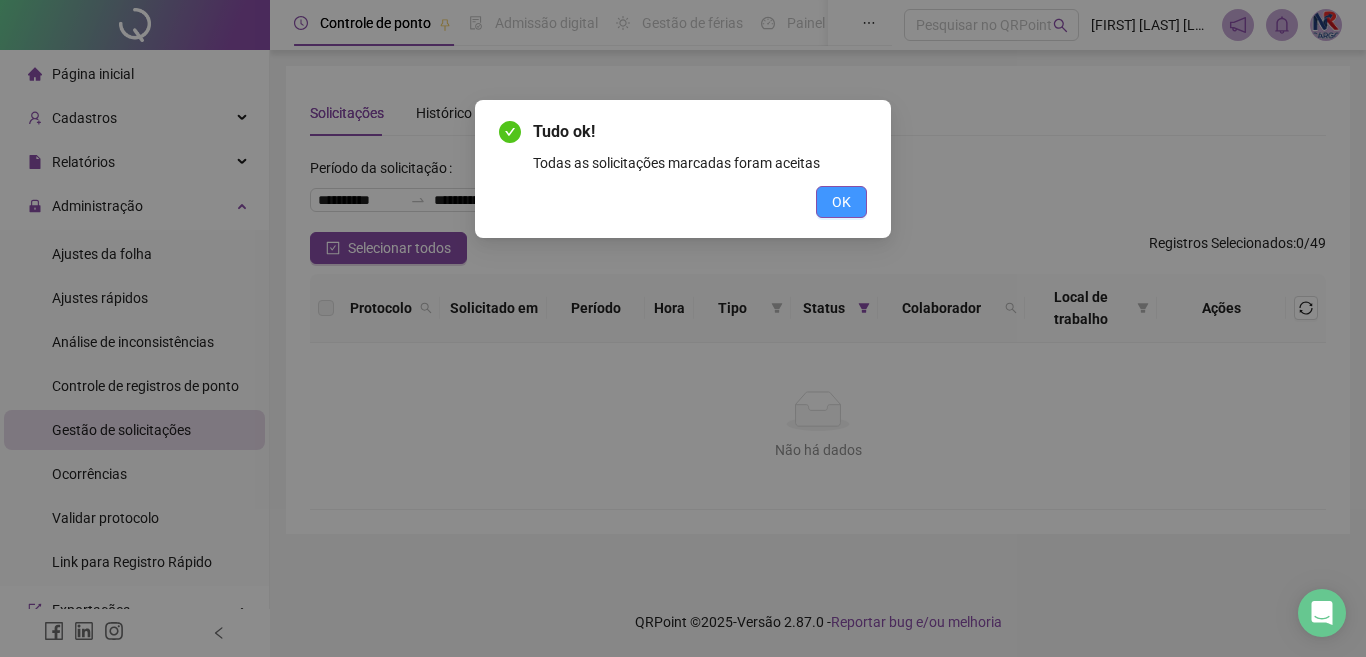 click on "OK" at bounding box center (841, 202) 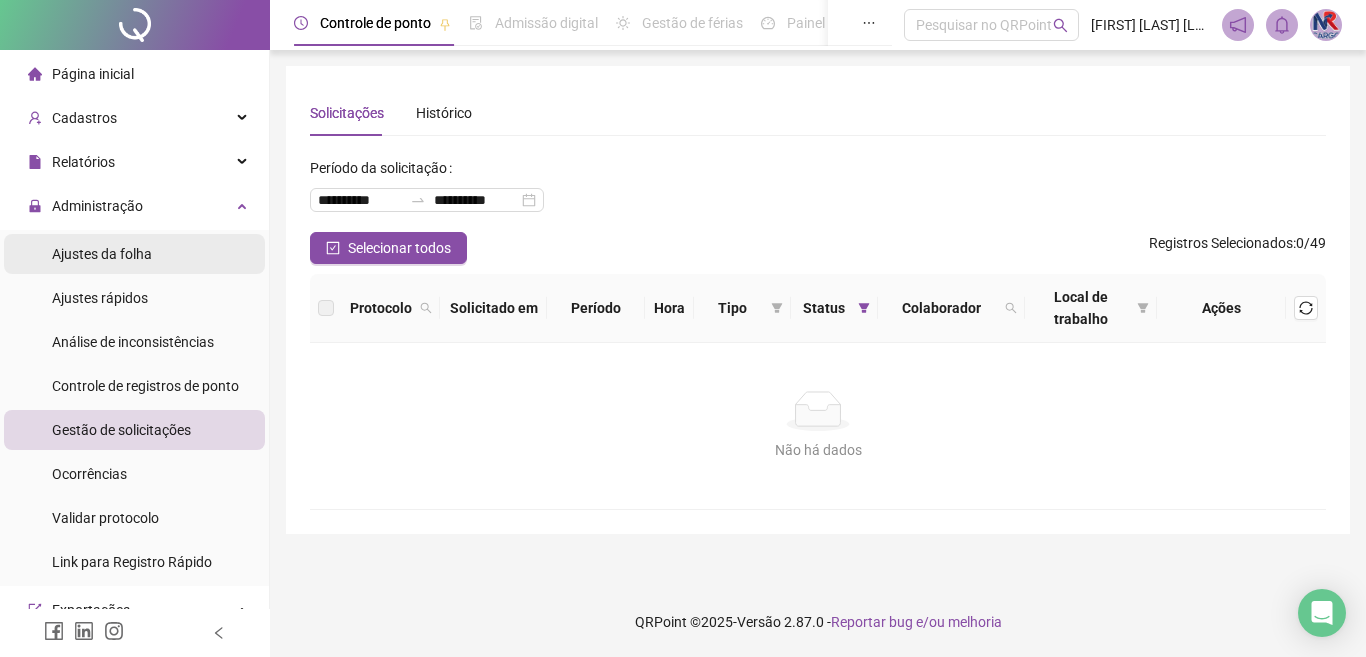 click on "Ajustes da folha" at bounding box center (102, 254) 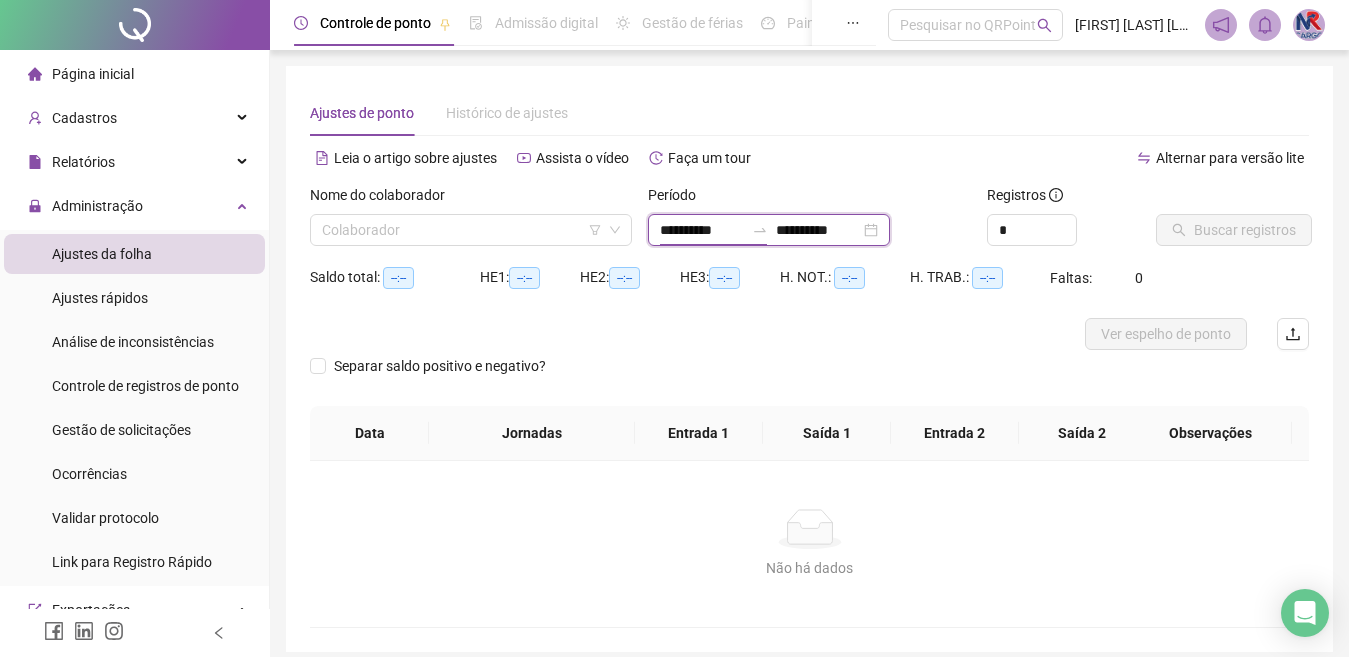 click on "**********" at bounding box center [702, 230] 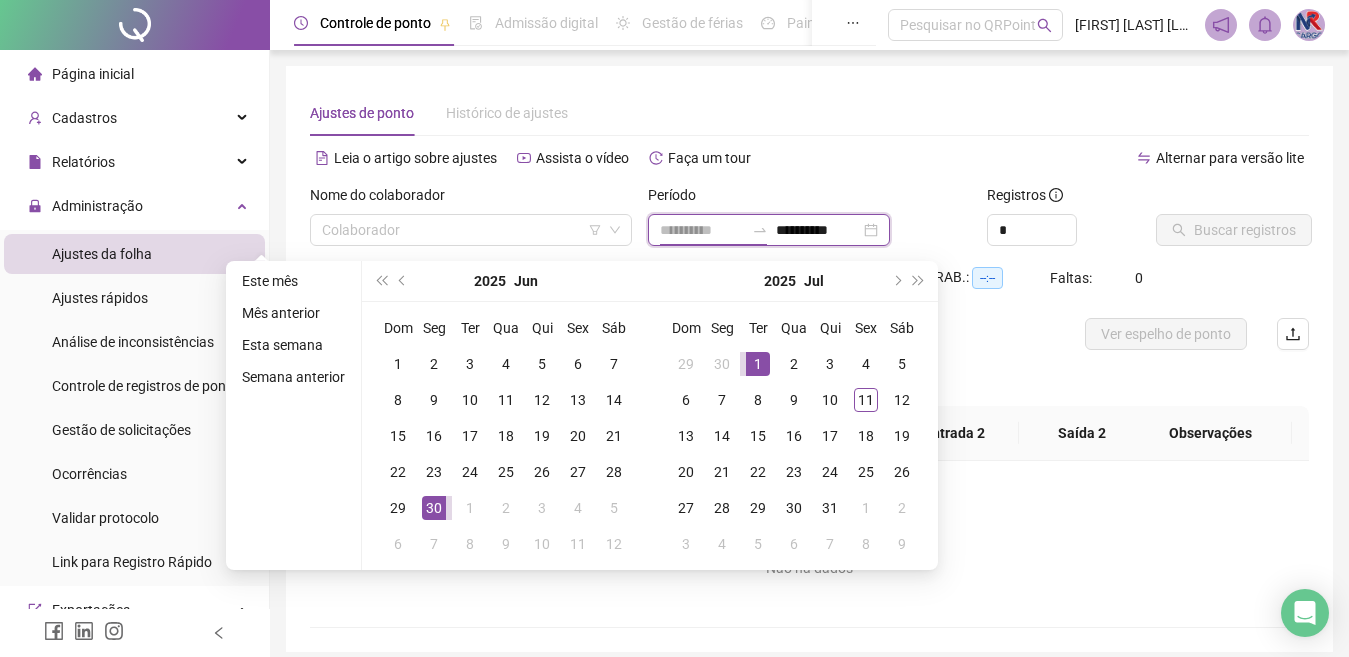 type on "**********" 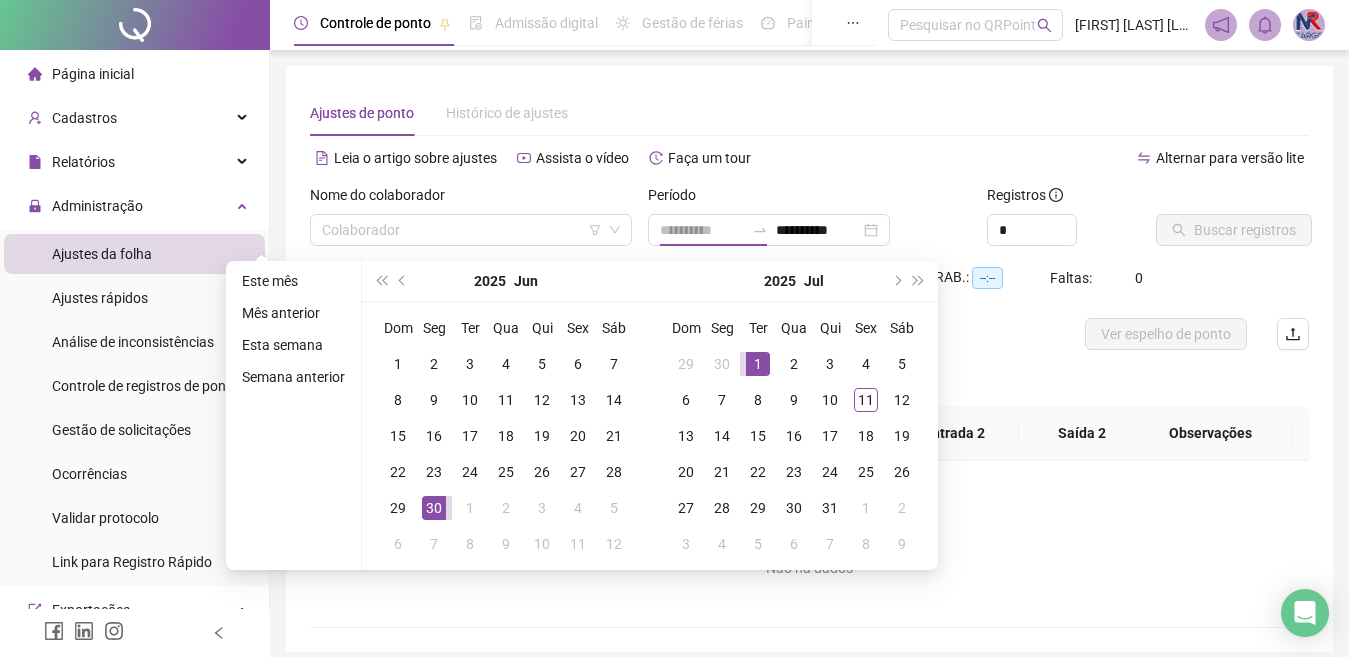 click on "1" at bounding box center [758, 364] 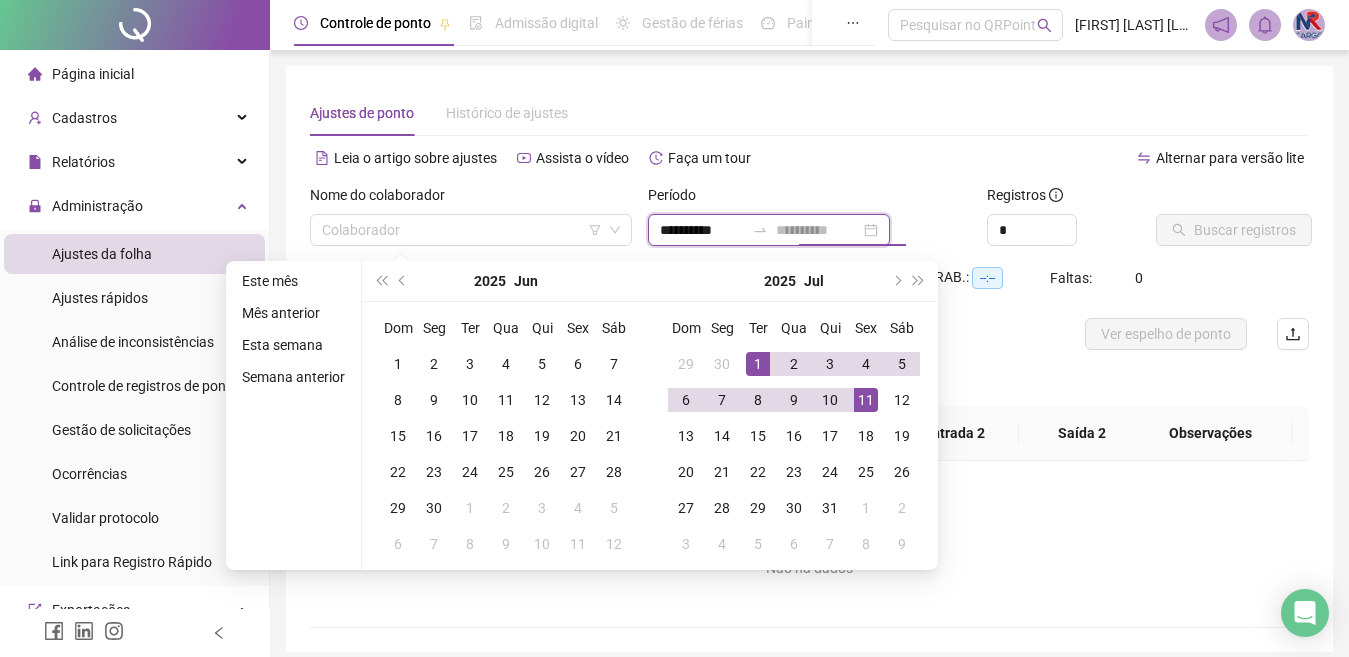 type on "**********" 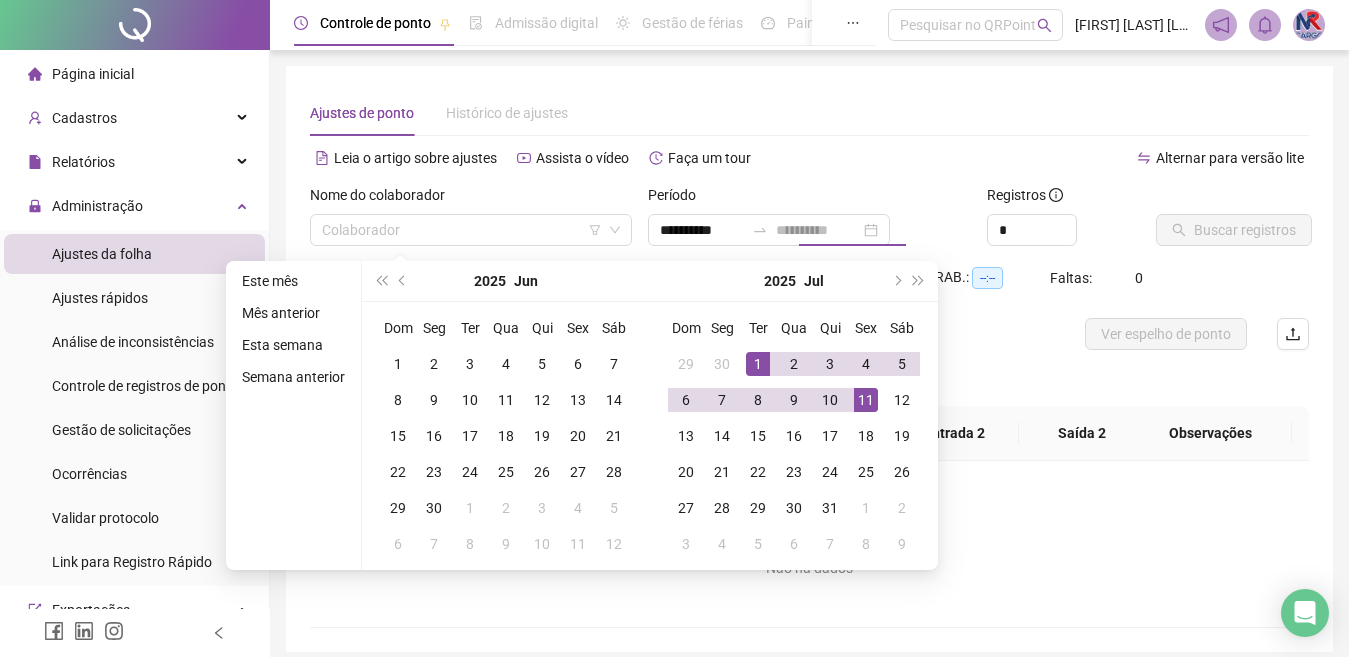 click on "11" at bounding box center [866, 400] 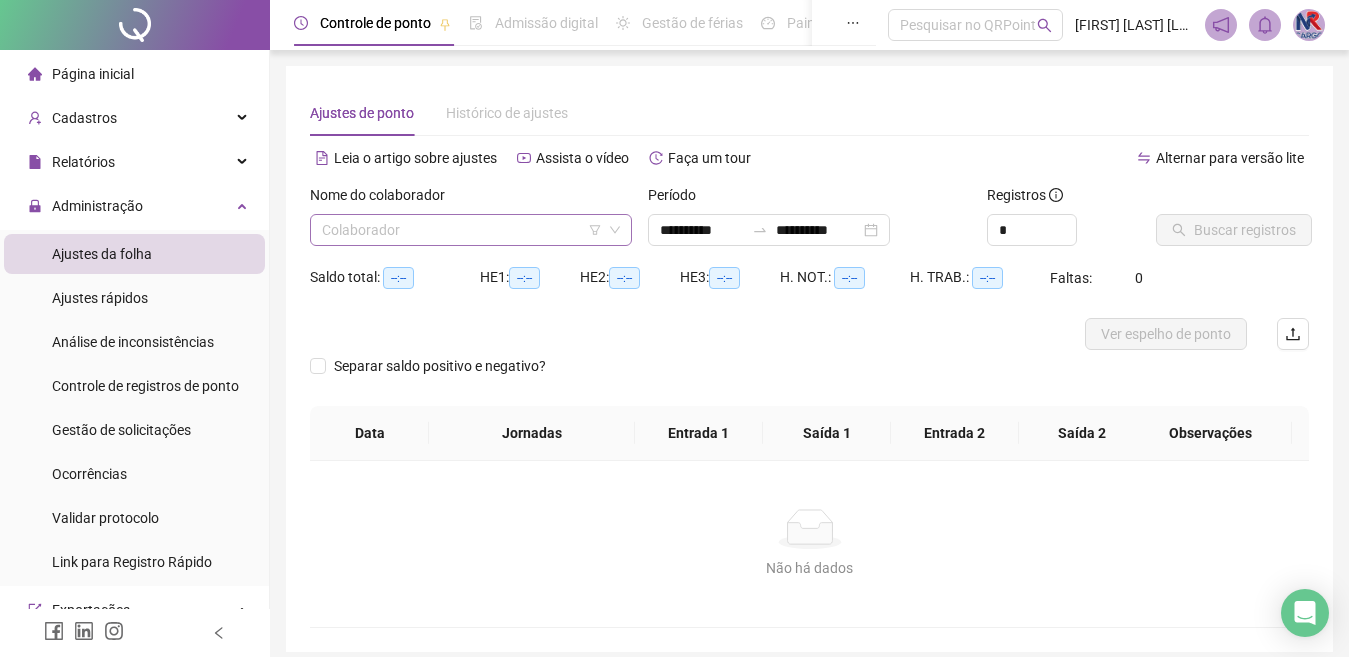 click at bounding box center (465, 230) 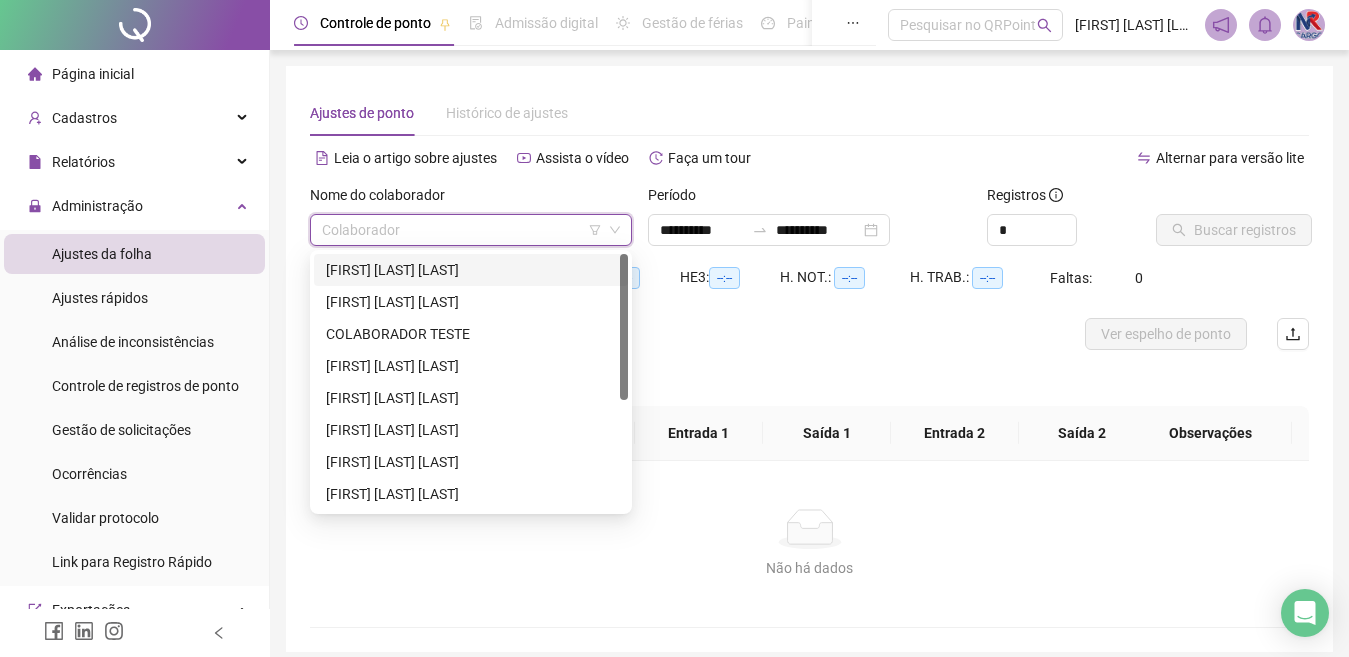 click on "[FIRST] [LAST] [LAST]" at bounding box center [471, 270] 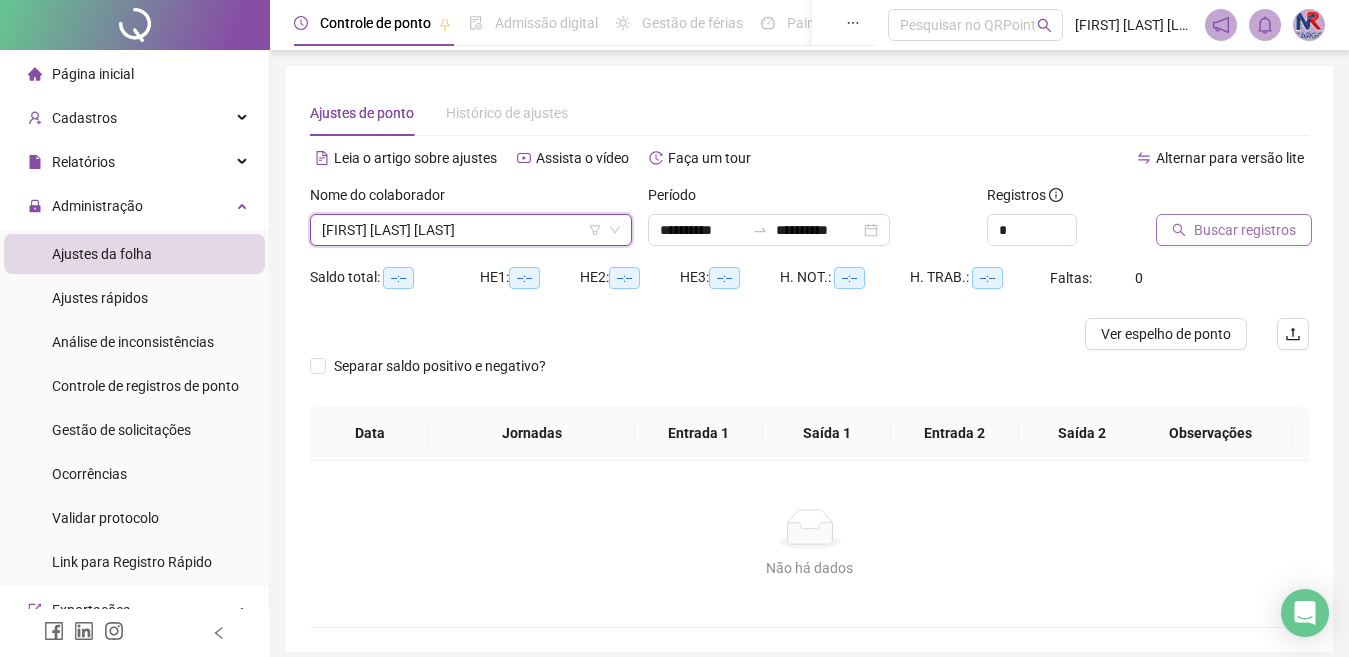 click on "Buscar registros" at bounding box center (1245, 230) 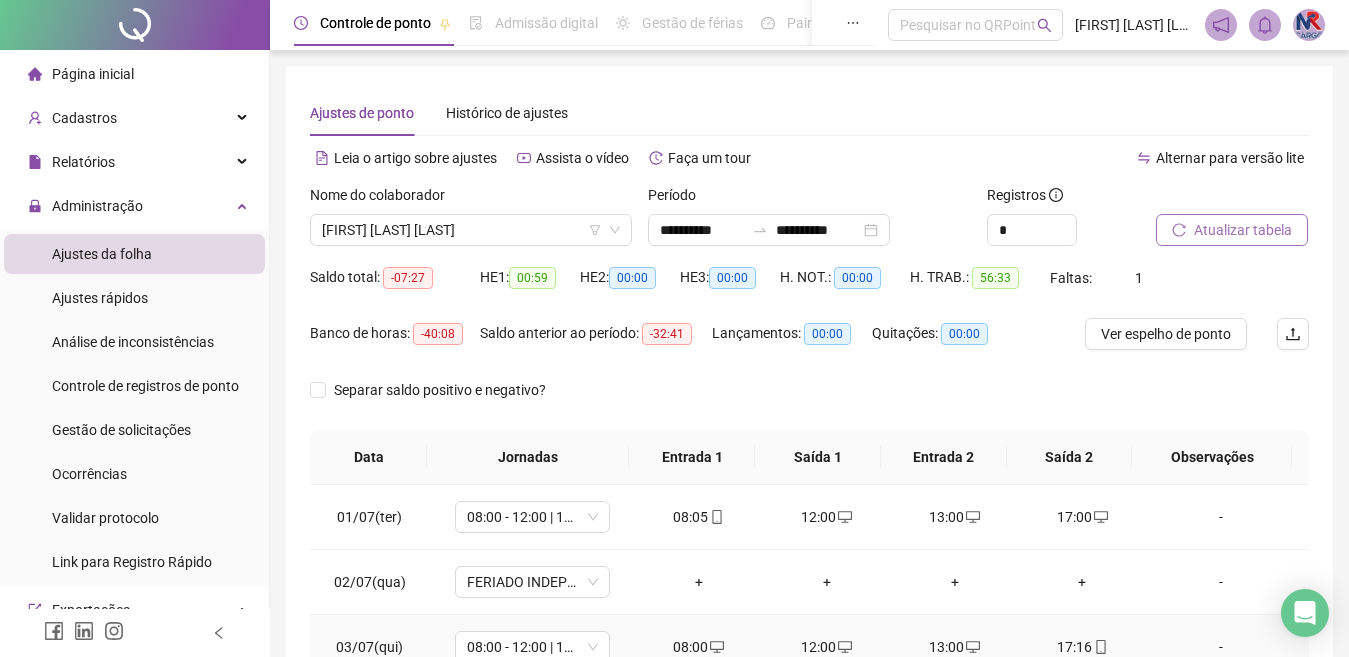 scroll, scrollTop: 365, scrollLeft: 0, axis: vertical 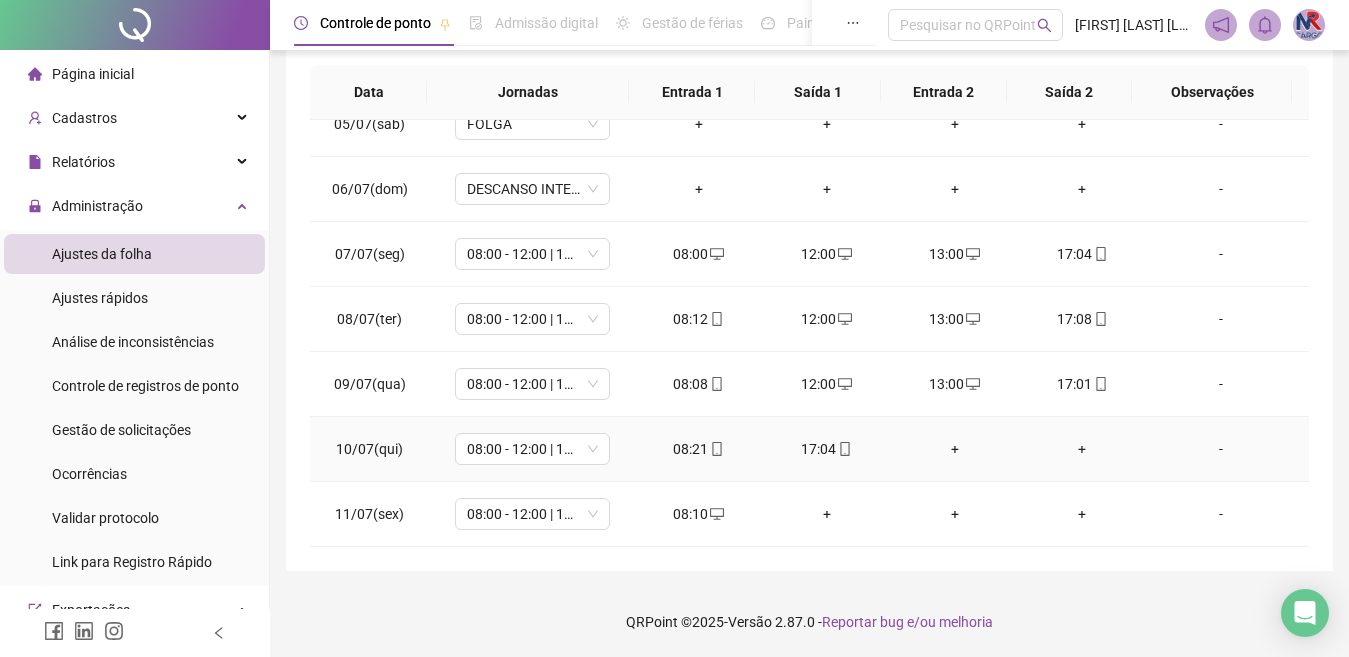 drag, startPoint x: 942, startPoint y: 446, endPoint x: 927, endPoint y: 450, distance: 15.524175 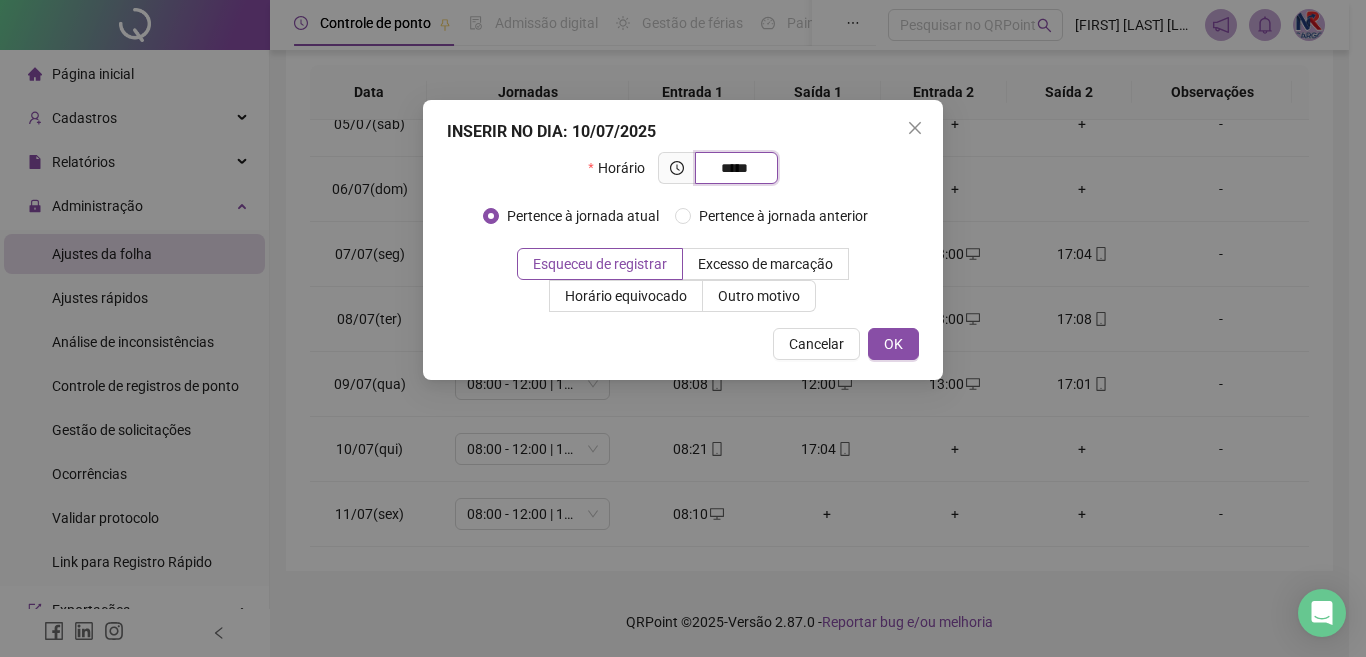 type on "*****" 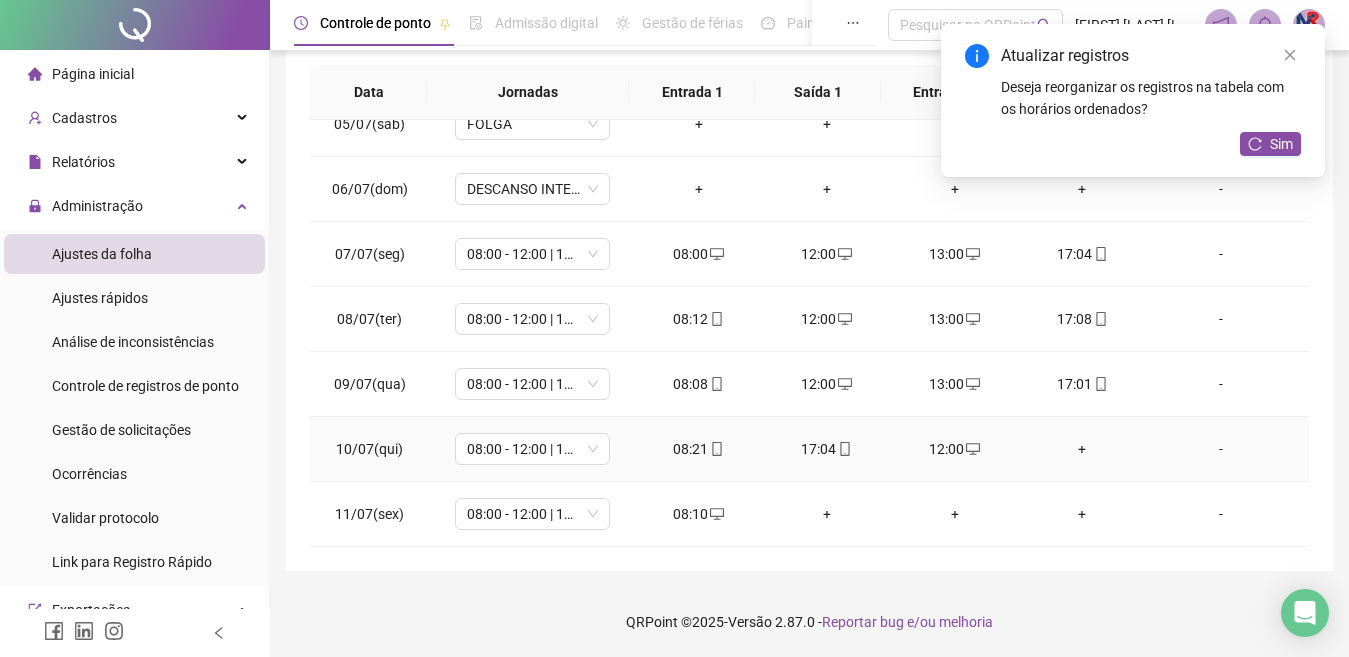 drag, startPoint x: 1078, startPoint y: 449, endPoint x: 1079, endPoint y: 390, distance: 59.008472 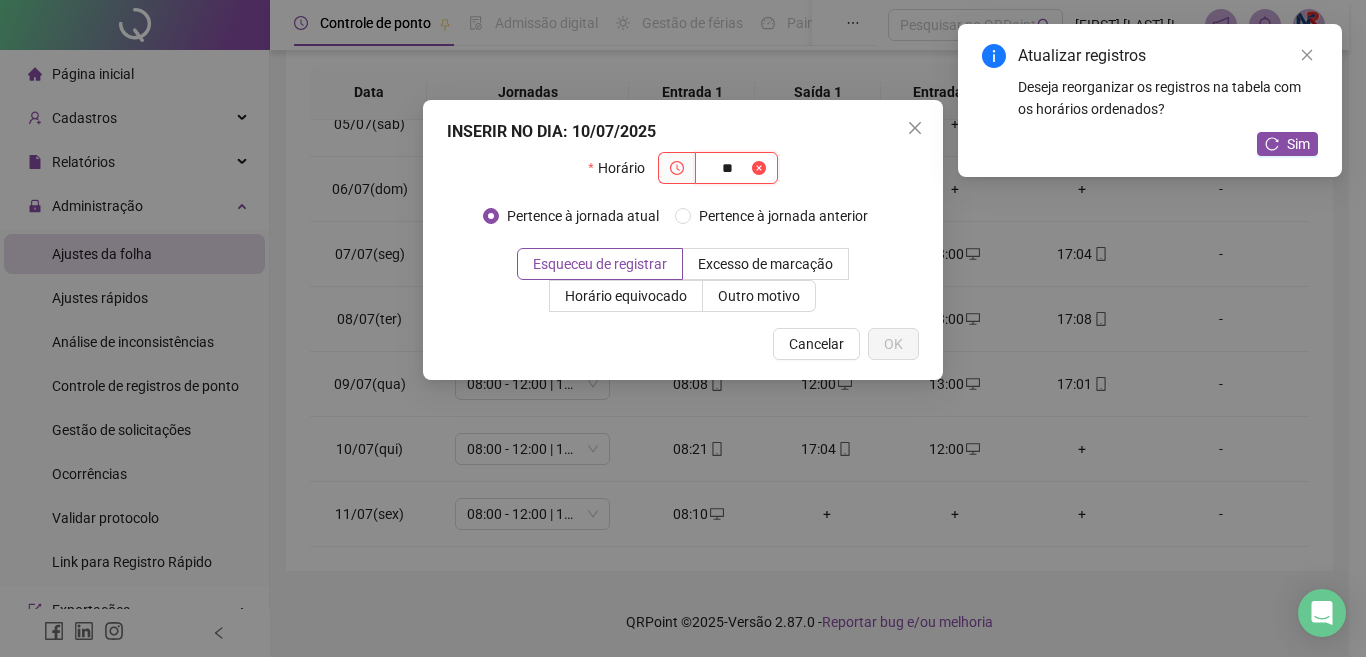 type on "*" 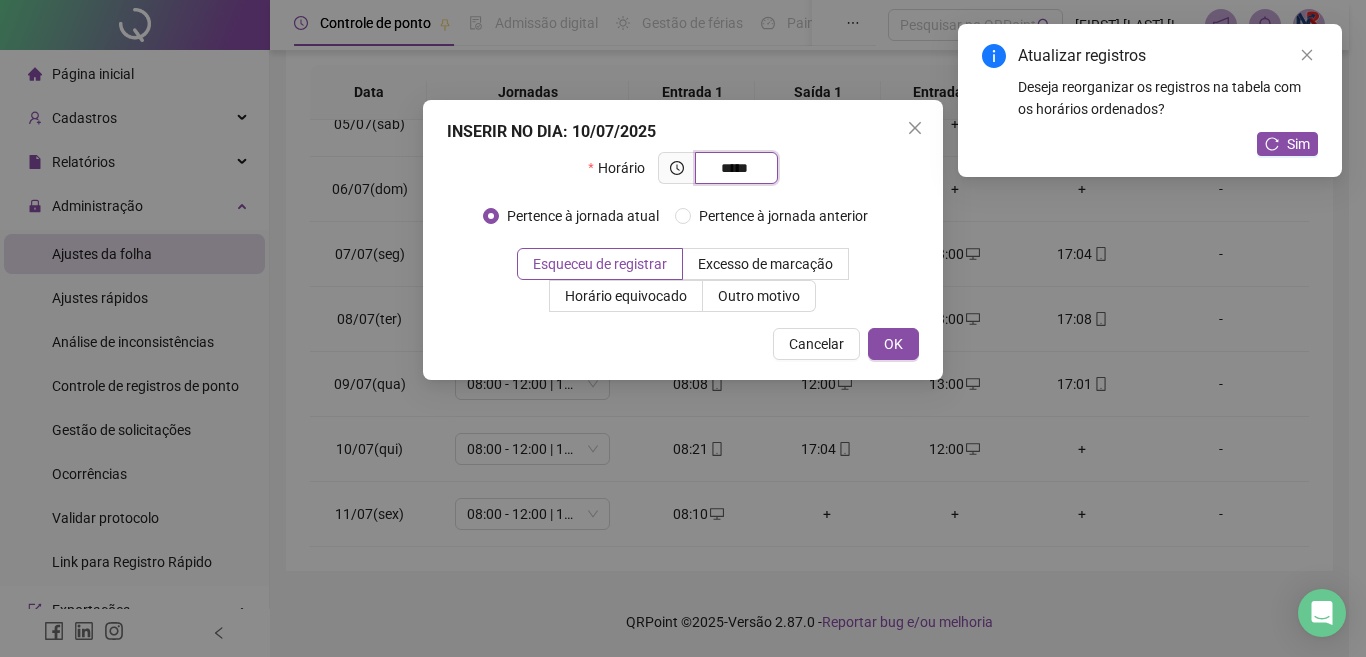type on "*****" 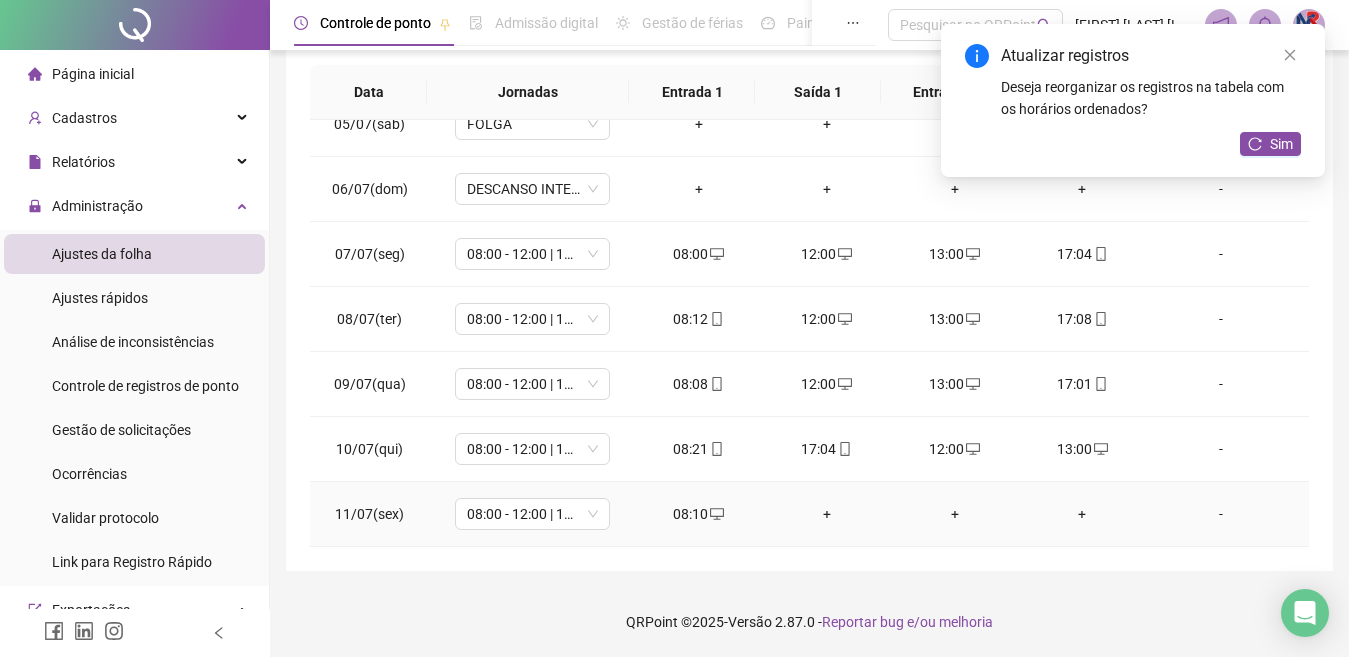 click on "+" at bounding box center [827, 514] 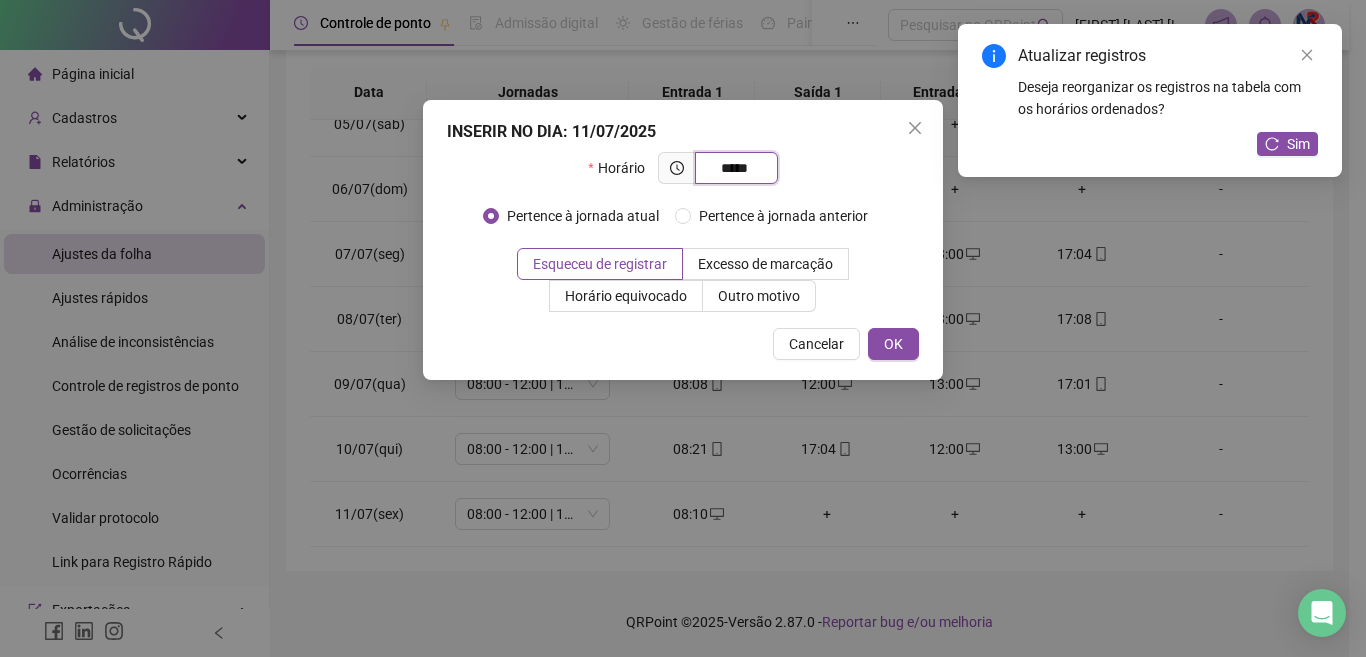 type on "*****" 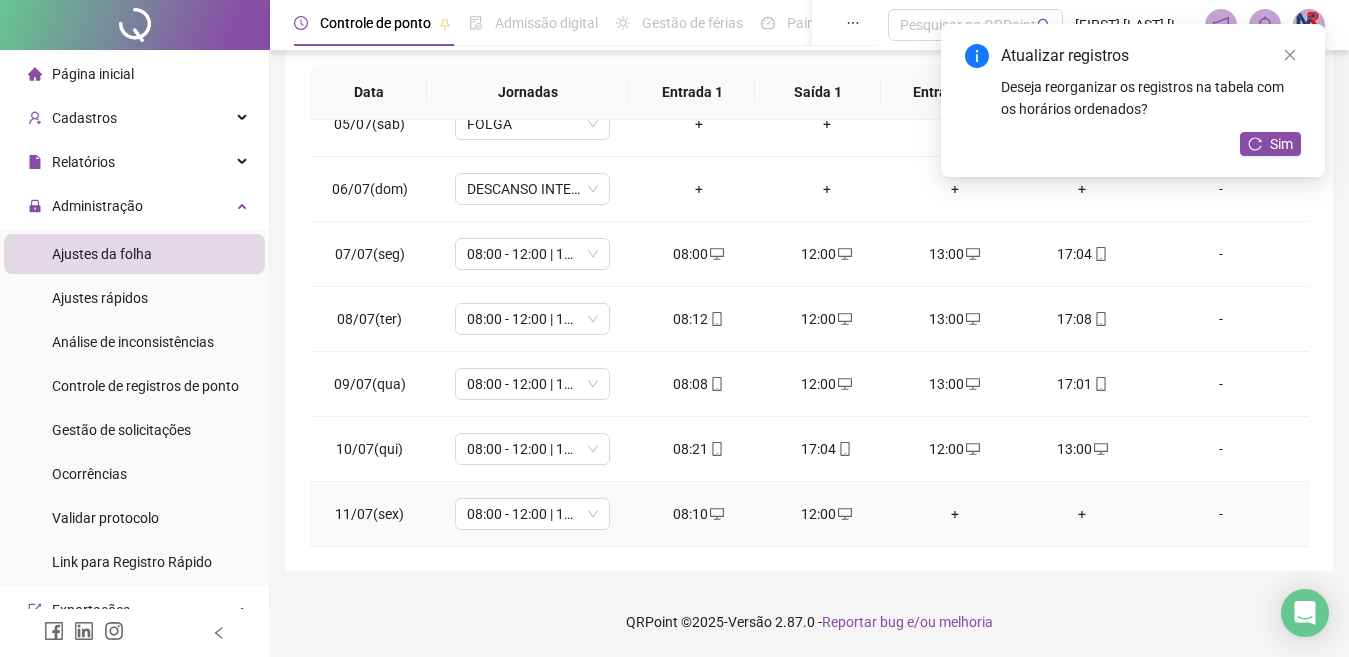 click on "+" at bounding box center (955, 514) 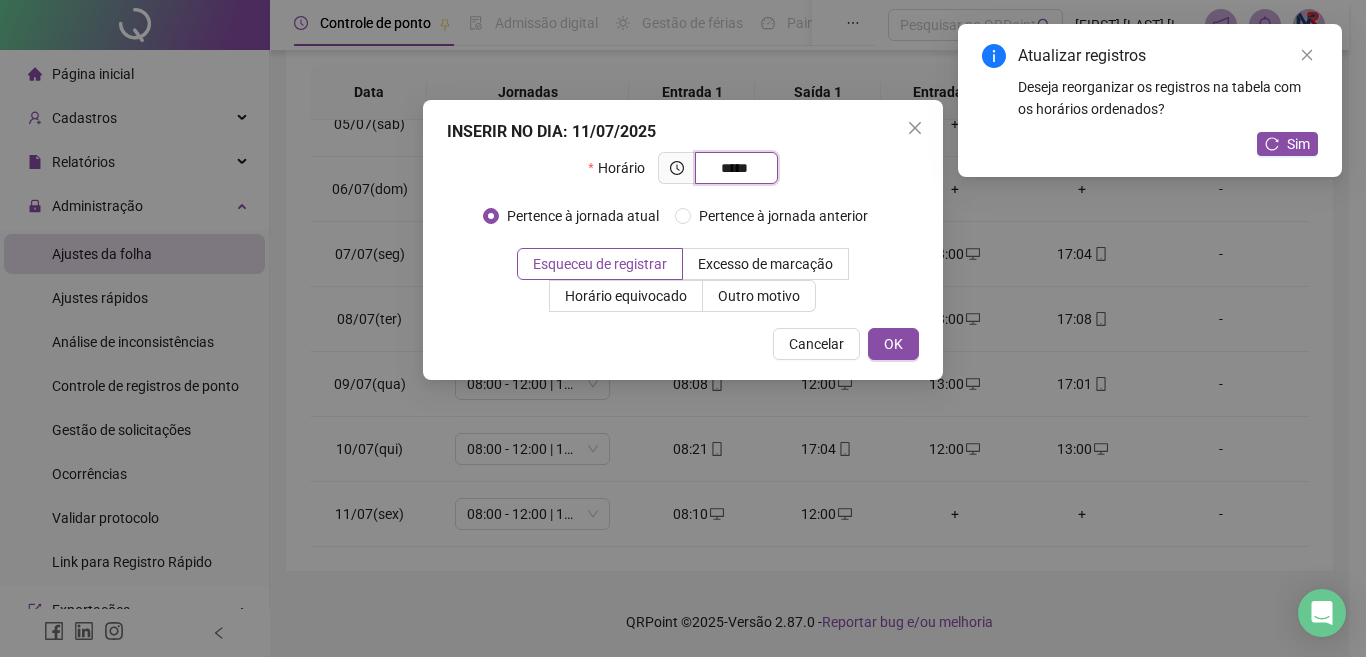 type on "*****" 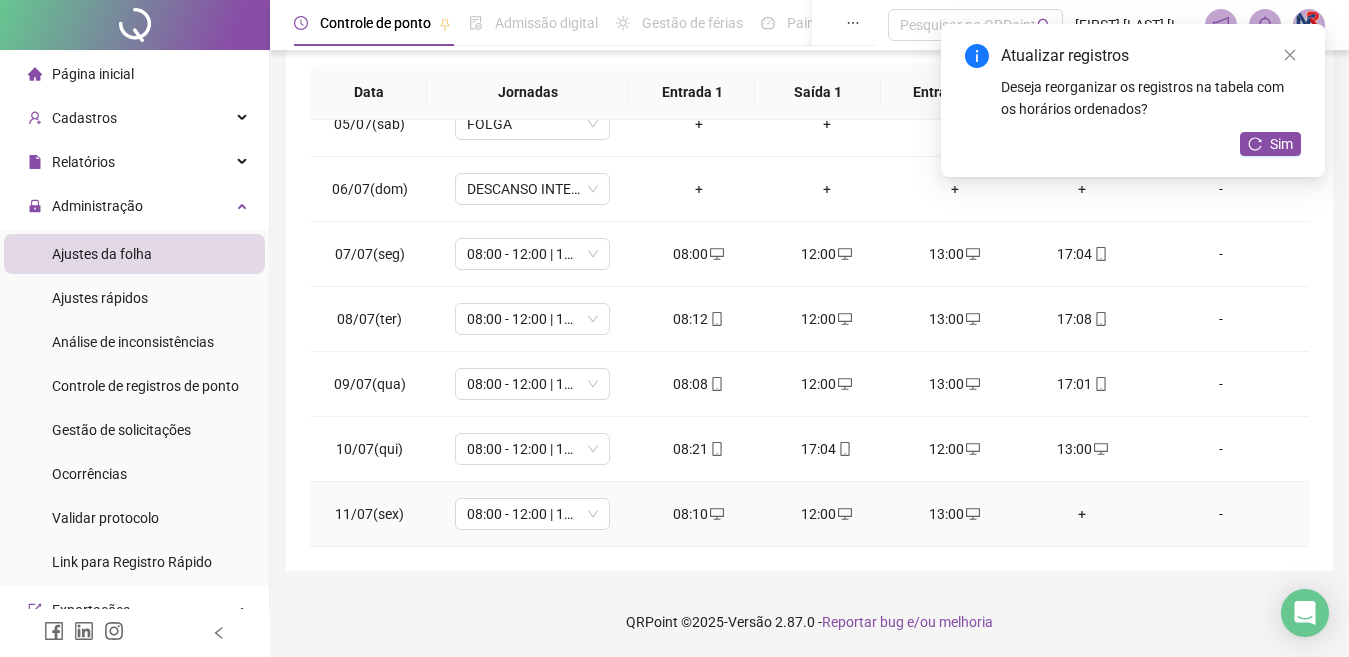 click on "+" at bounding box center [1083, 514] 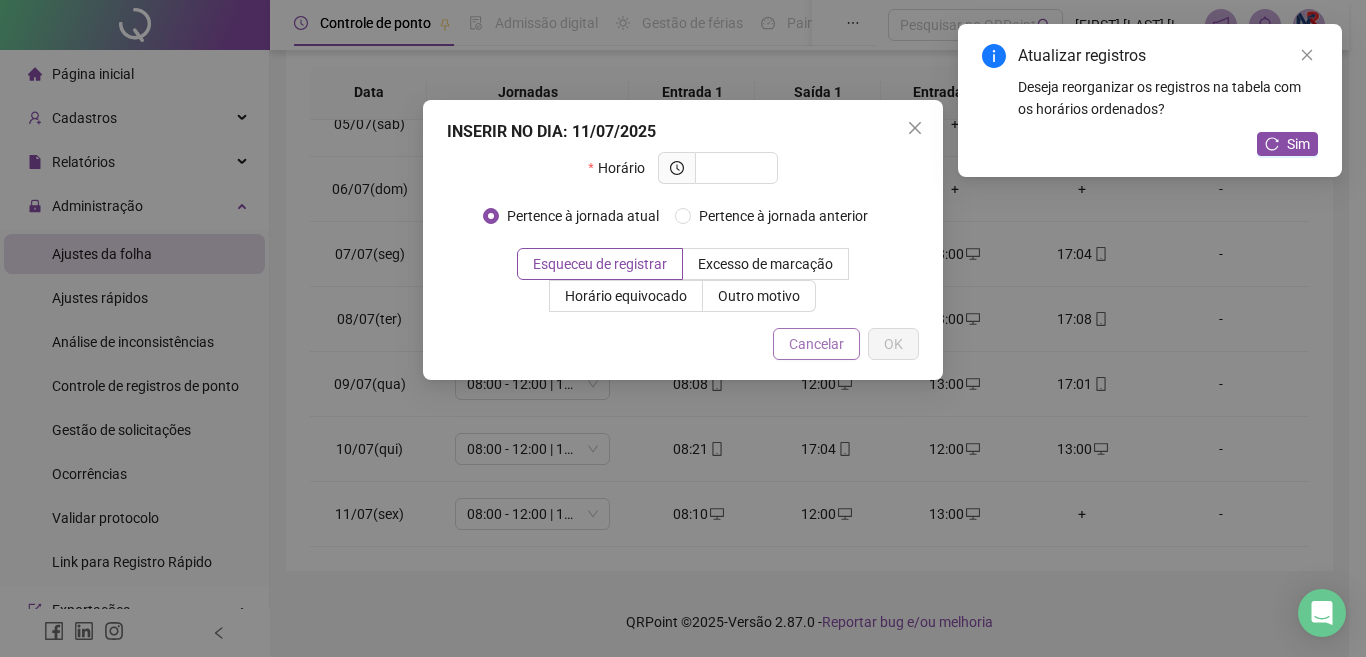 click on "Cancelar" at bounding box center (816, 344) 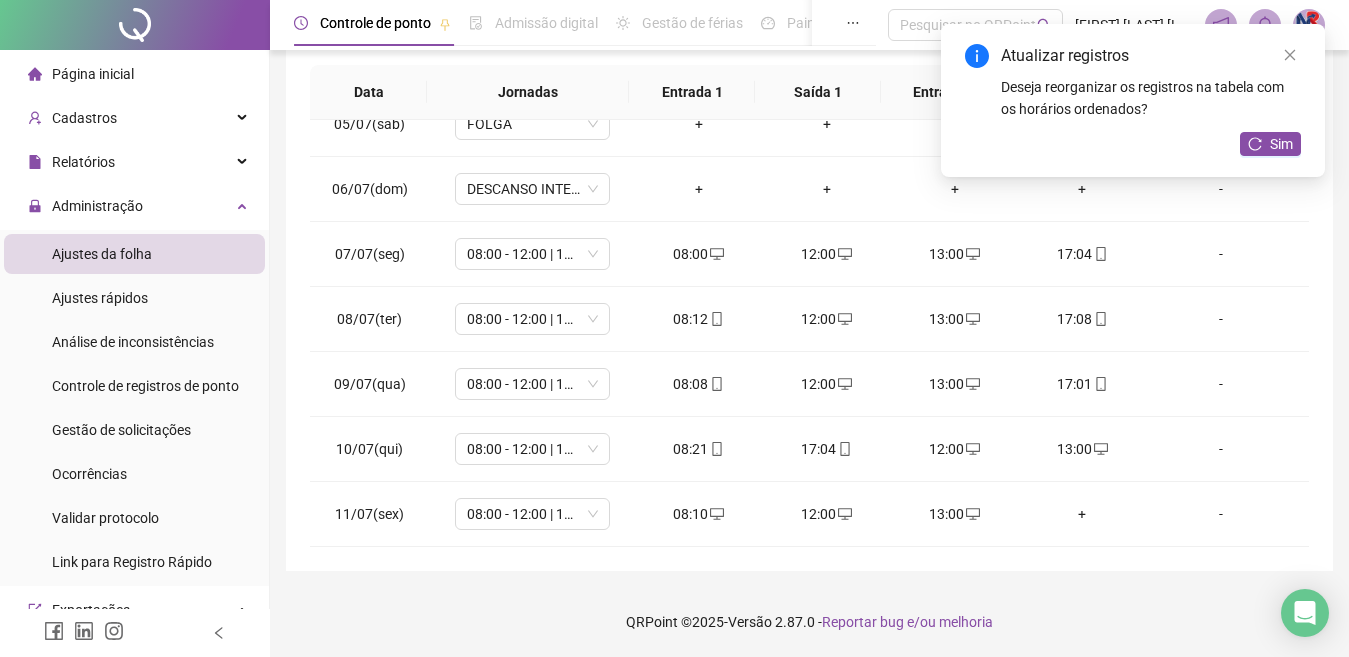 click on "Atualizar registros Deseja reorganizar os registros na tabela com os horários ordenados? Sim" at bounding box center [1133, 100] 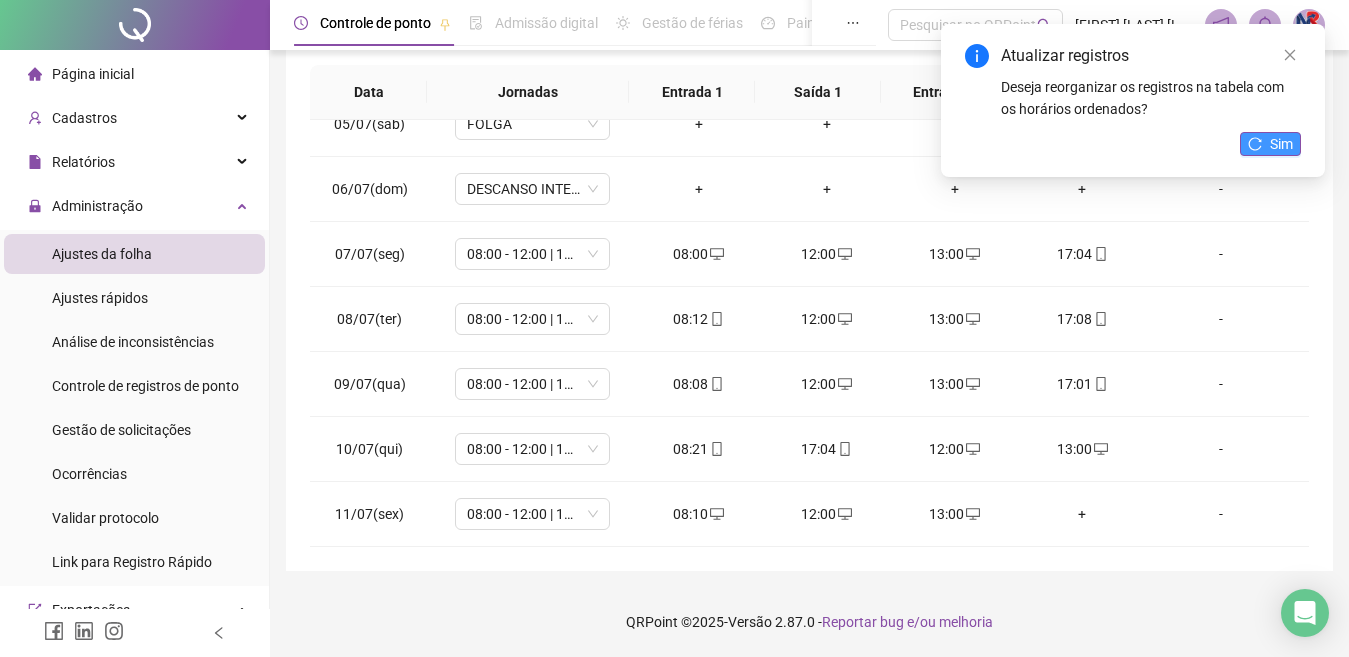 click on "Sim" at bounding box center (1281, 144) 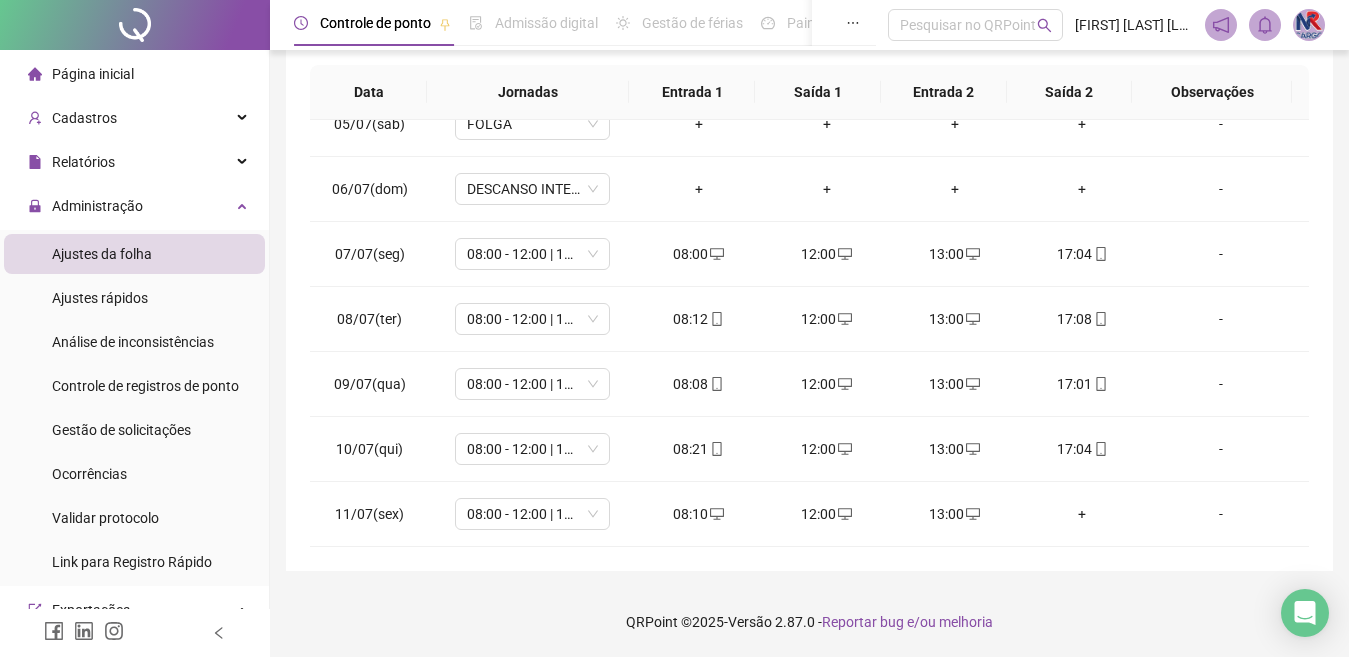 scroll, scrollTop: 0, scrollLeft: 0, axis: both 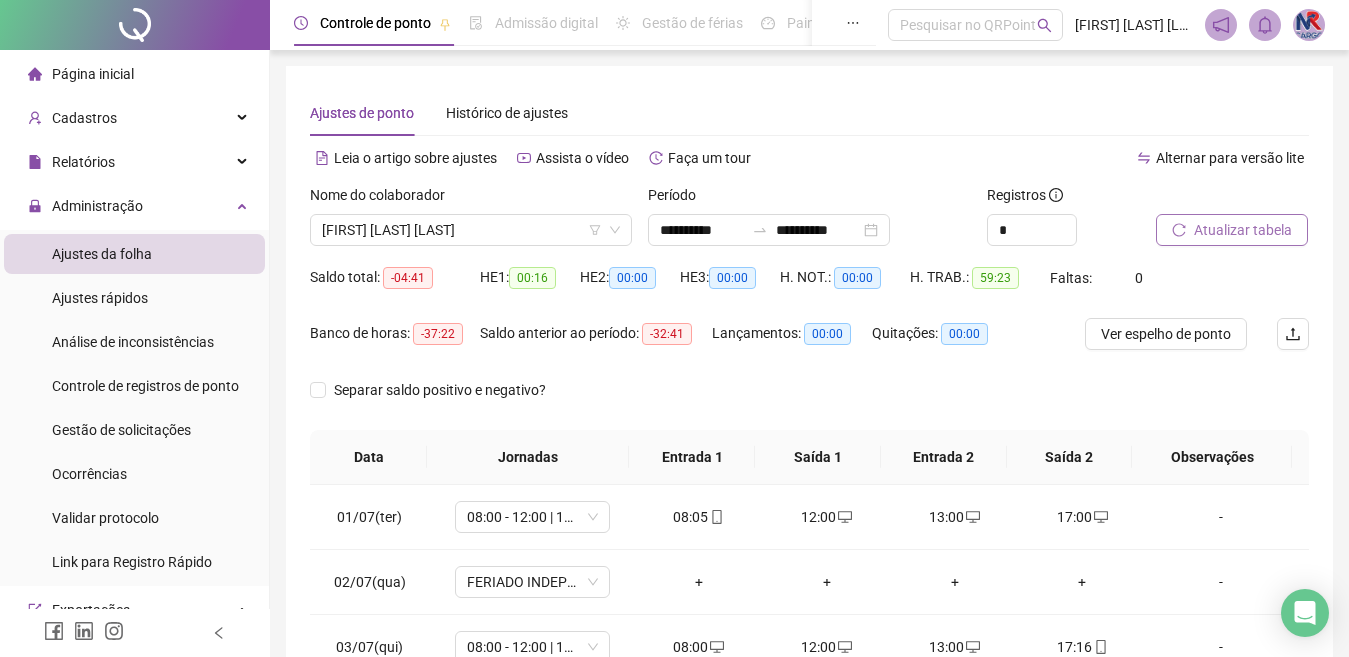 click on "Atualizar tabela" at bounding box center (1243, 230) 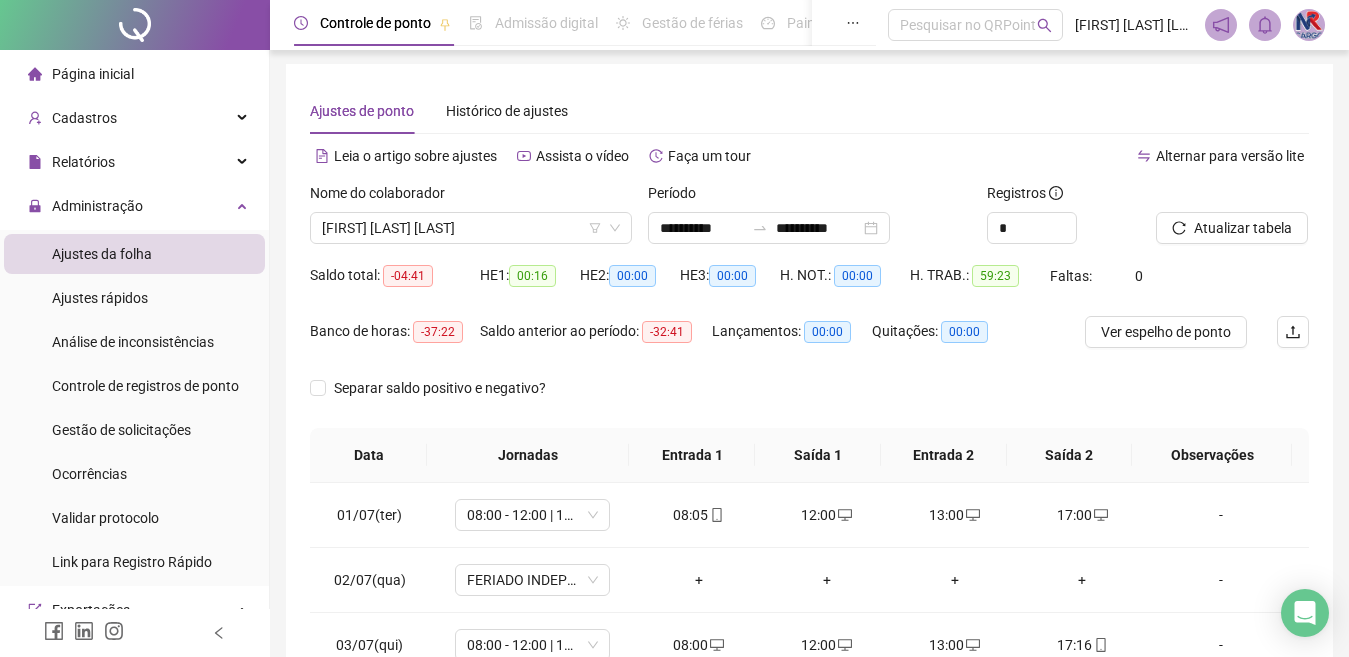 scroll, scrollTop: 365, scrollLeft: 0, axis: vertical 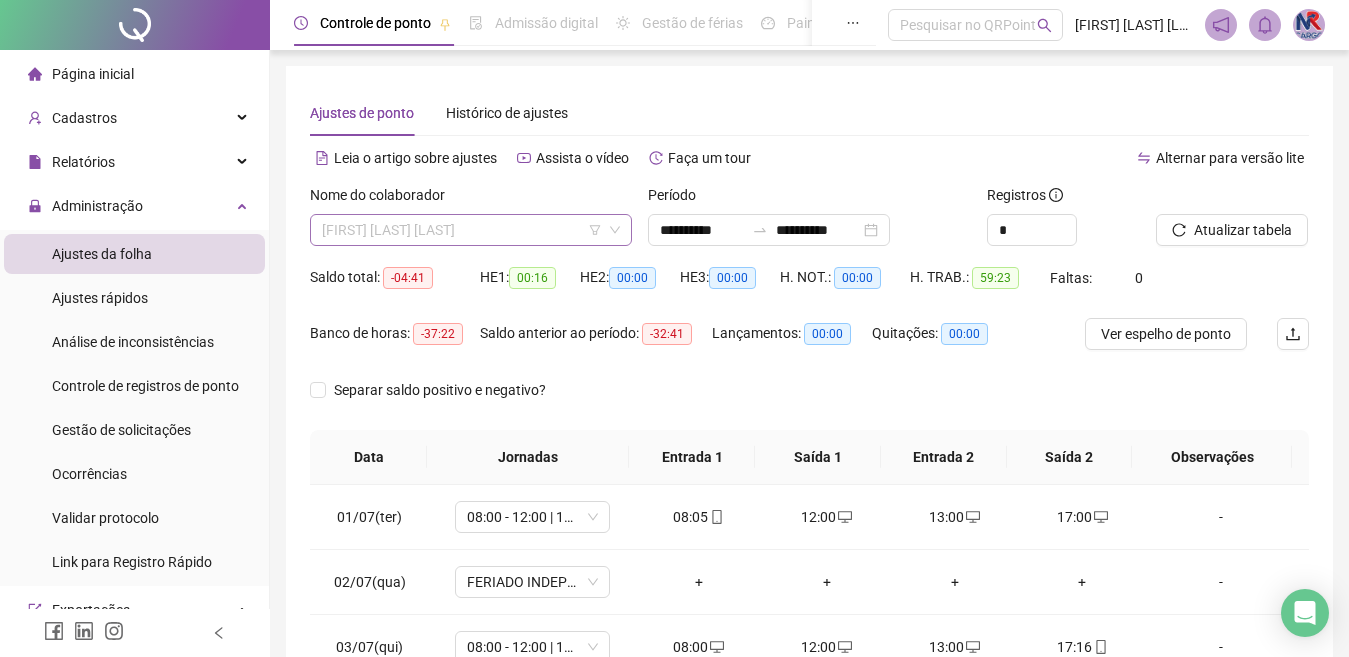 click on "[FIRST] [LAST] [LAST]" at bounding box center (471, 230) 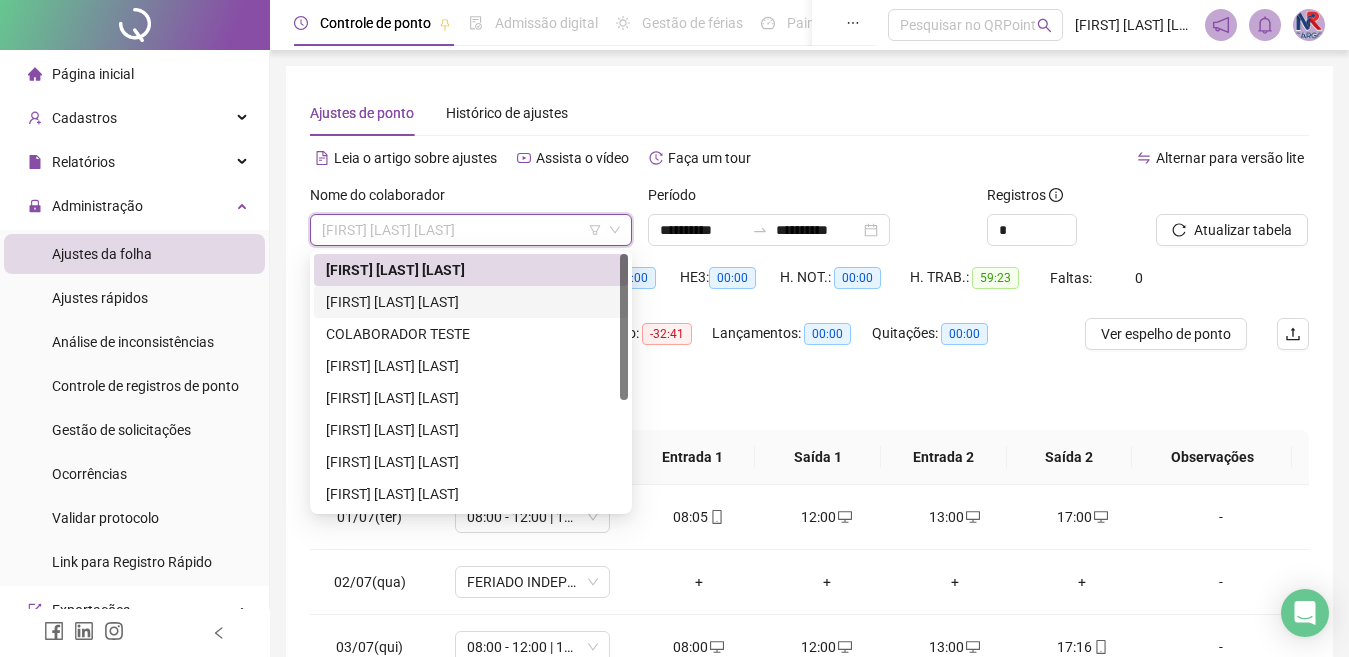 click on "[FIRST] [LAST] [LAST]" at bounding box center [471, 302] 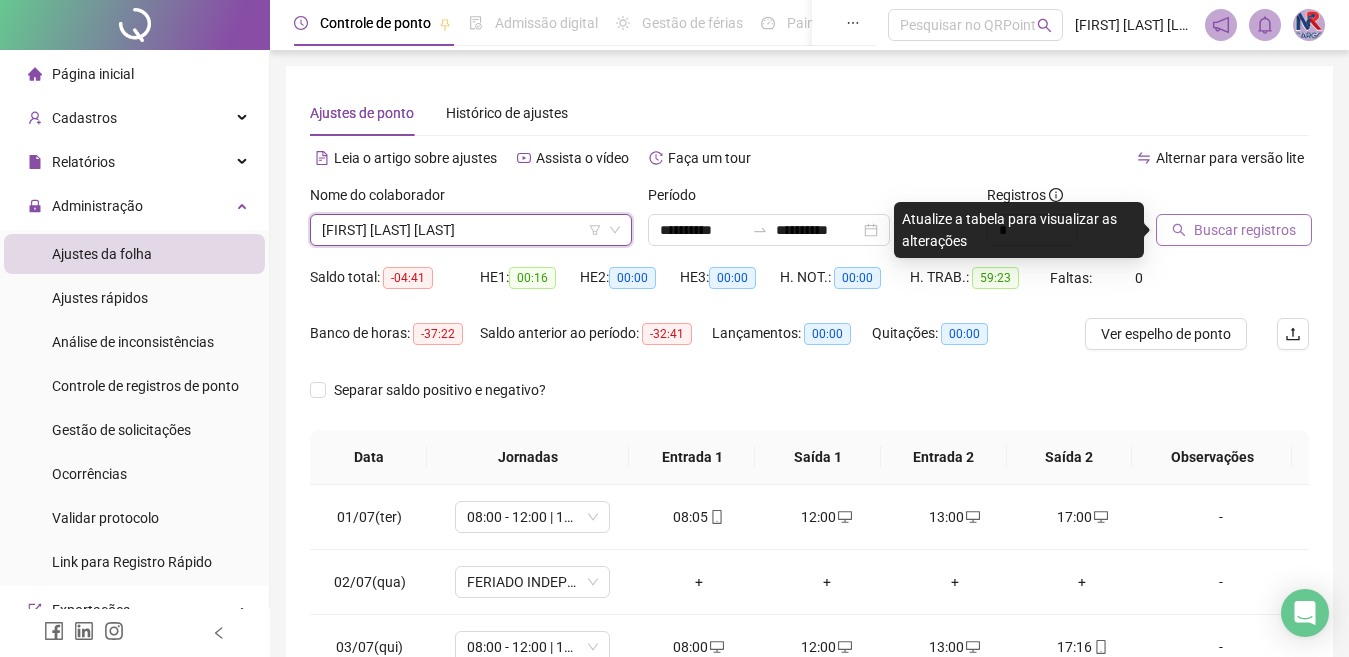 click on "Buscar registros" at bounding box center [1234, 230] 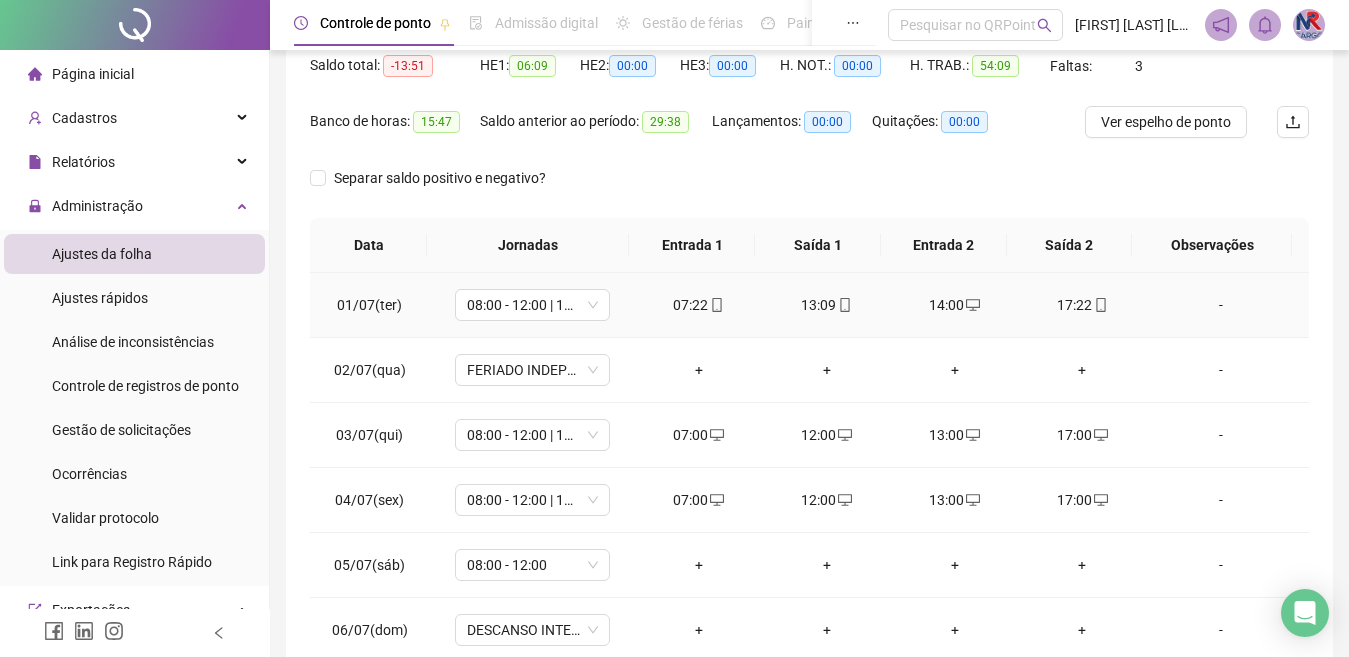 scroll, scrollTop: 206, scrollLeft: 0, axis: vertical 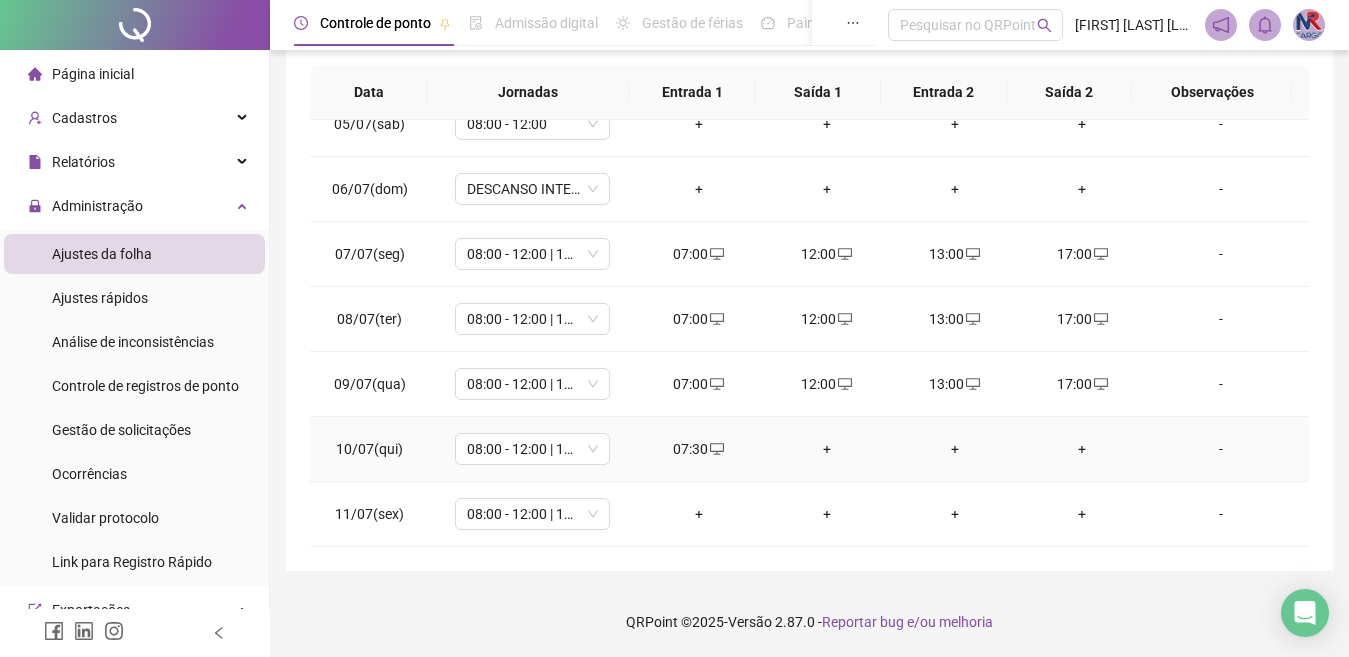 click on "+" at bounding box center (827, 449) 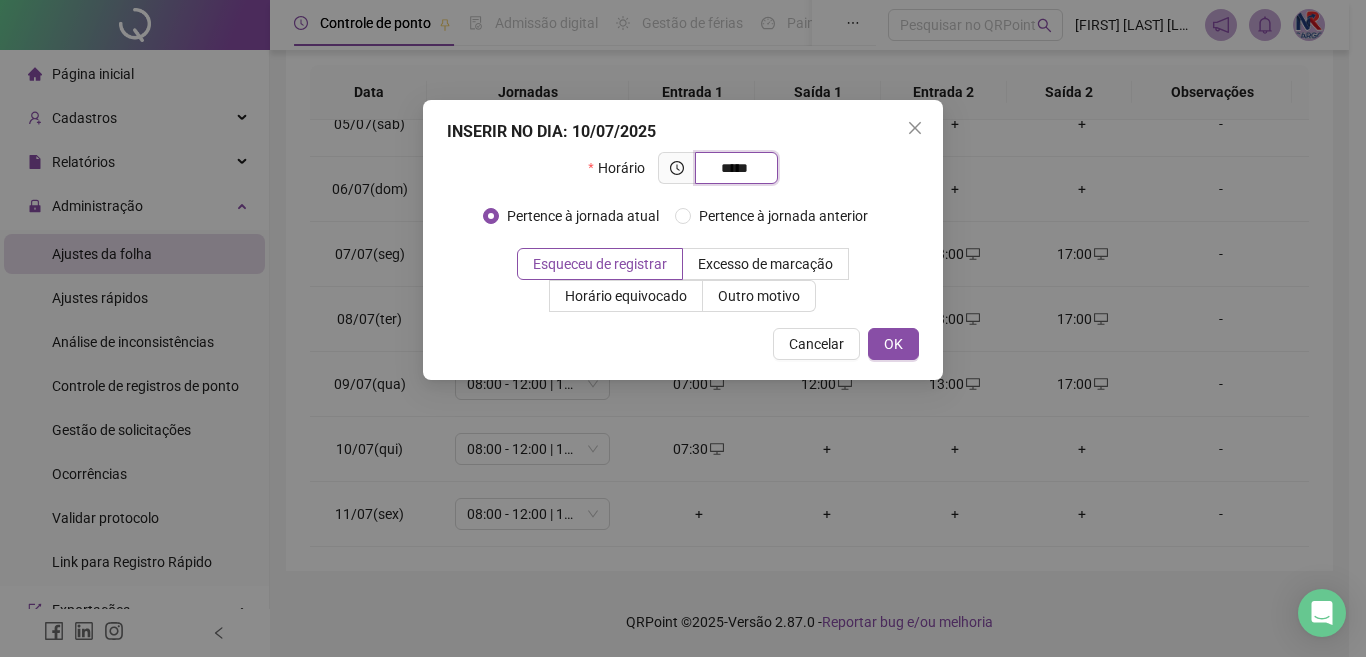 type on "*****" 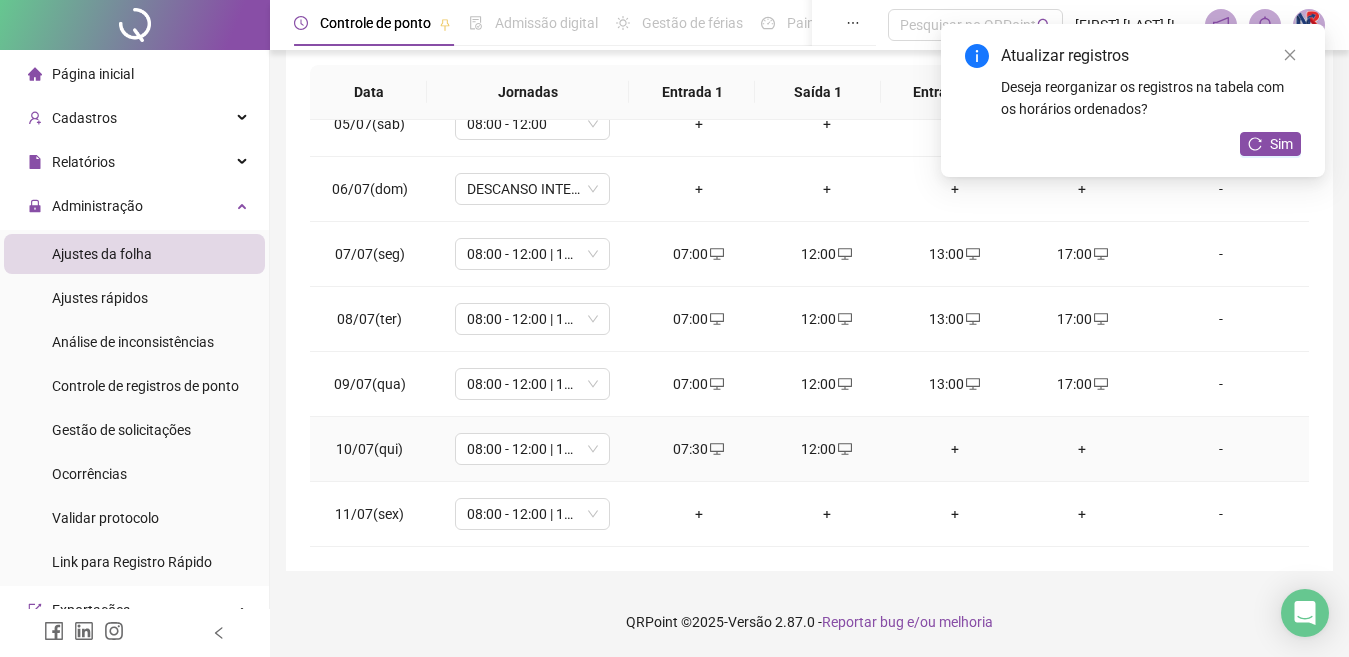drag, startPoint x: 944, startPoint y: 449, endPoint x: 962, endPoint y: 461, distance: 21.633308 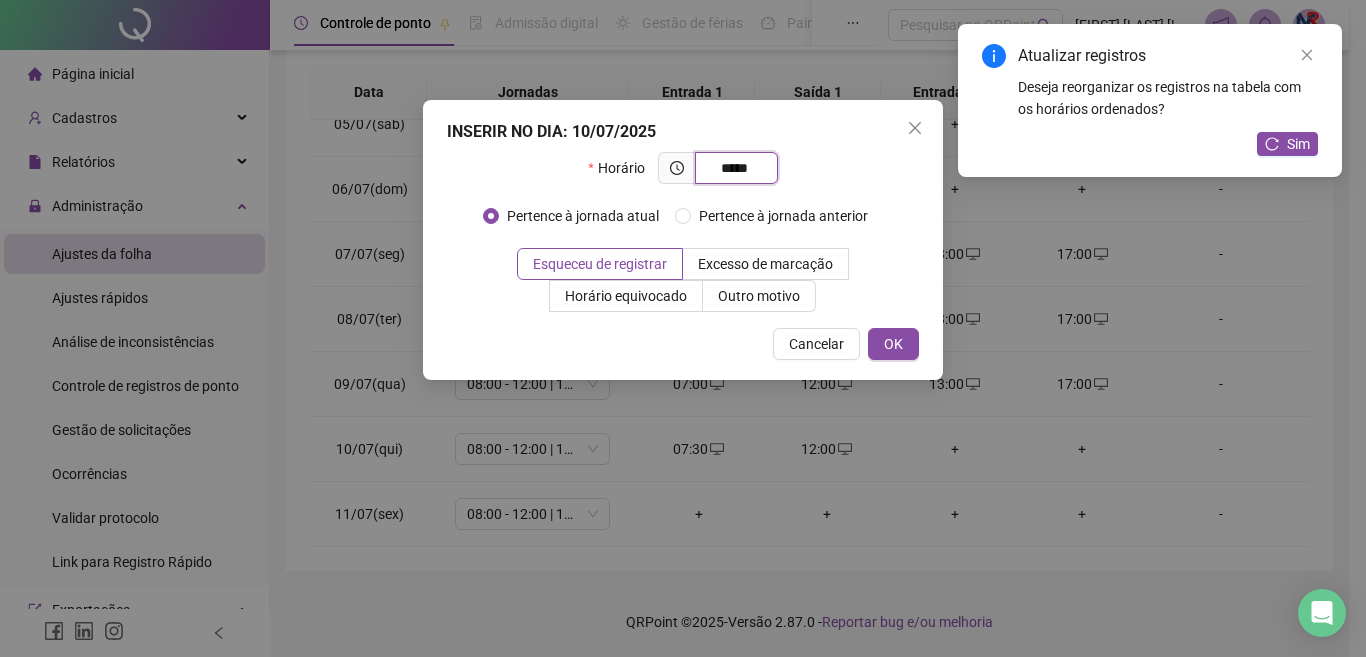 type on "*****" 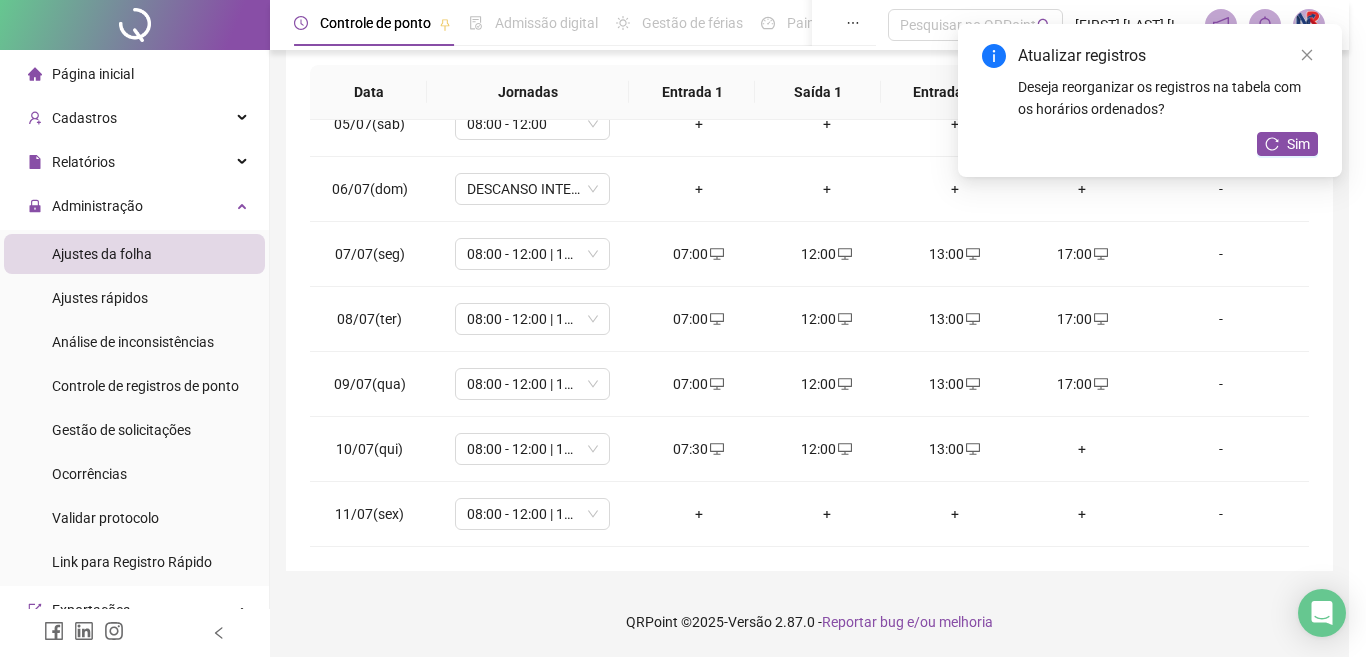 click on "INSERIR NO DIA :   10/07/2025 Horário ***** Pertence à jornada atual Pertence à jornada anterior Esqueceu de registrar Excesso de marcação Horário equivocado Outro motivo Motivo Cancelar OK" at bounding box center [683, 328] 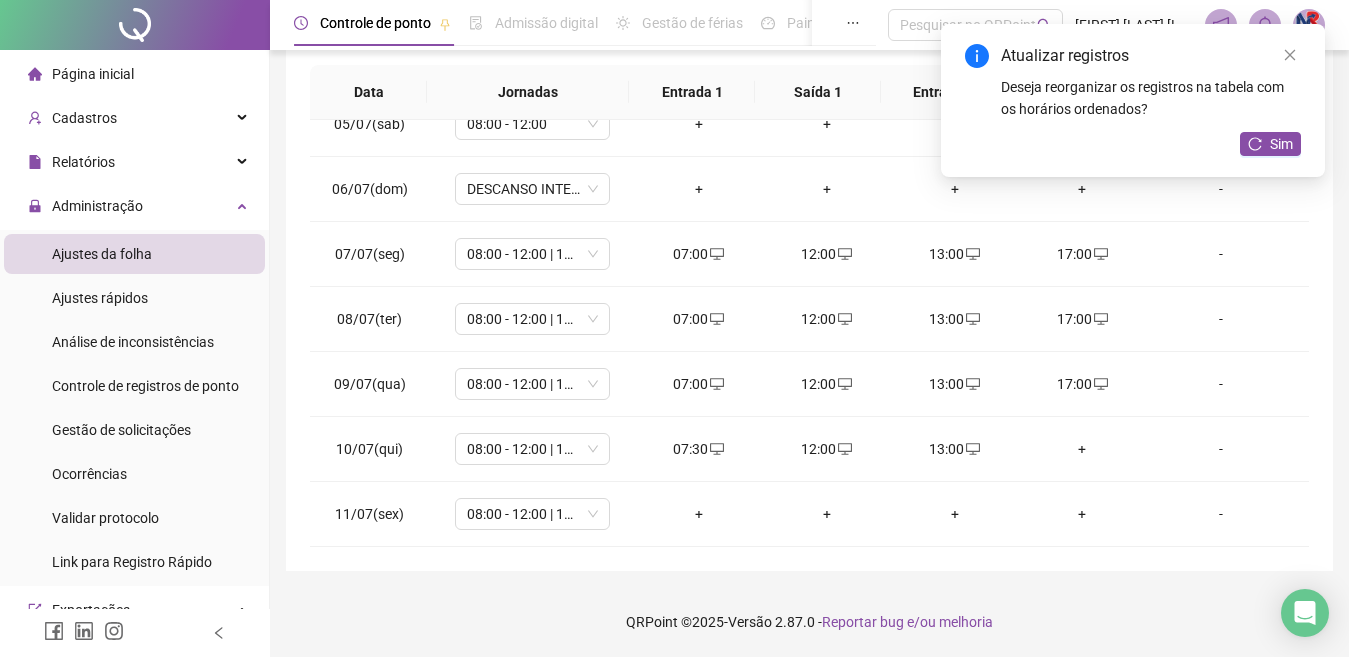 click on "+" at bounding box center (1083, 449) 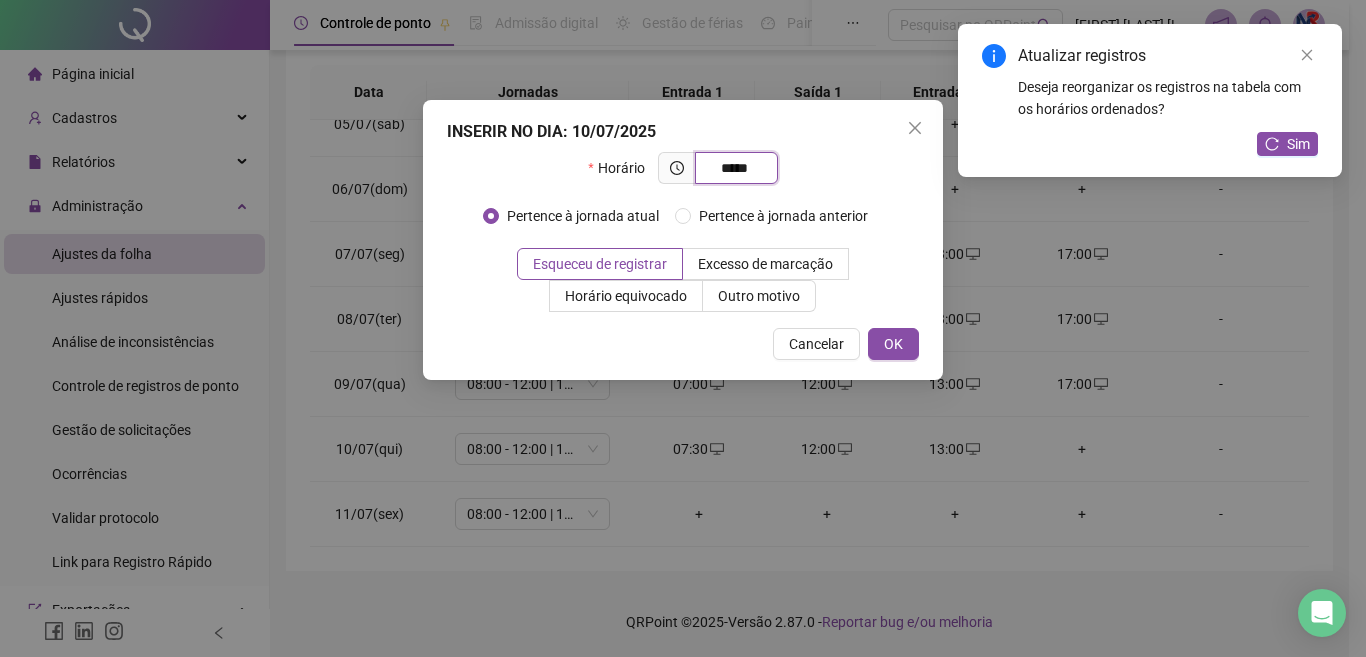 type on "*****" 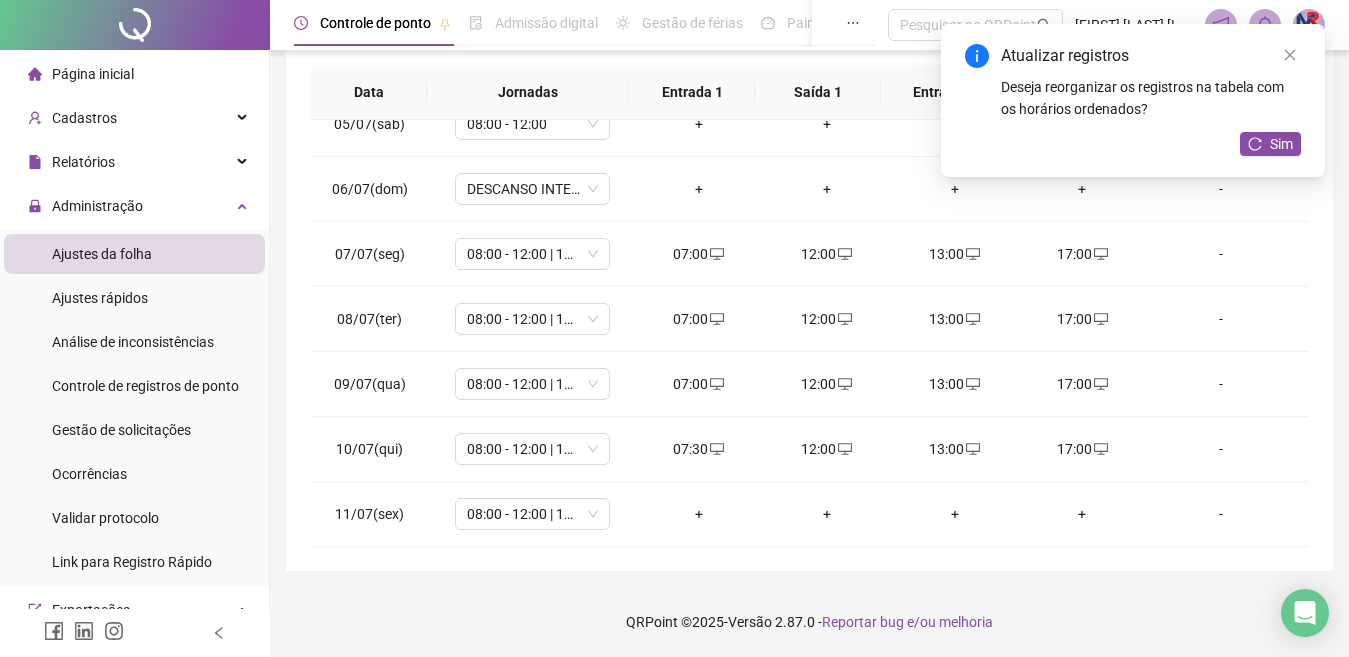 drag, startPoint x: 697, startPoint y: 518, endPoint x: 709, endPoint y: 508, distance: 15.6205 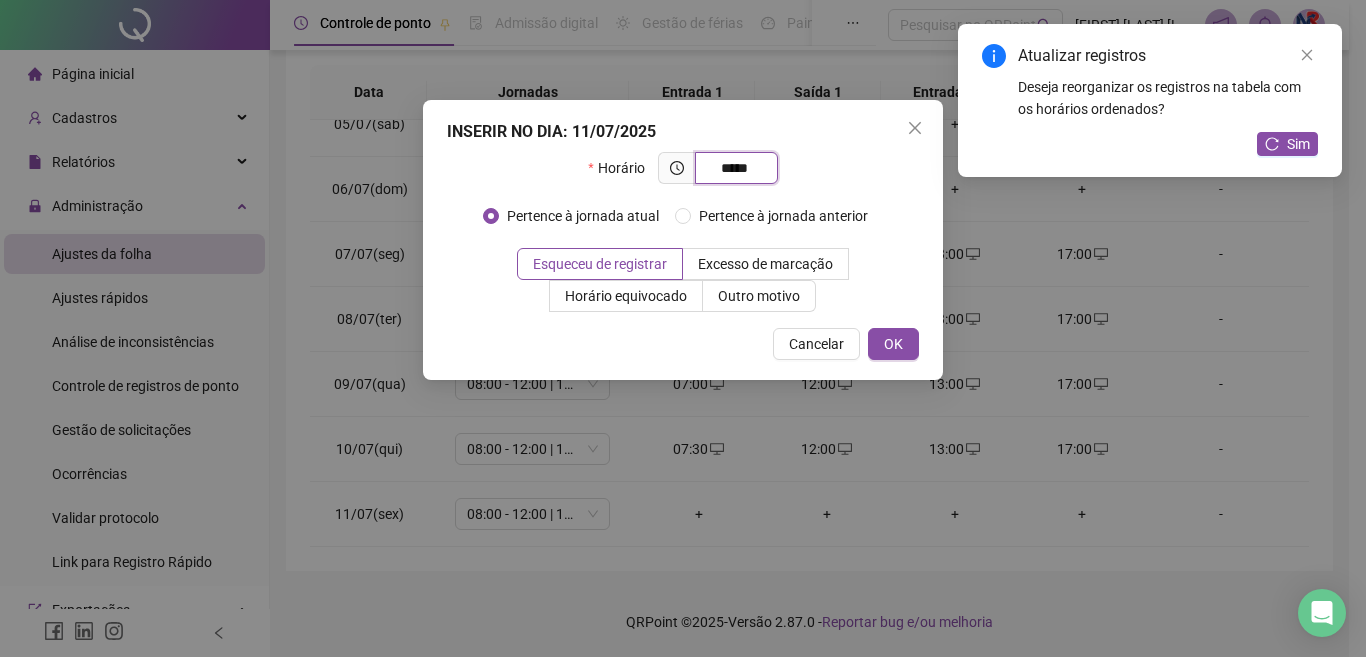 type on "*****" 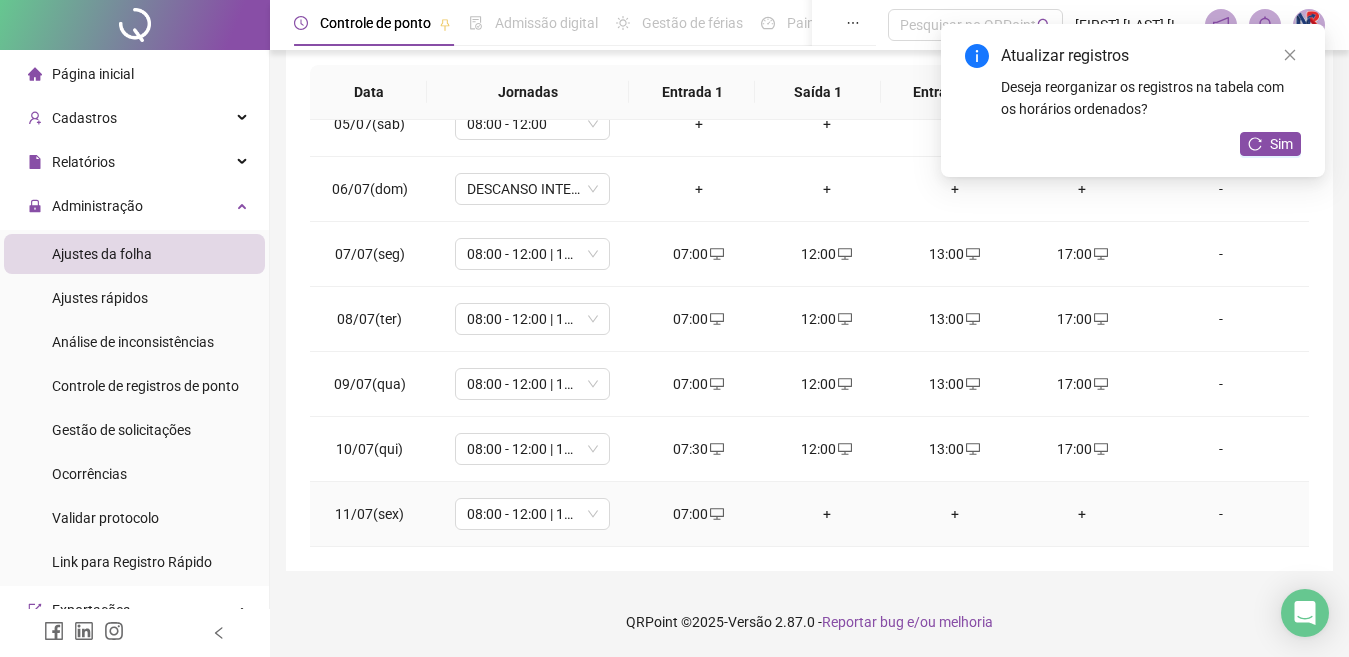 click on "+" at bounding box center [827, 514] 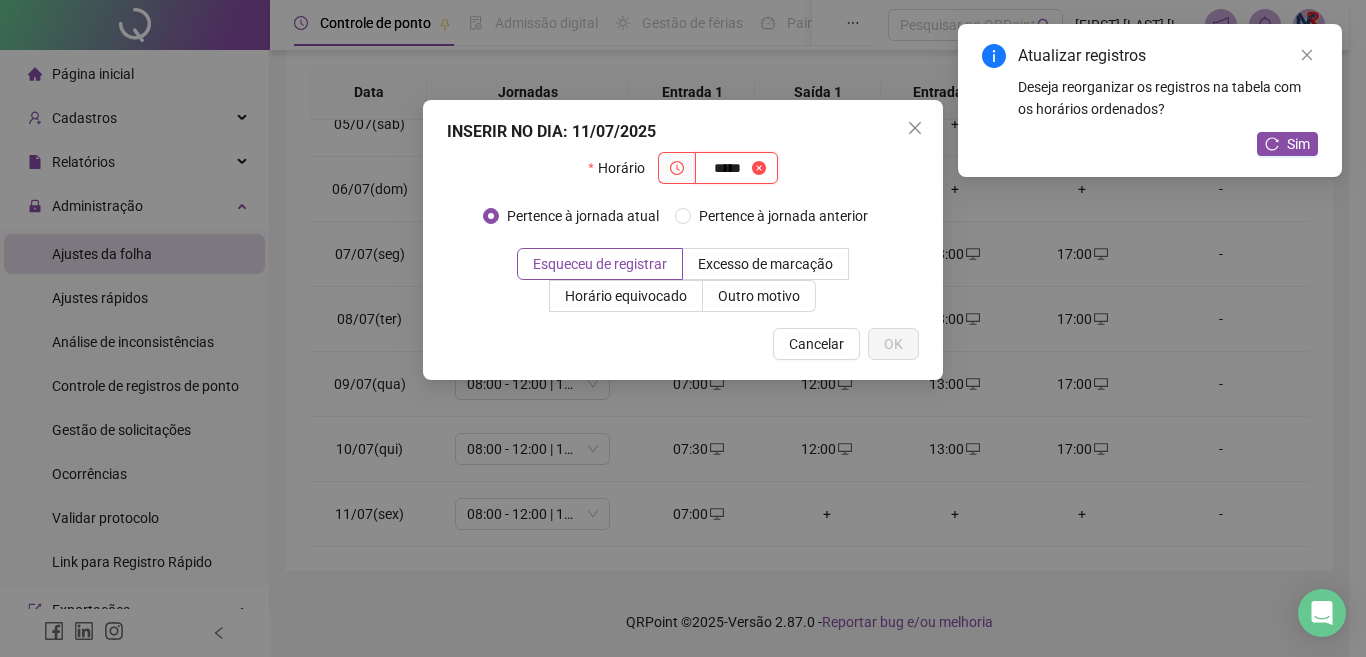 type on "*****" 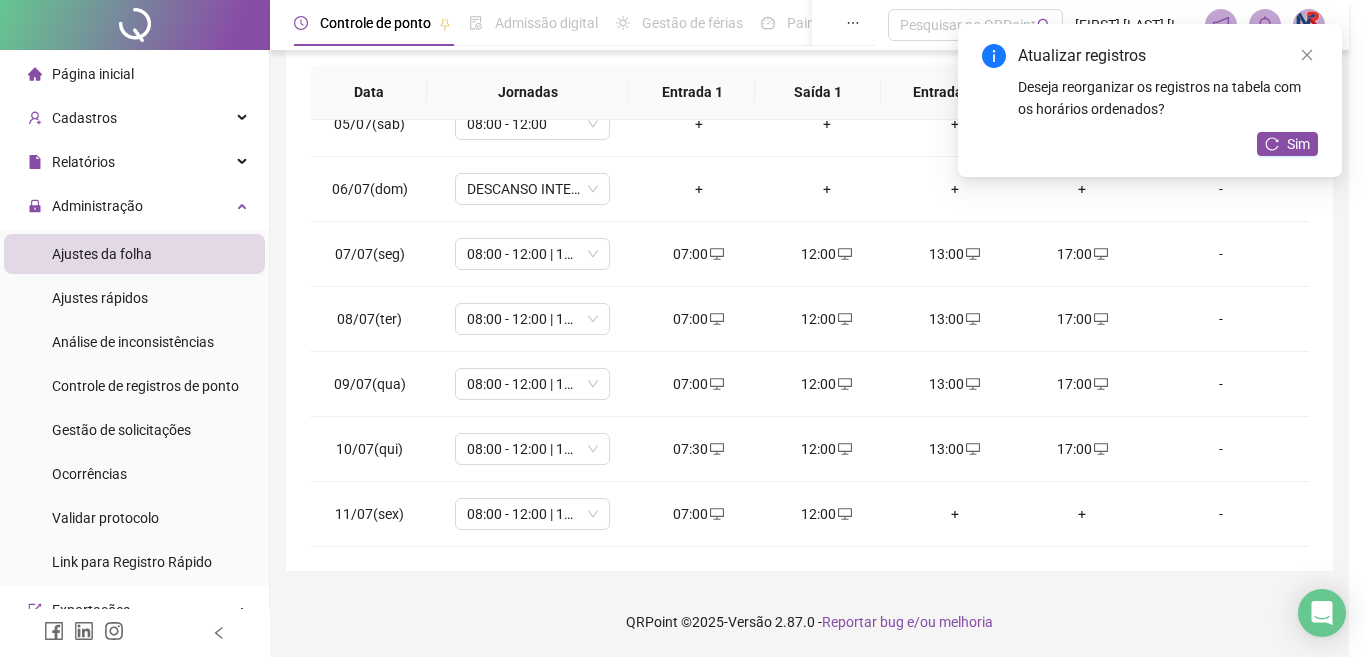 click on "INSERIR NO DIA :   11/07/2025 Horário ***** Pertence à jornada atual Pertence à jornada anterior Esqueceu de registrar Excesso de marcação Horário equivocado Outro motivo Motivo Cancelar OK" at bounding box center [683, 328] 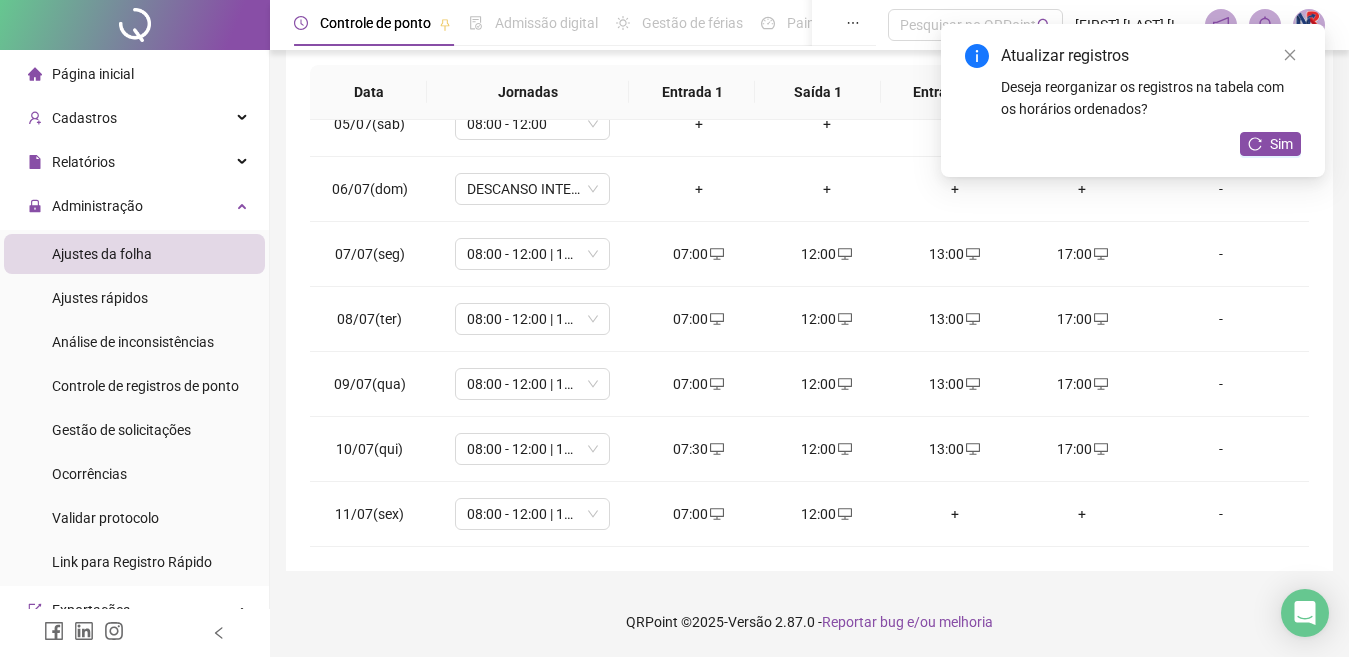 click on "+" at bounding box center (955, 514) 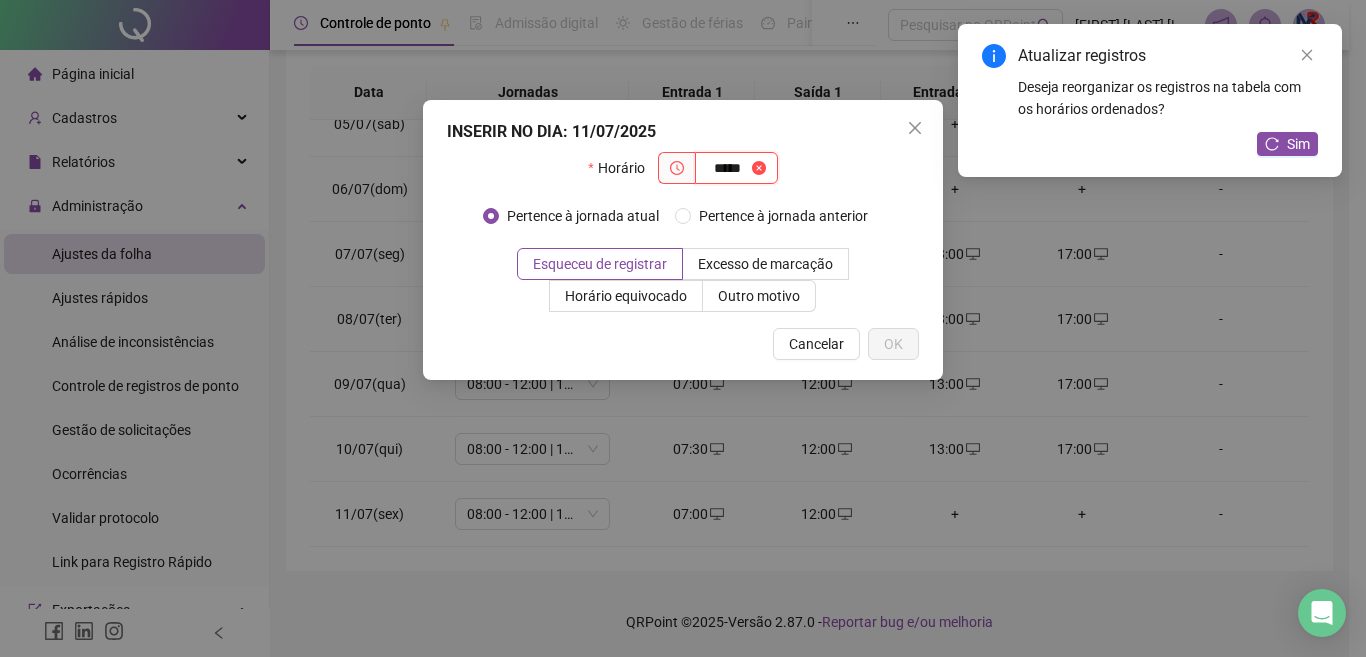 type on "*****" 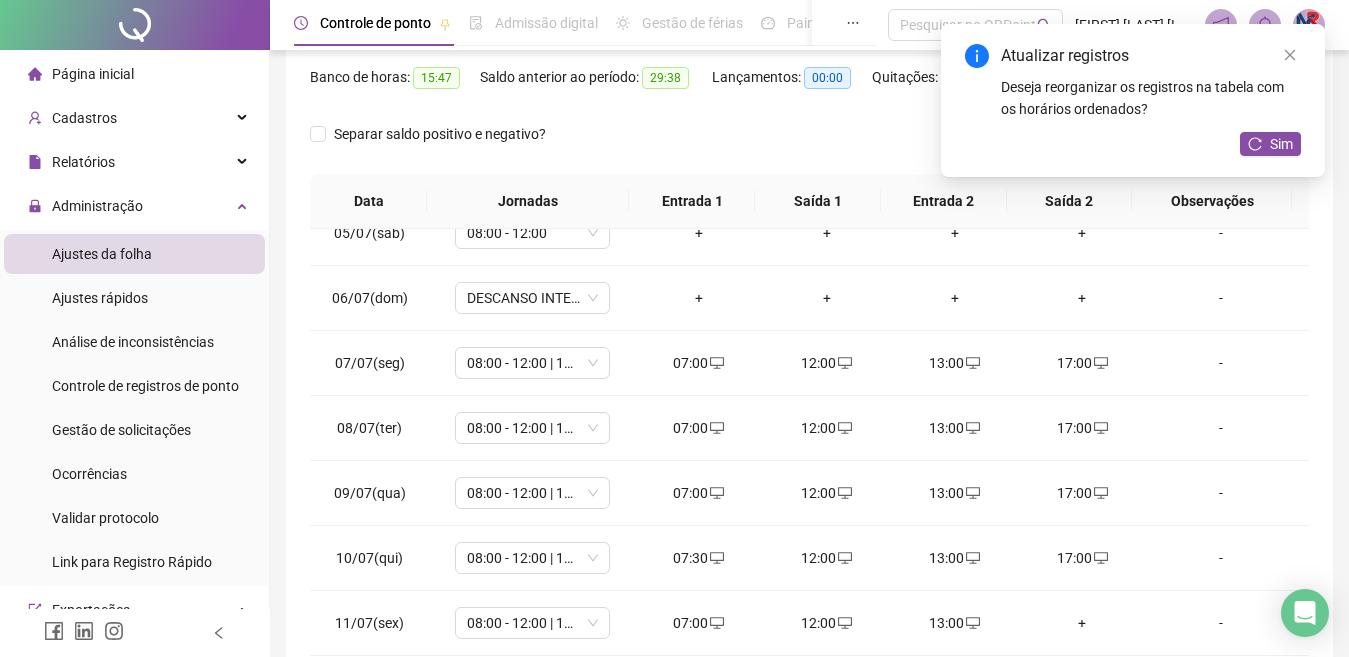 scroll, scrollTop: 0, scrollLeft: 0, axis: both 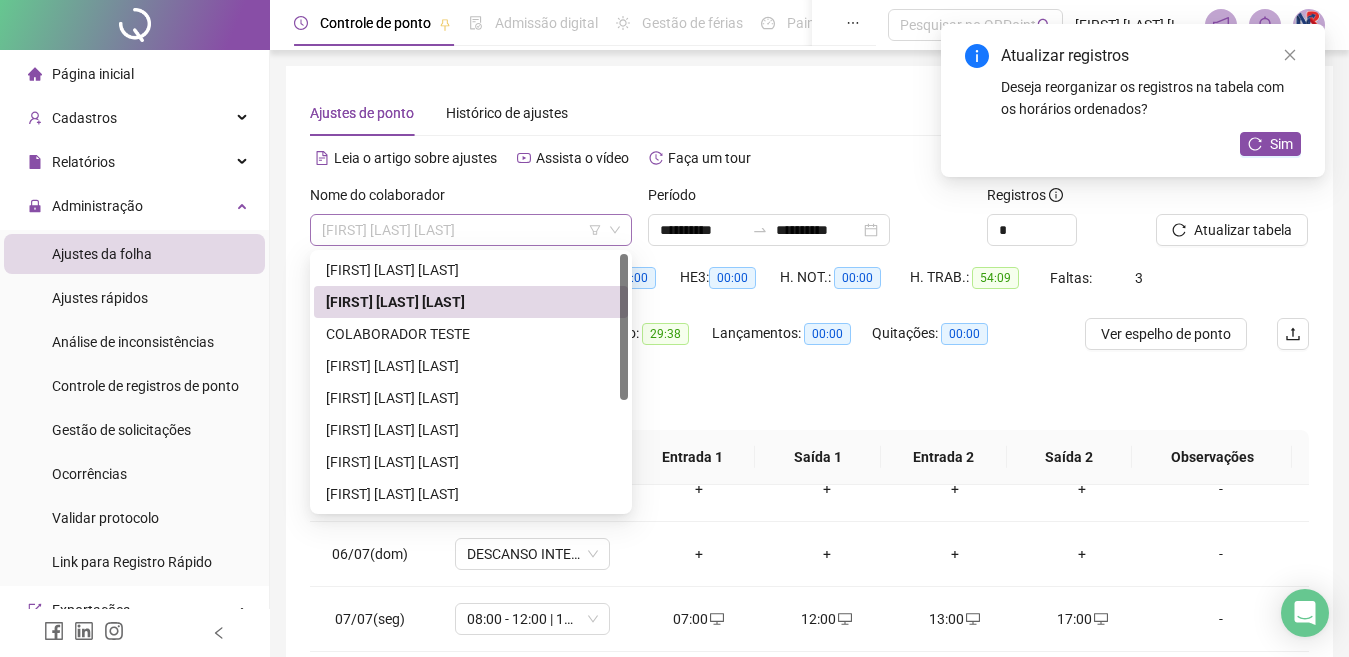 click on "[FIRST] [LAST] [LAST]" at bounding box center (471, 230) 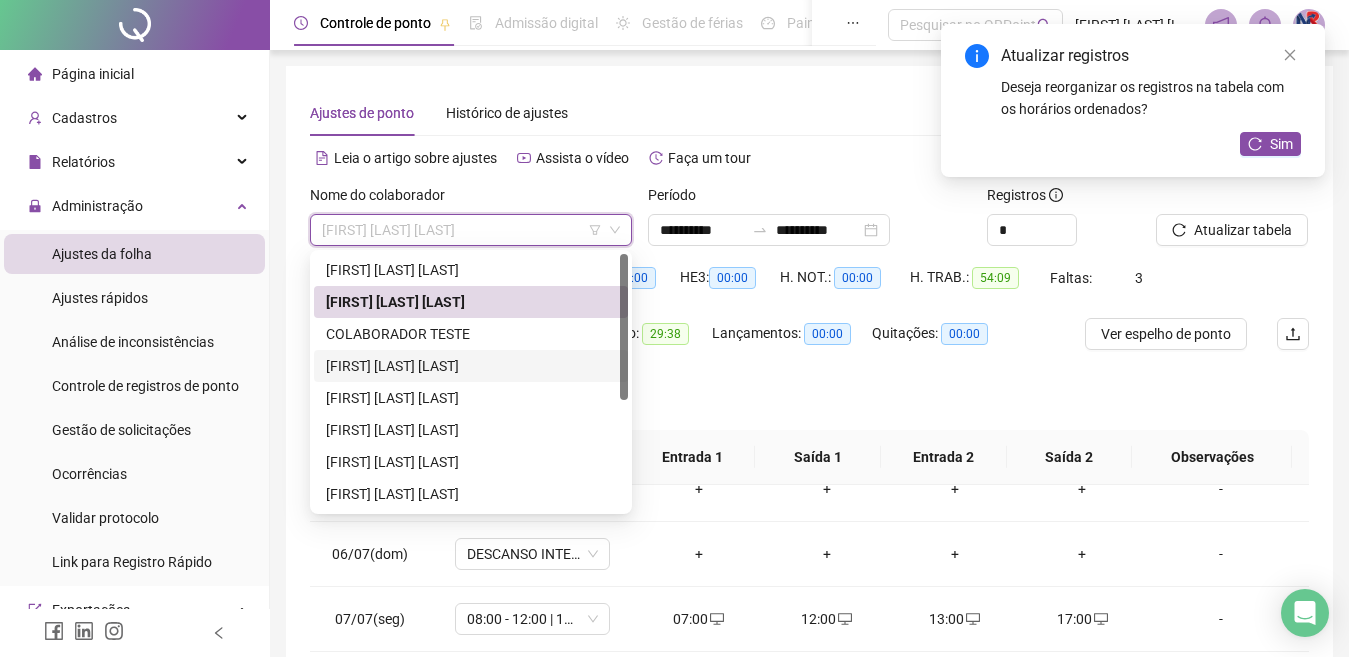 click on "[FIRST] [LAST] [LAST]" at bounding box center (471, 366) 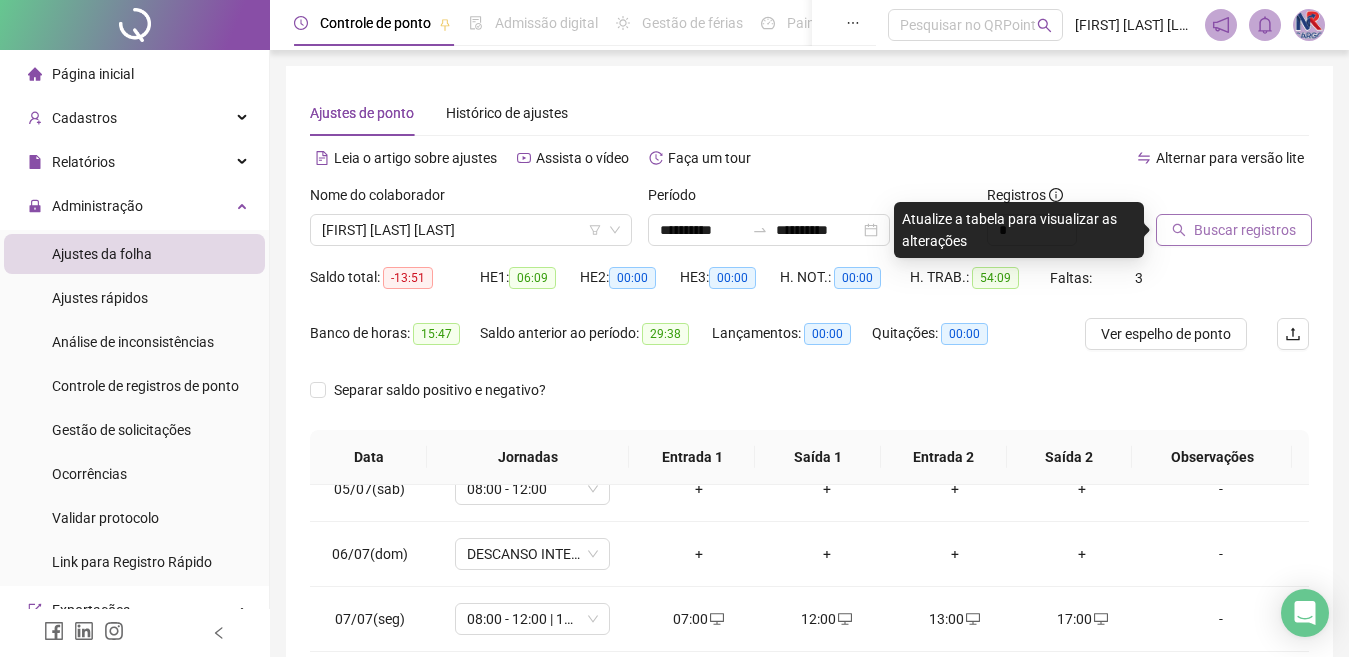 click on "Buscar registros" at bounding box center (1245, 230) 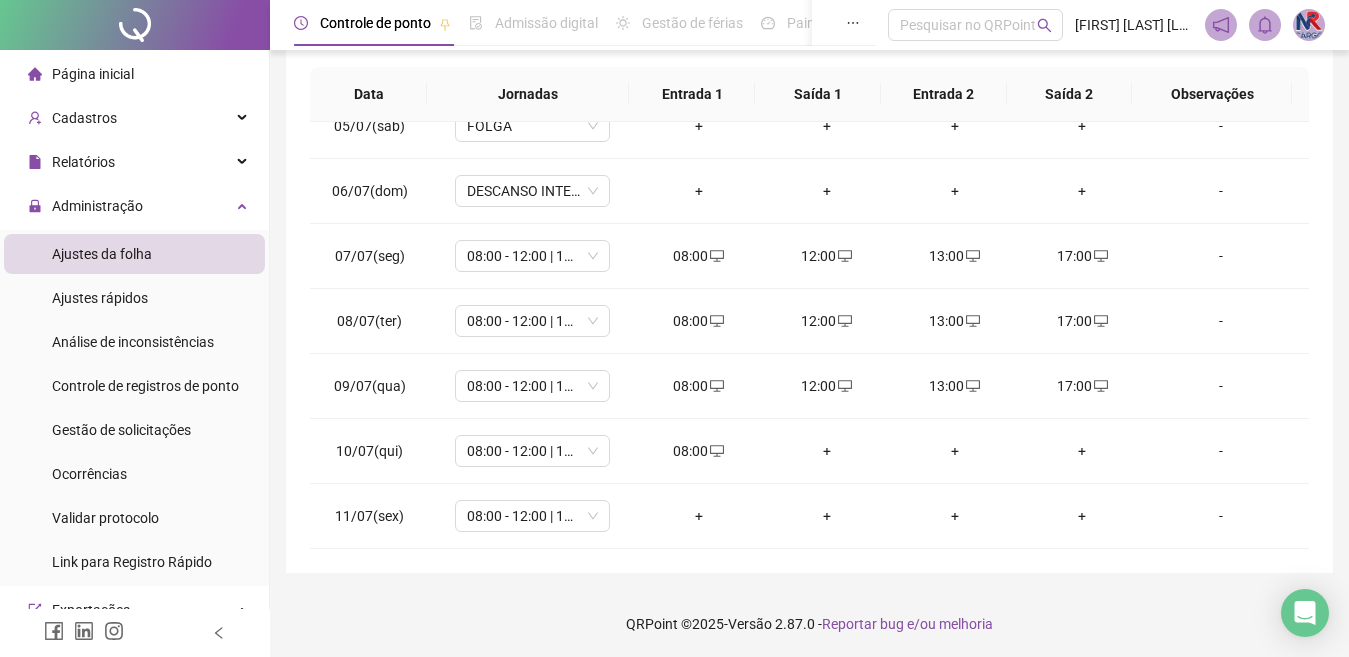scroll, scrollTop: 365, scrollLeft: 0, axis: vertical 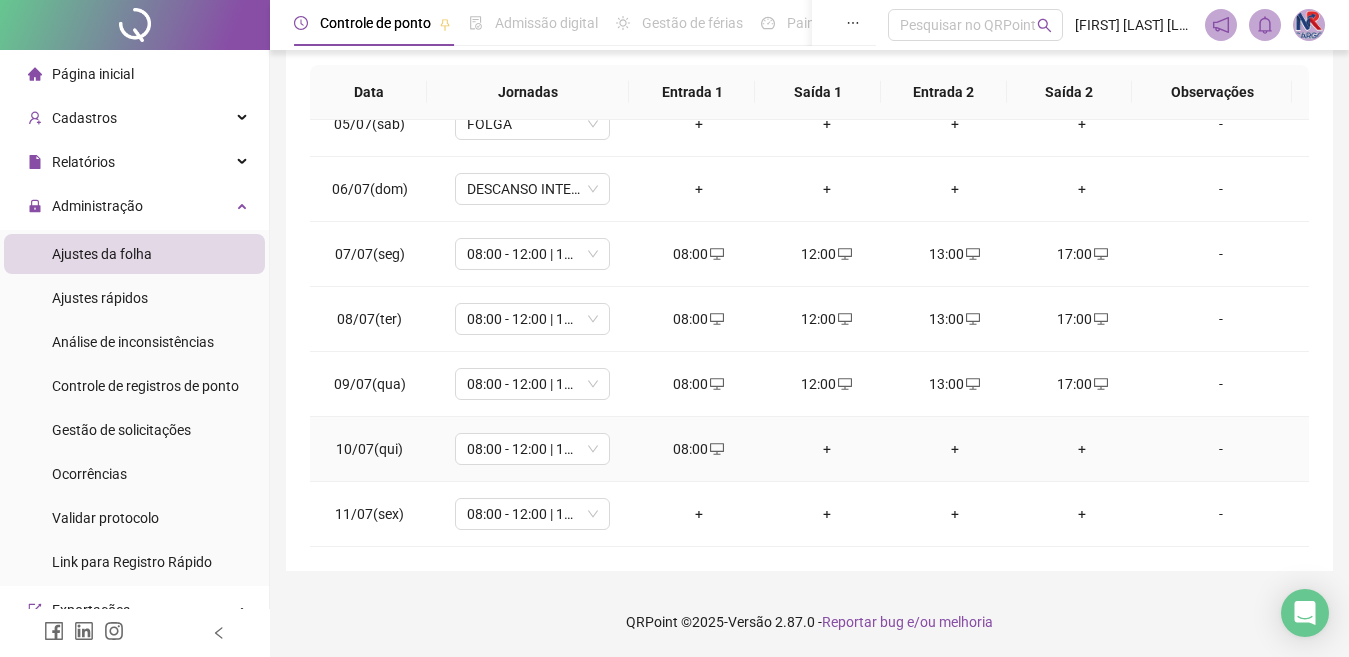 click on "+" at bounding box center (827, 449) 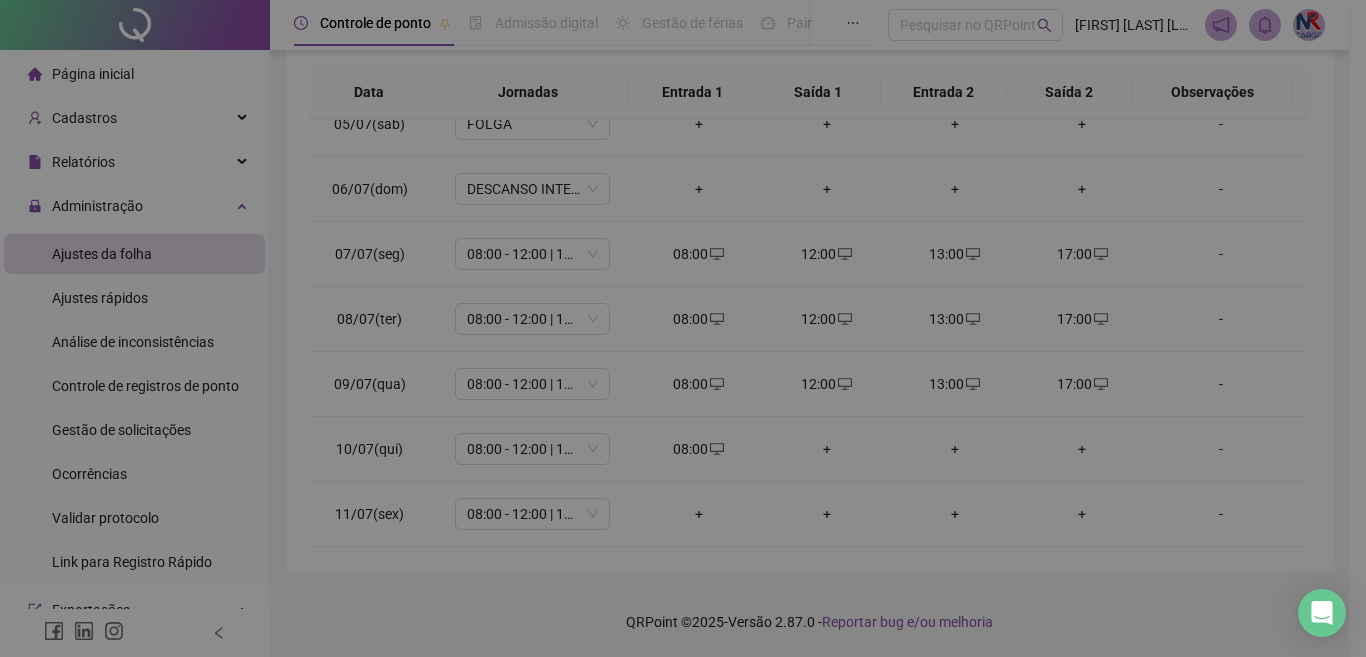 type on "*" 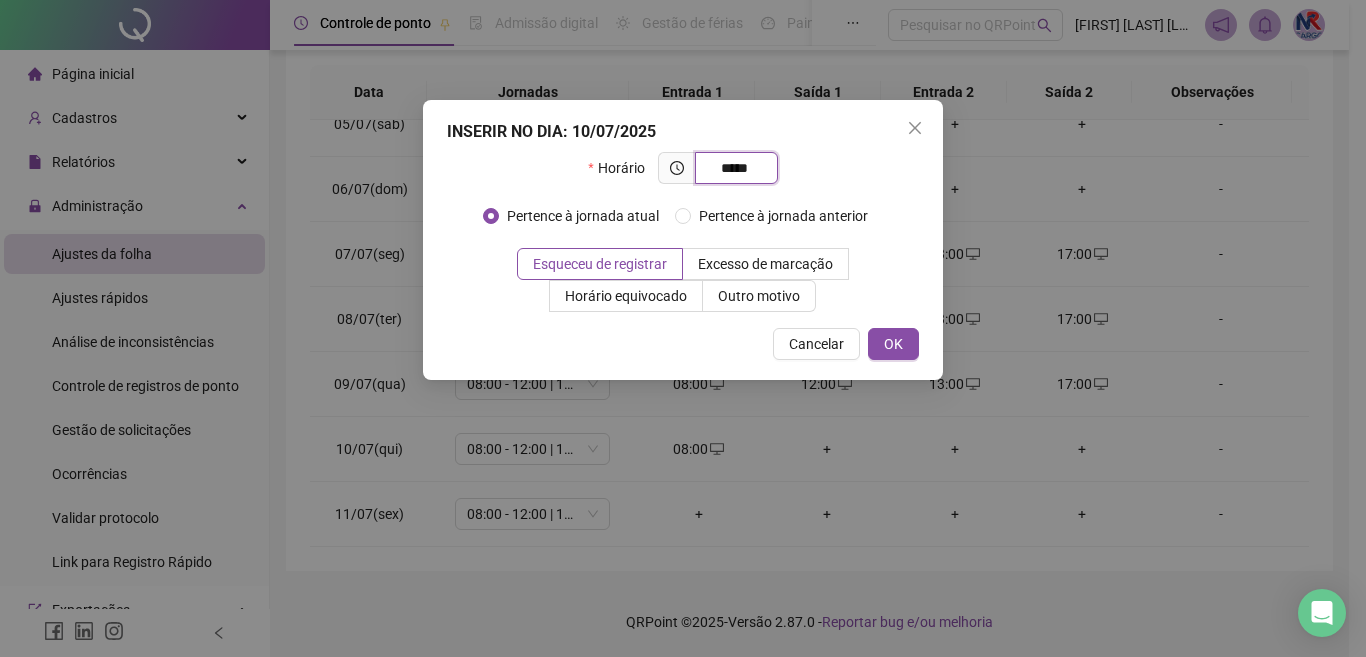 type on "*****" 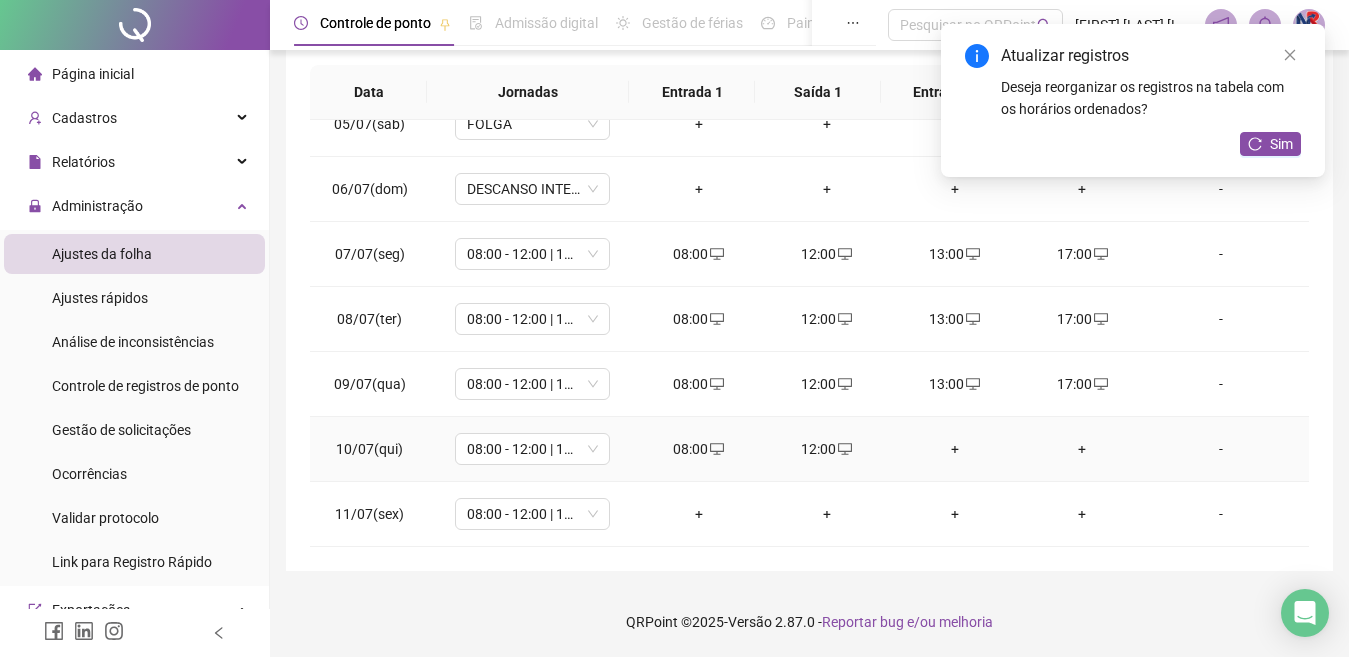 click on "+" at bounding box center [955, 449] 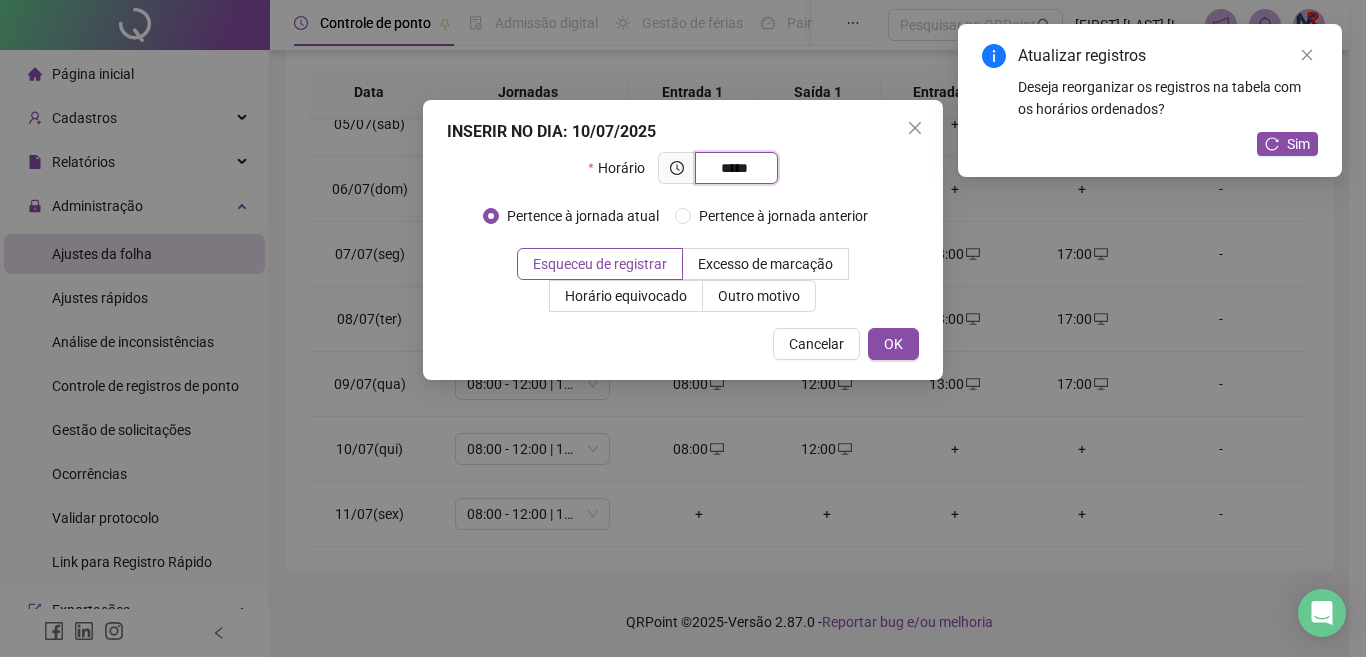 type on "*****" 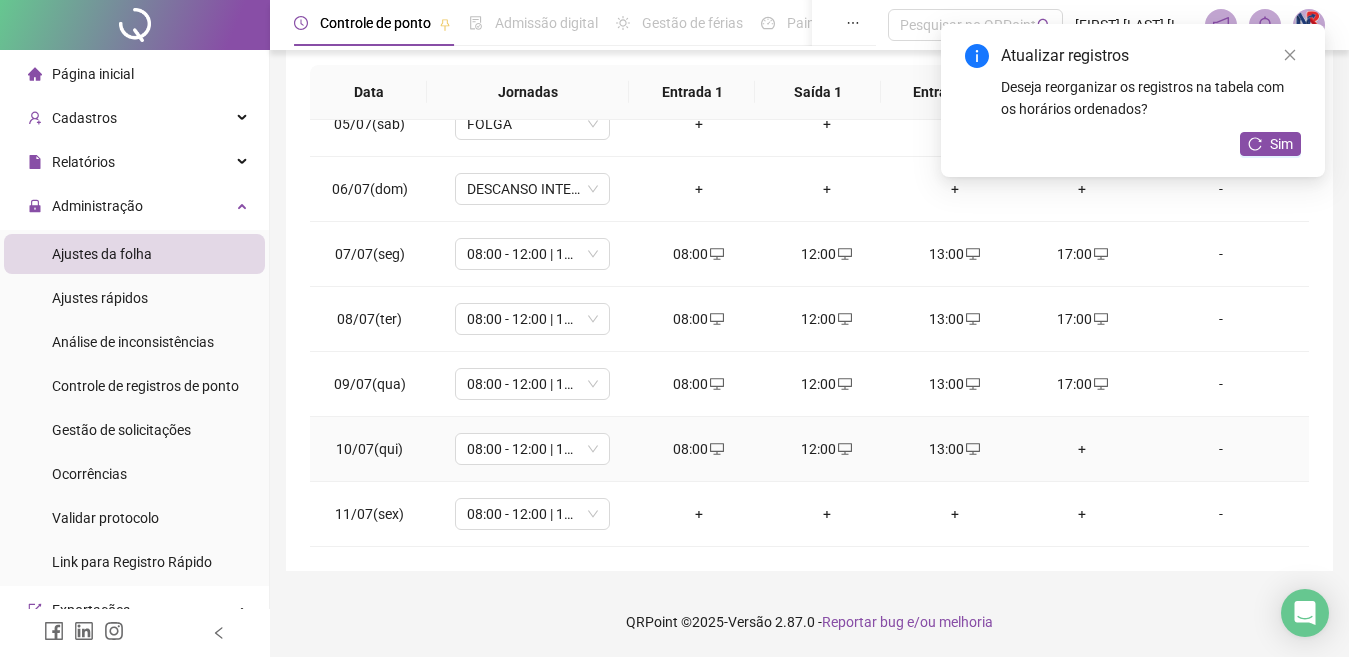 click on "+" at bounding box center (1083, 449) 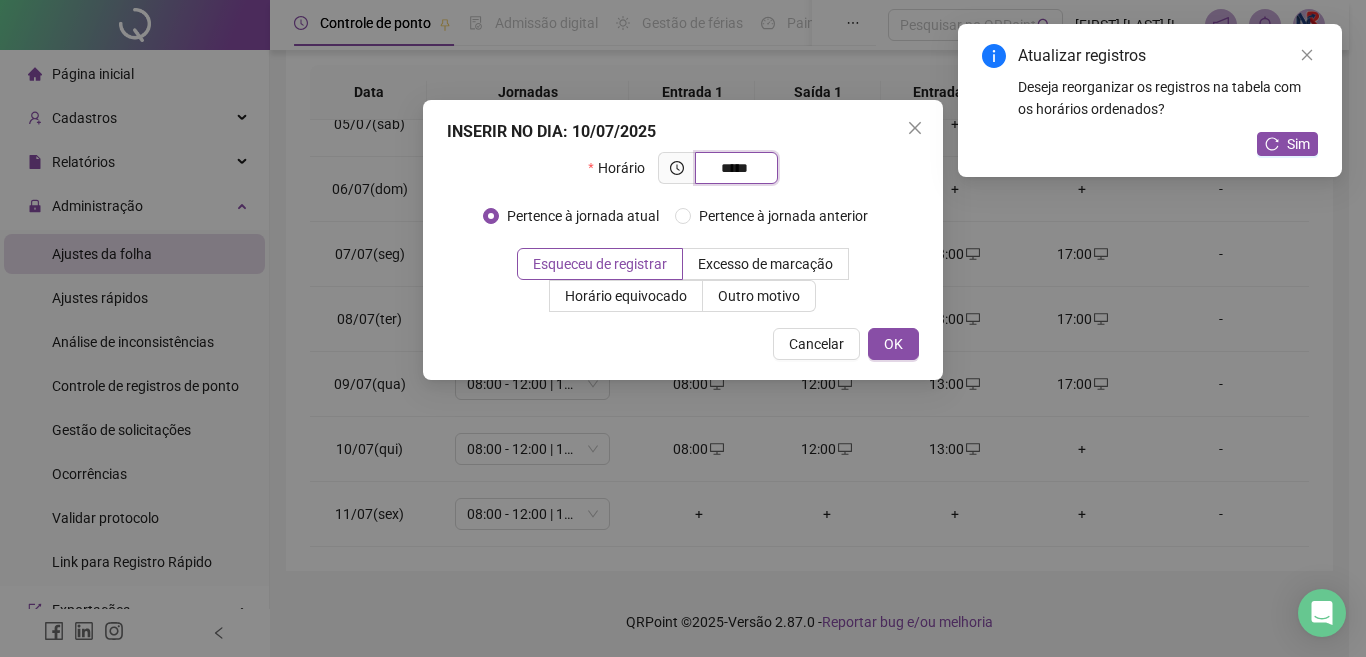 type on "*****" 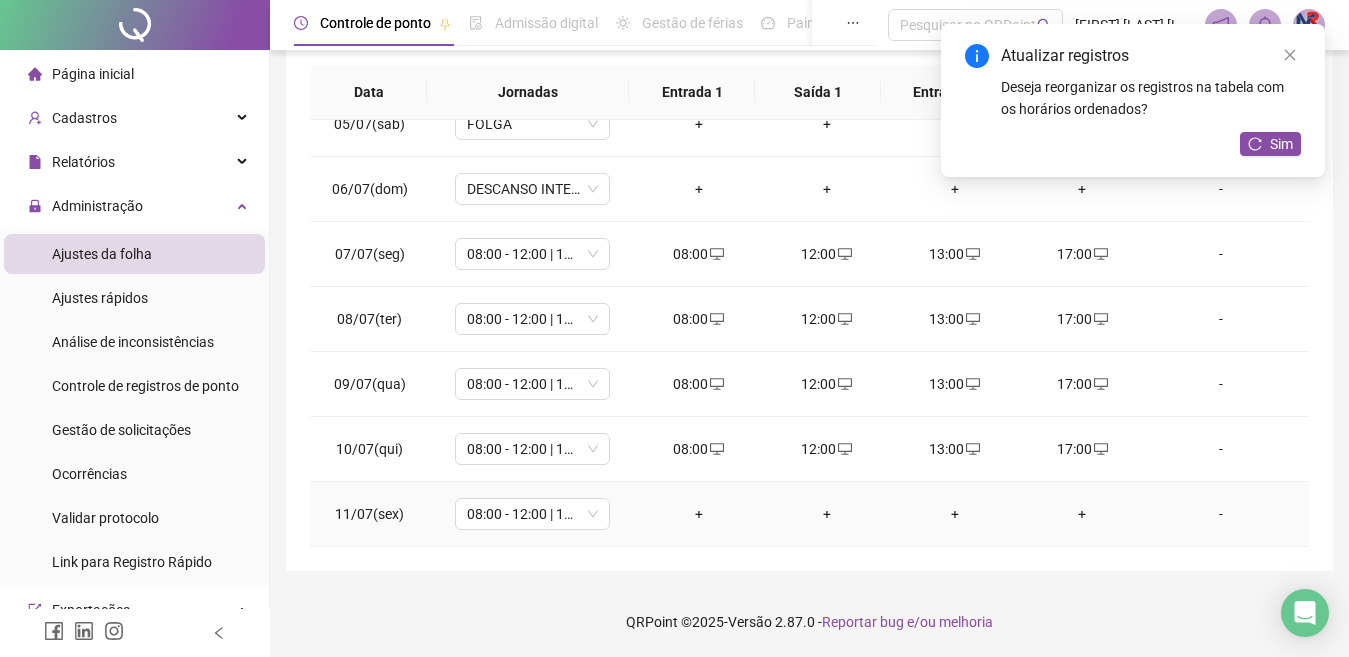 click on "+" at bounding box center [699, 514] 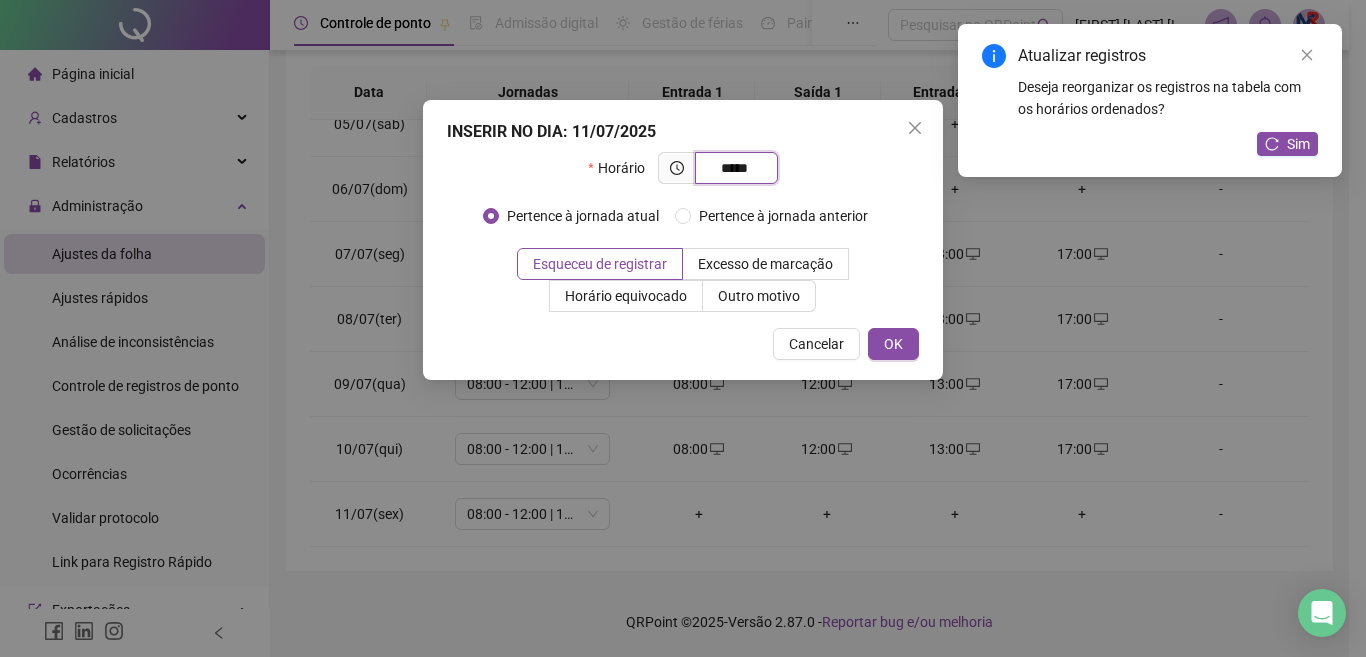 type on "*****" 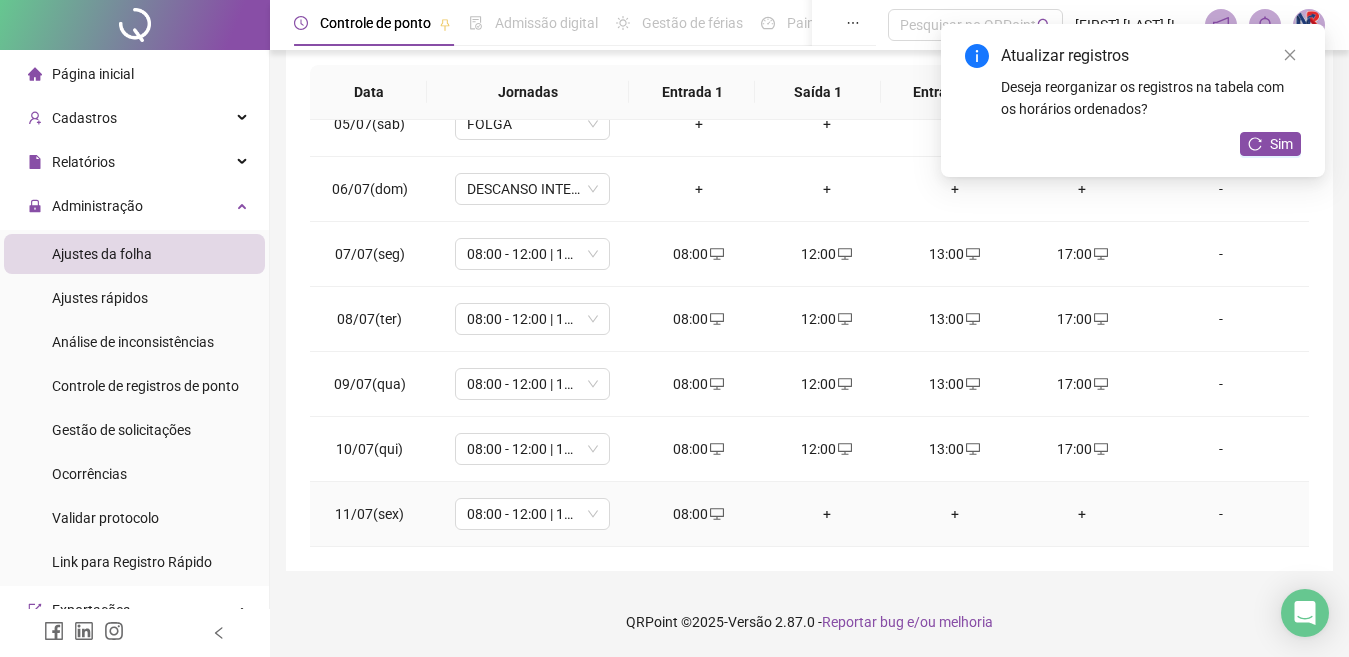 click on "+" at bounding box center [827, 514] 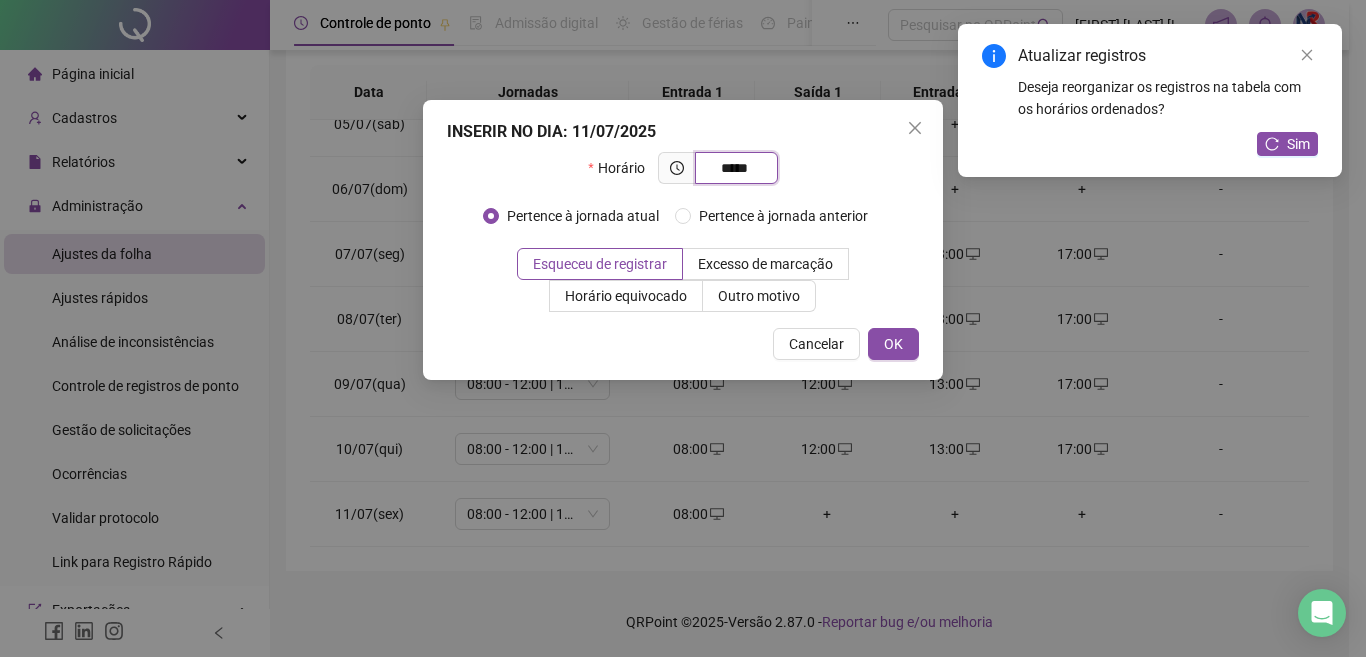 type on "*****" 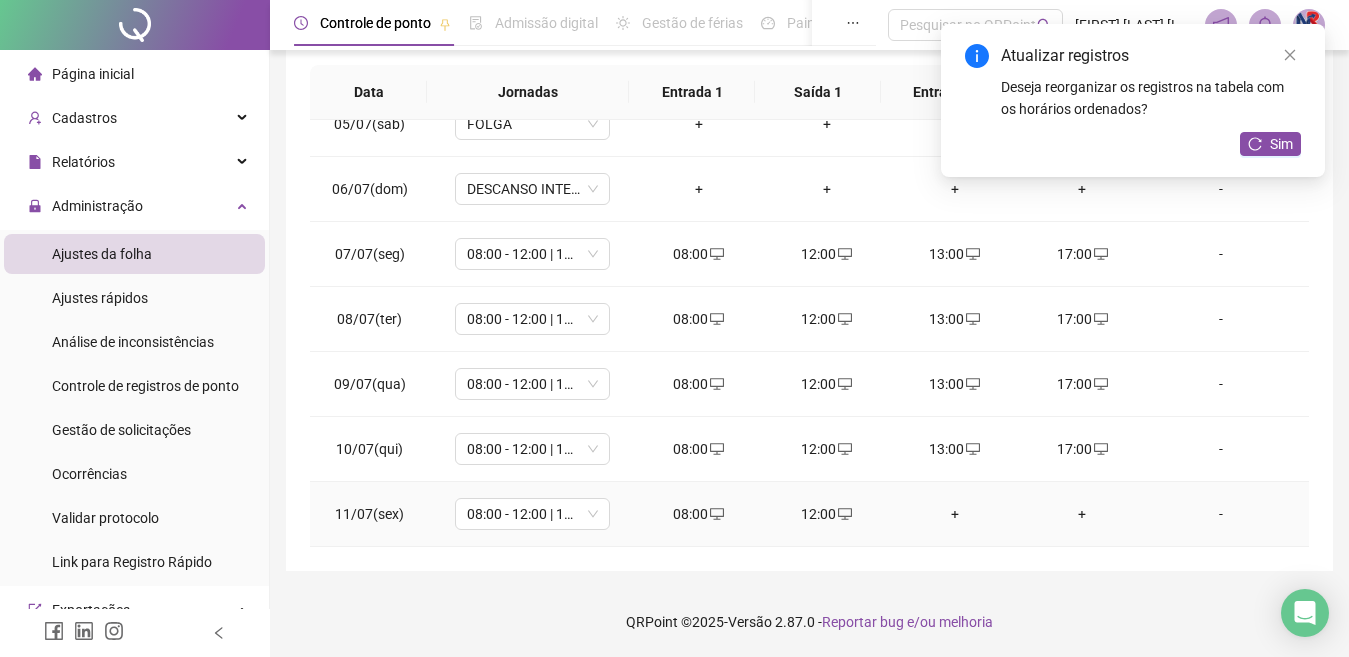 drag, startPoint x: 927, startPoint y: 520, endPoint x: 945, endPoint y: 508, distance: 21.633308 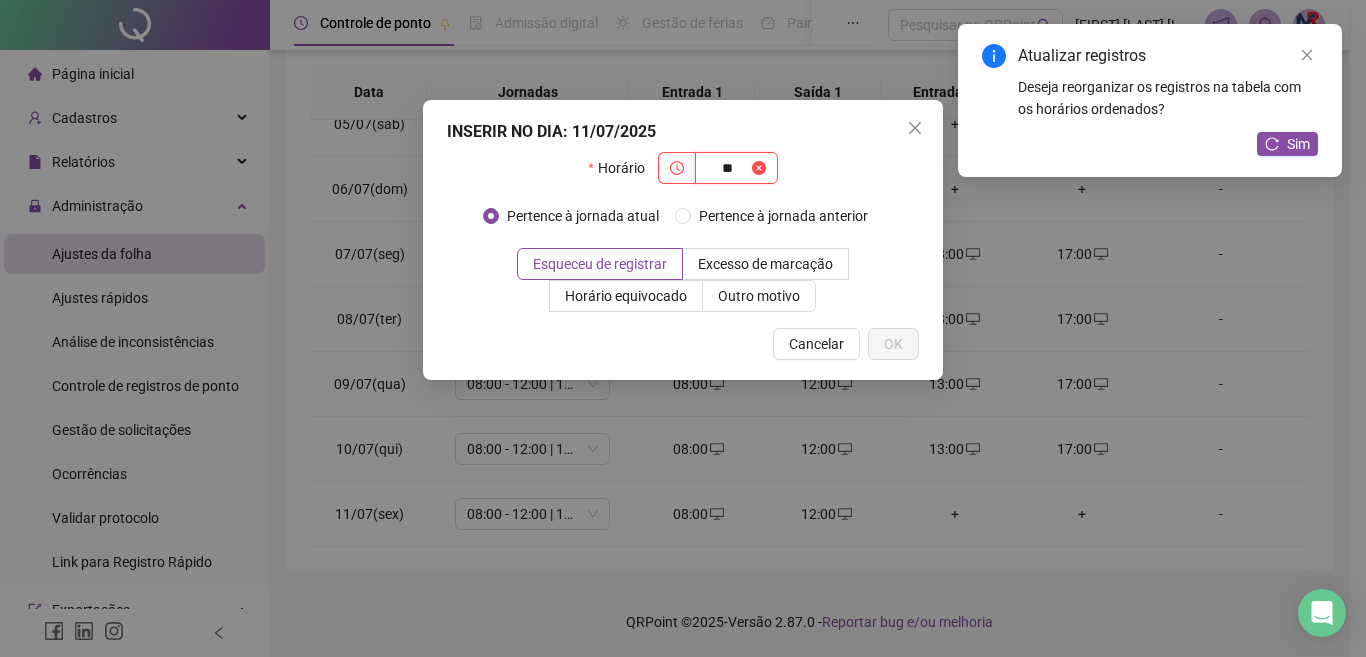 type on "*" 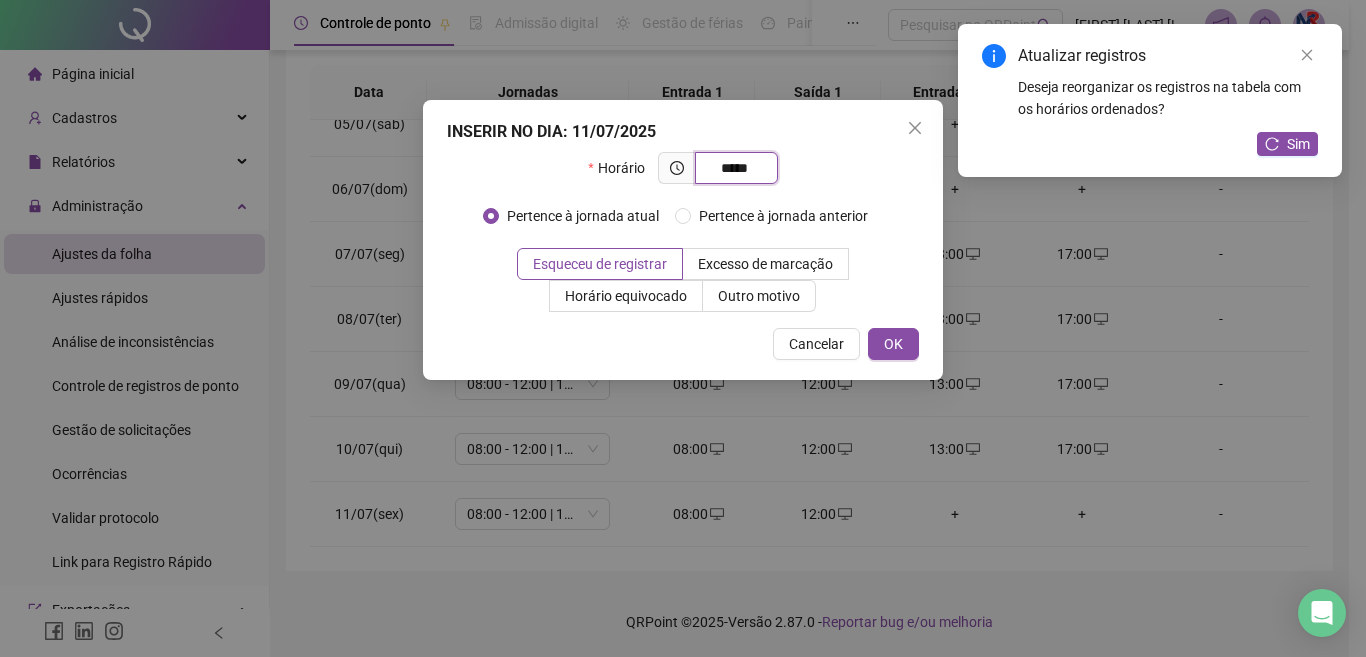 type on "*****" 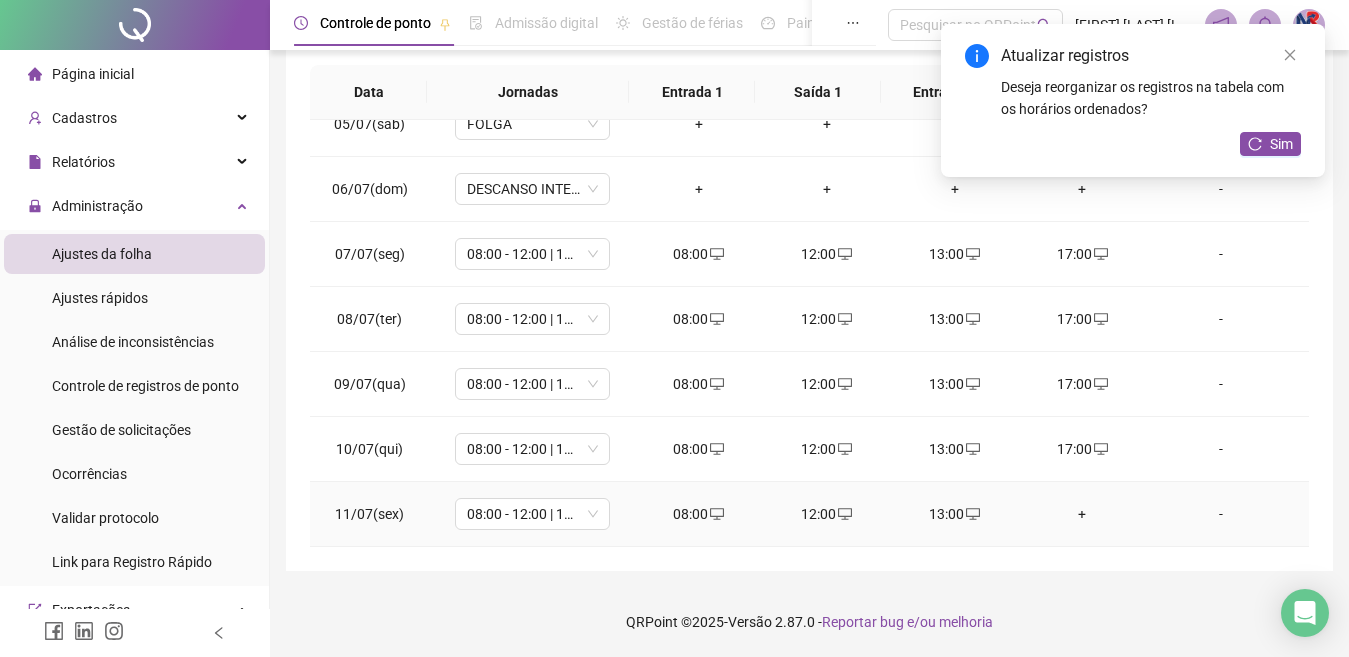 click on "+" at bounding box center (1083, 514) 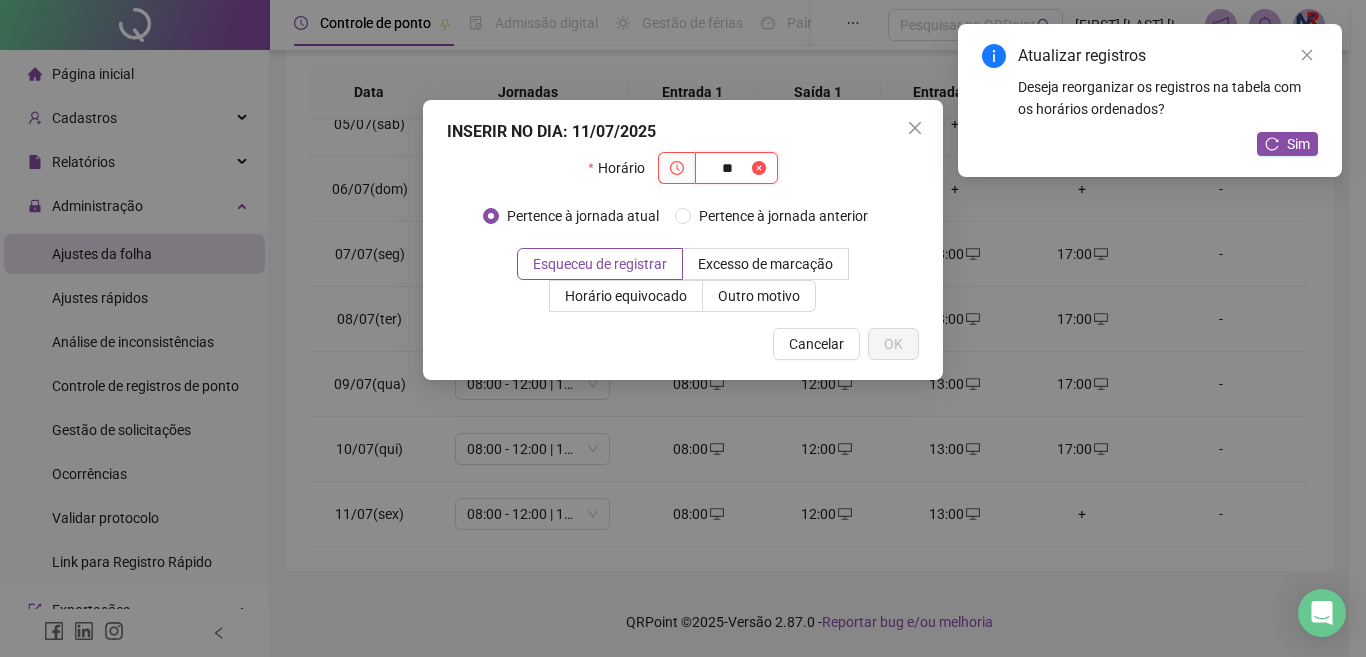 type on "*" 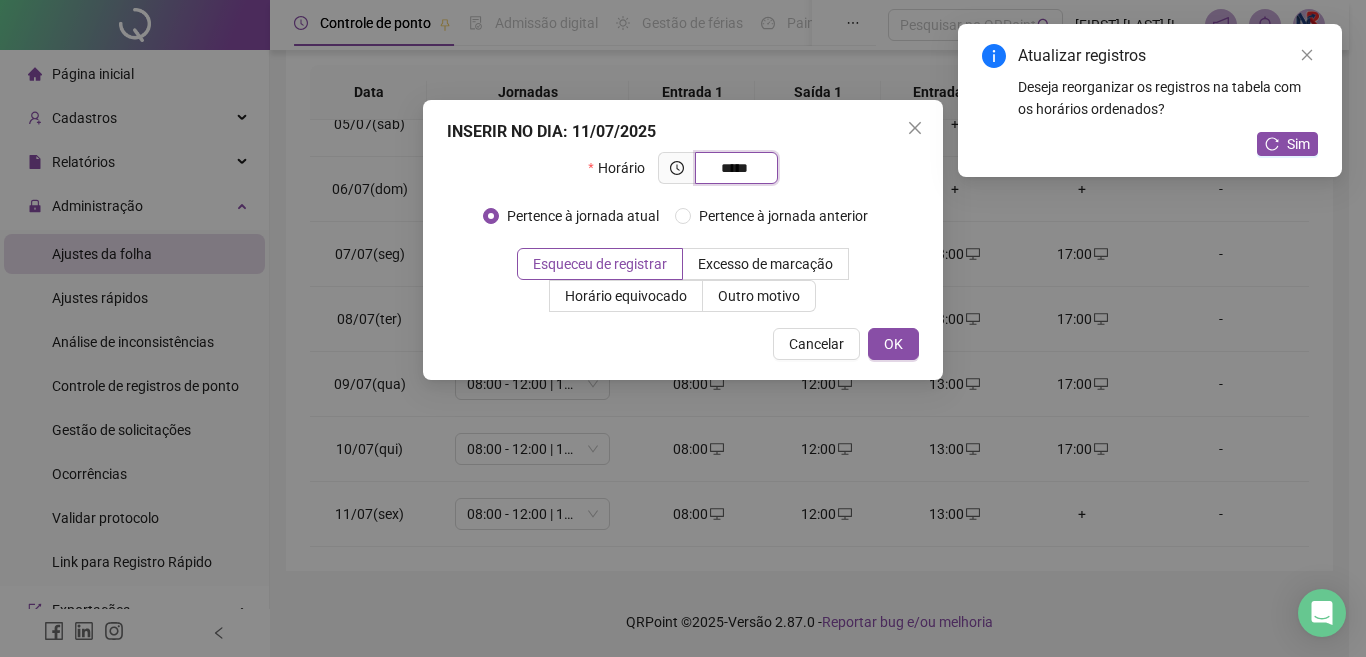 type on "*****" 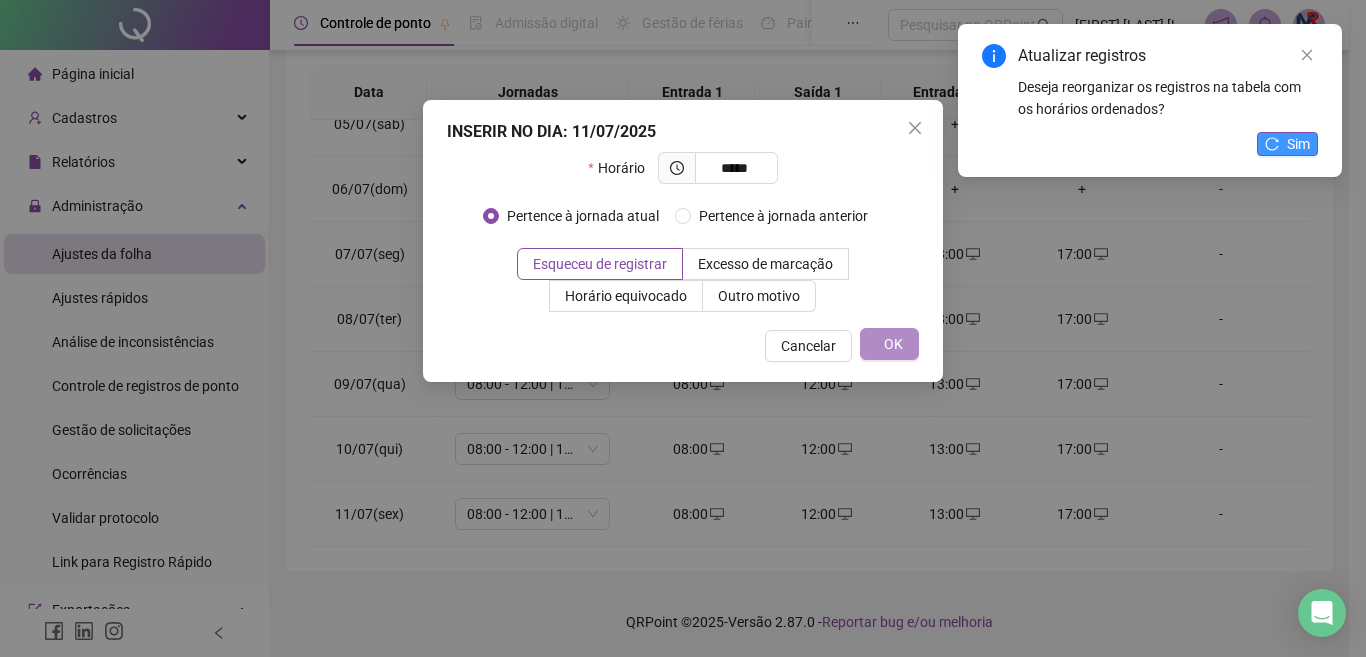 click on "Sim" at bounding box center (1298, 144) 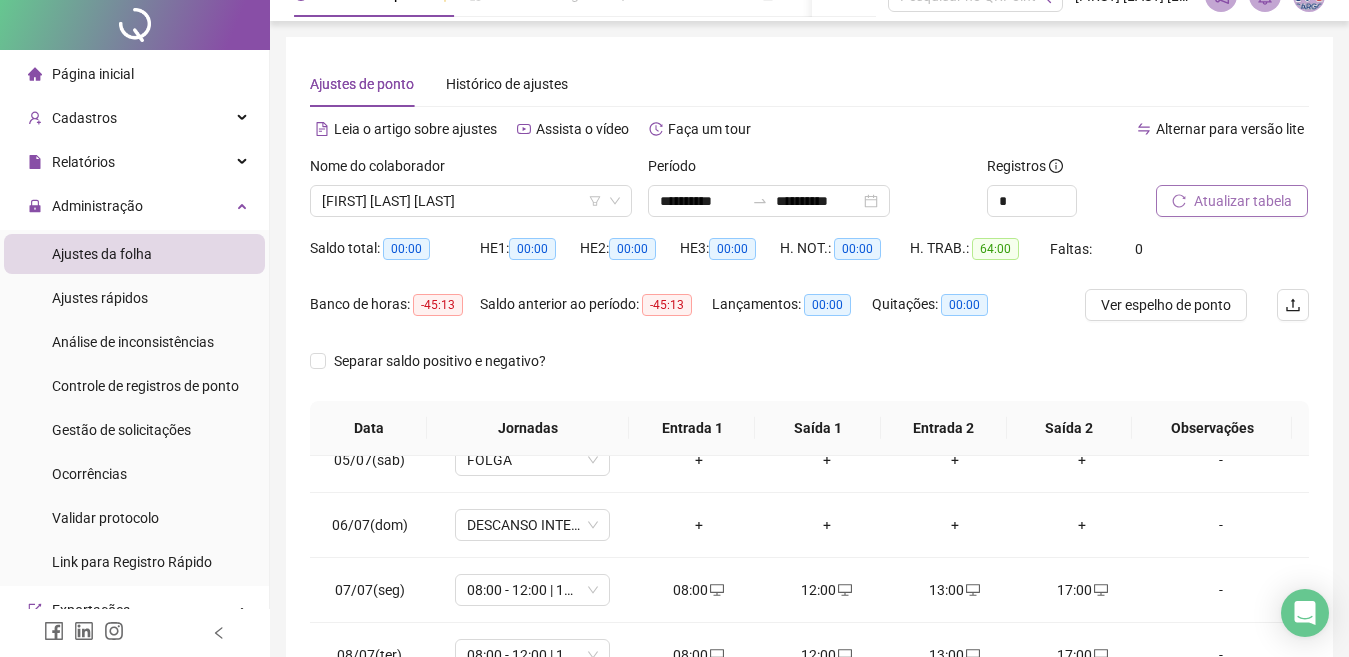 scroll, scrollTop: 0, scrollLeft: 0, axis: both 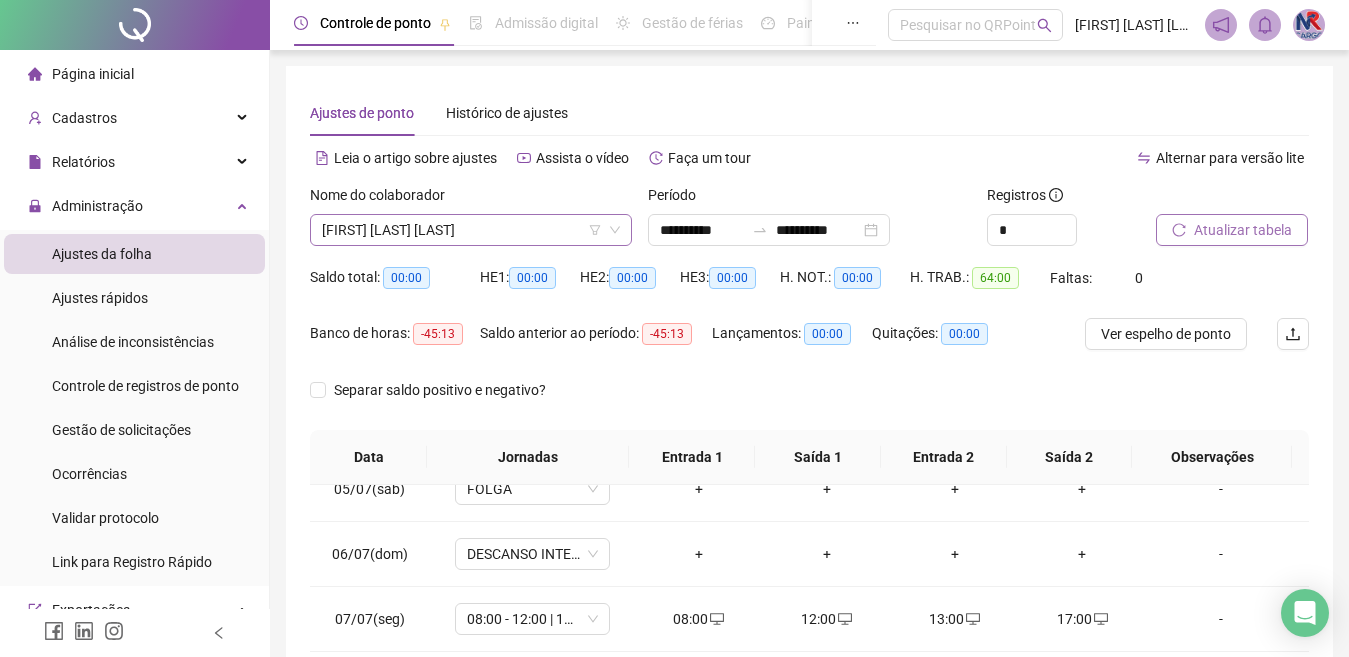 click on "[FIRST] [LAST] [LAST]" at bounding box center (471, 230) 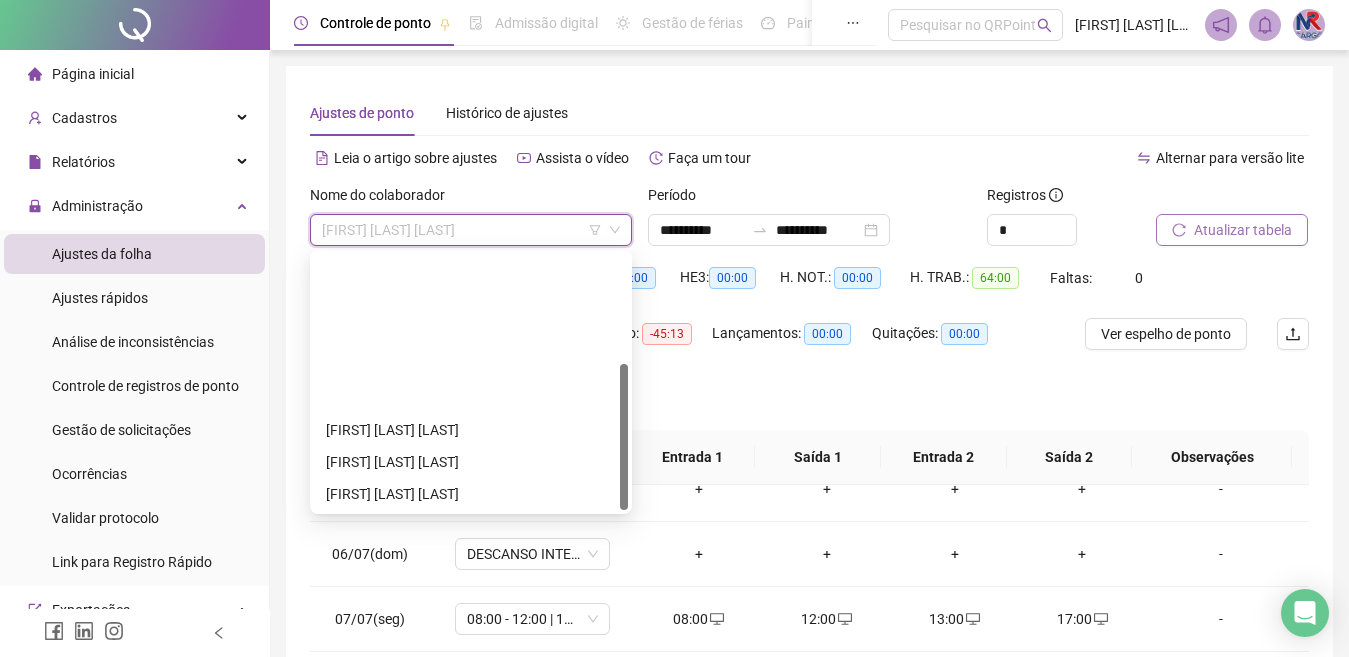 scroll, scrollTop: 192, scrollLeft: 0, axis: vertical 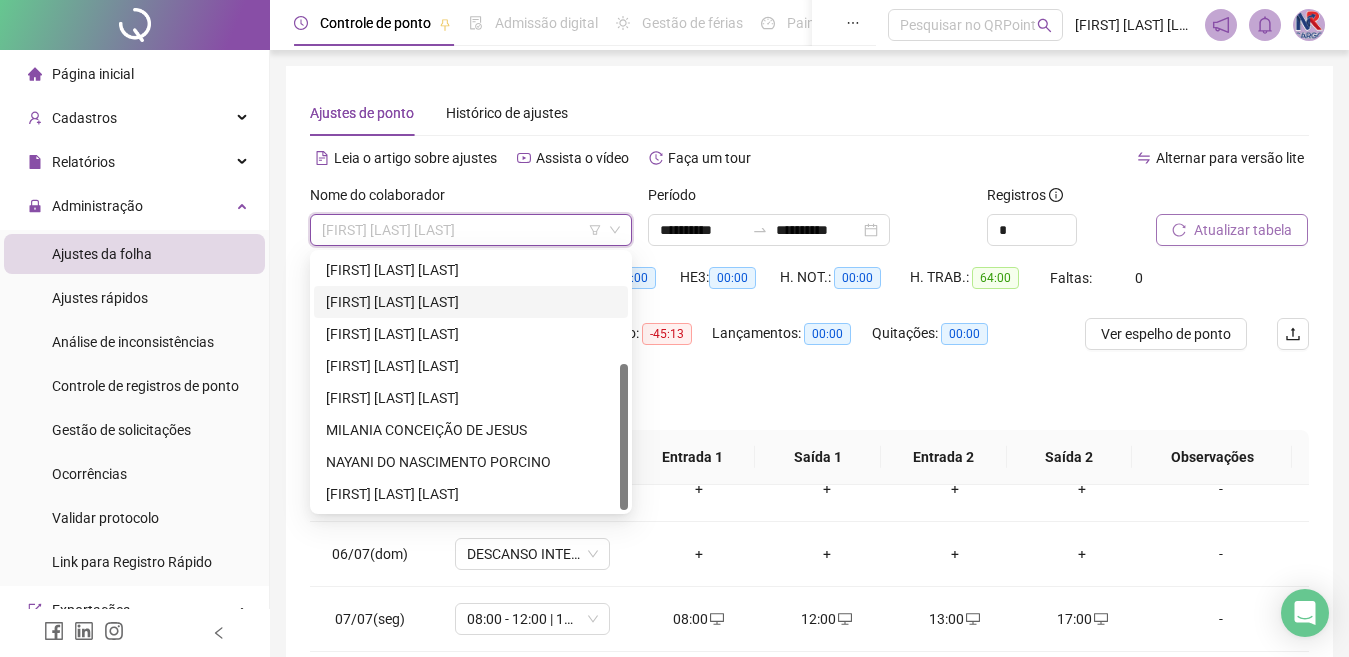click on "[FIRST] [LAST] [LAST]" at bounding box center (471, 302) 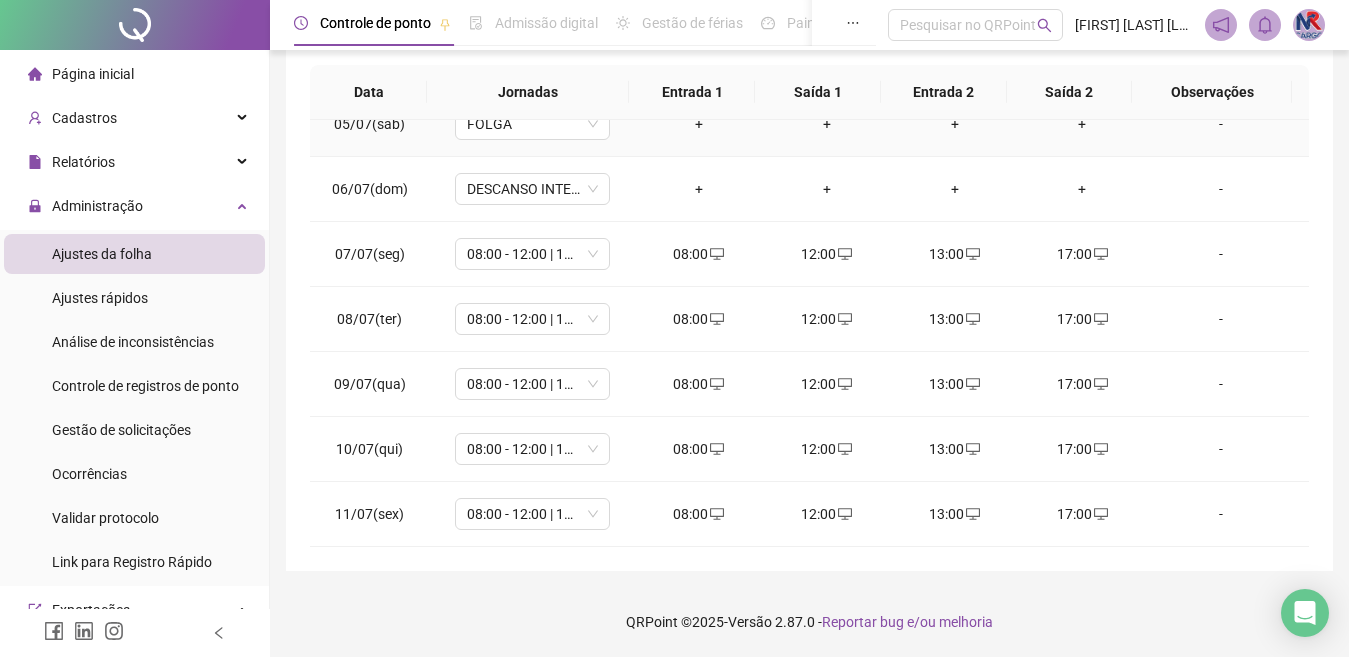 scroll, scrollTop: 261, scrollLeft: 0, axis: vertical 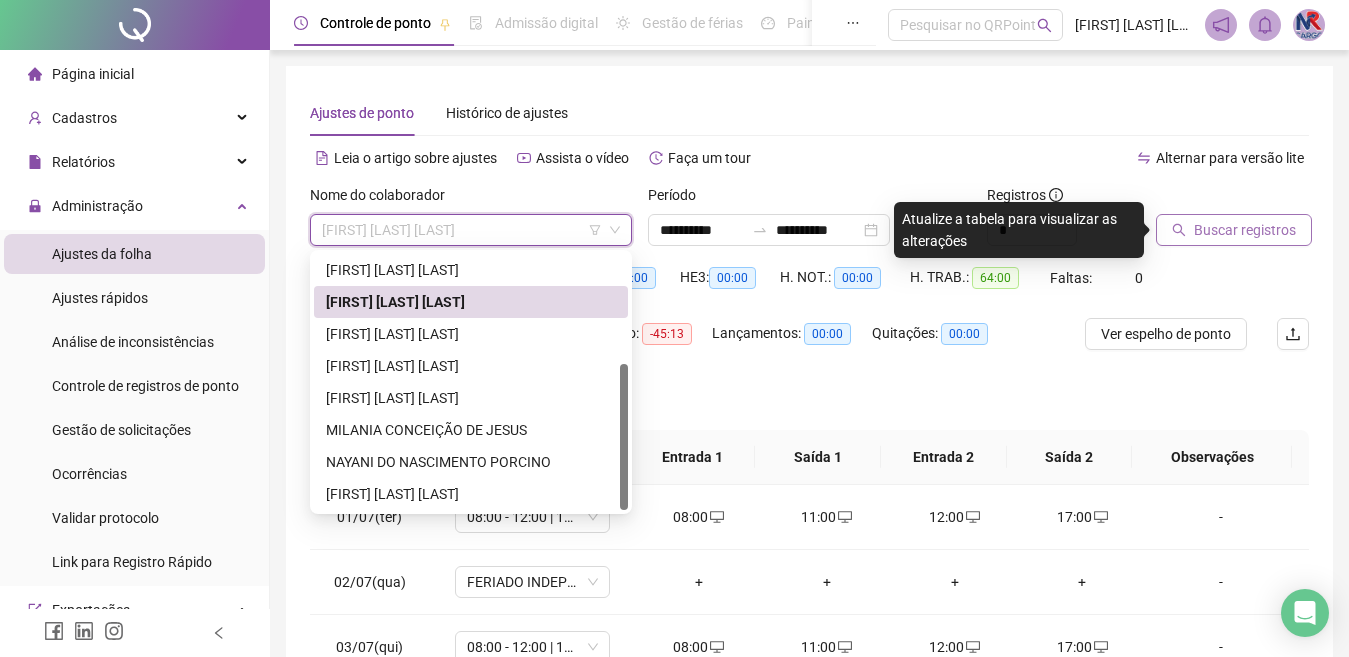 click on "[FIRST] [LAST] [LAST]" at bounding box center (471, 230) 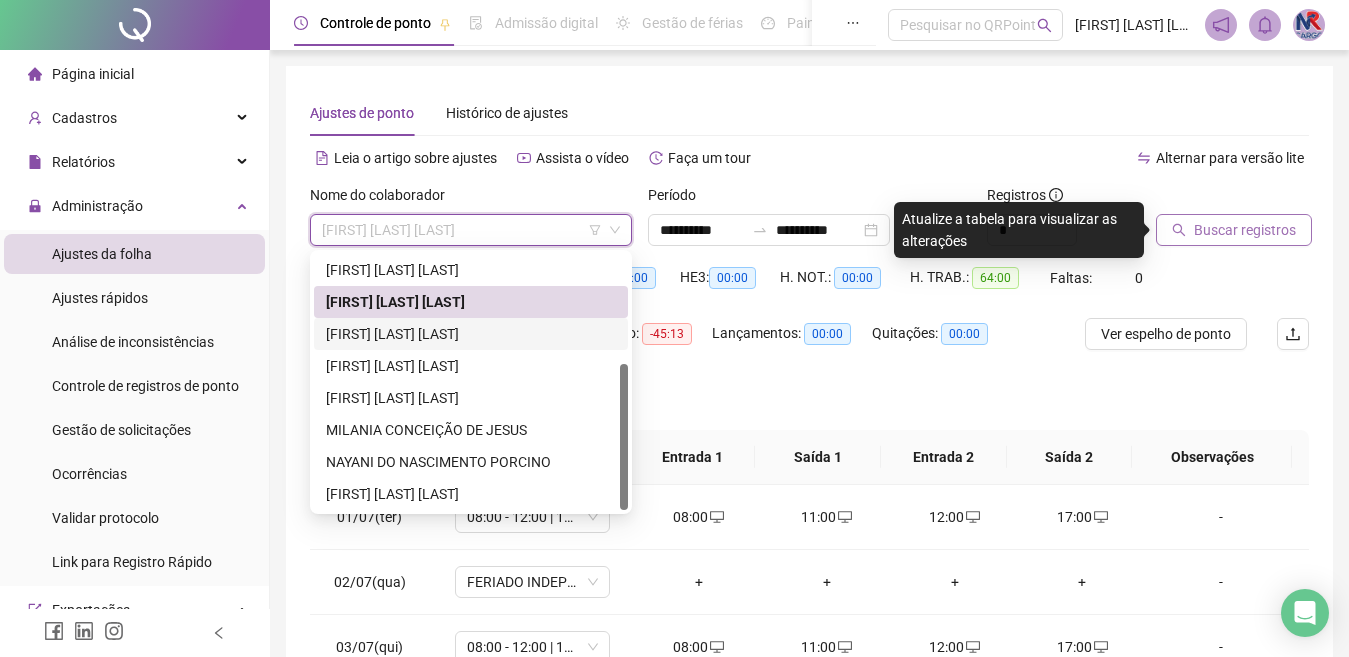 click on "Separar saldo positivo e negativo?" at bounding box center [809, 402] 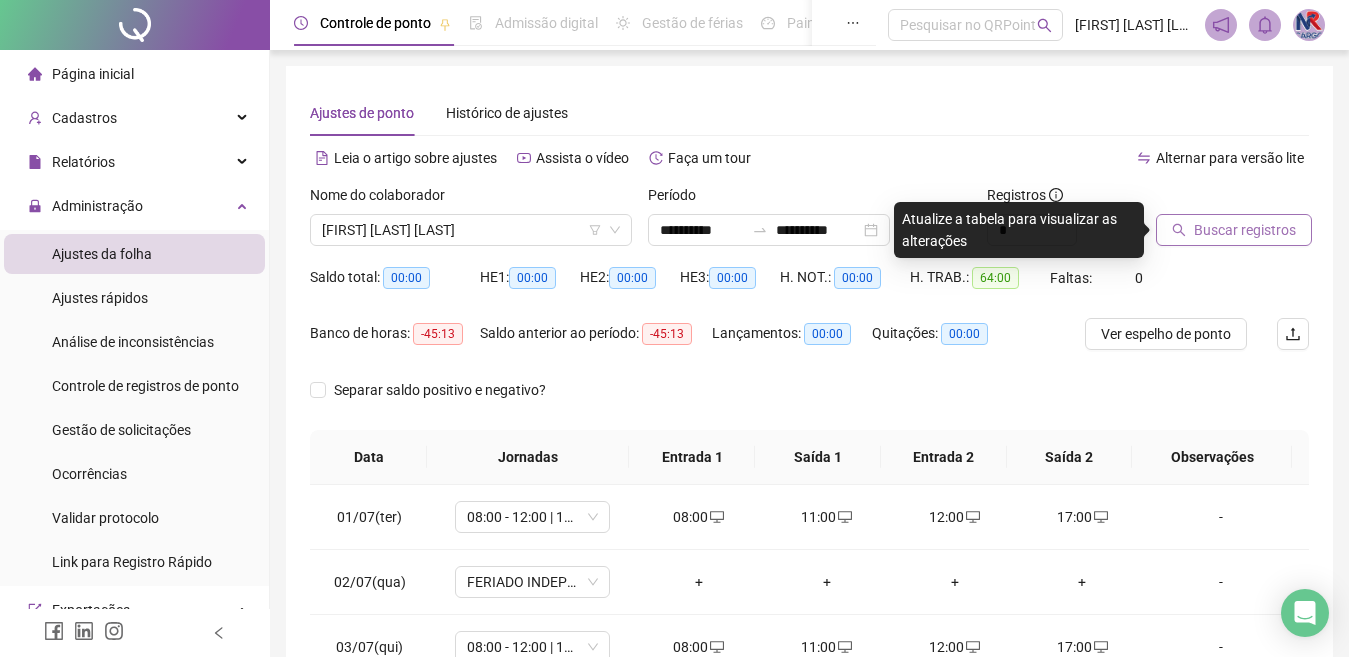 scroll, scrollTop: 365, scrollLeft: 0, axis: vertical 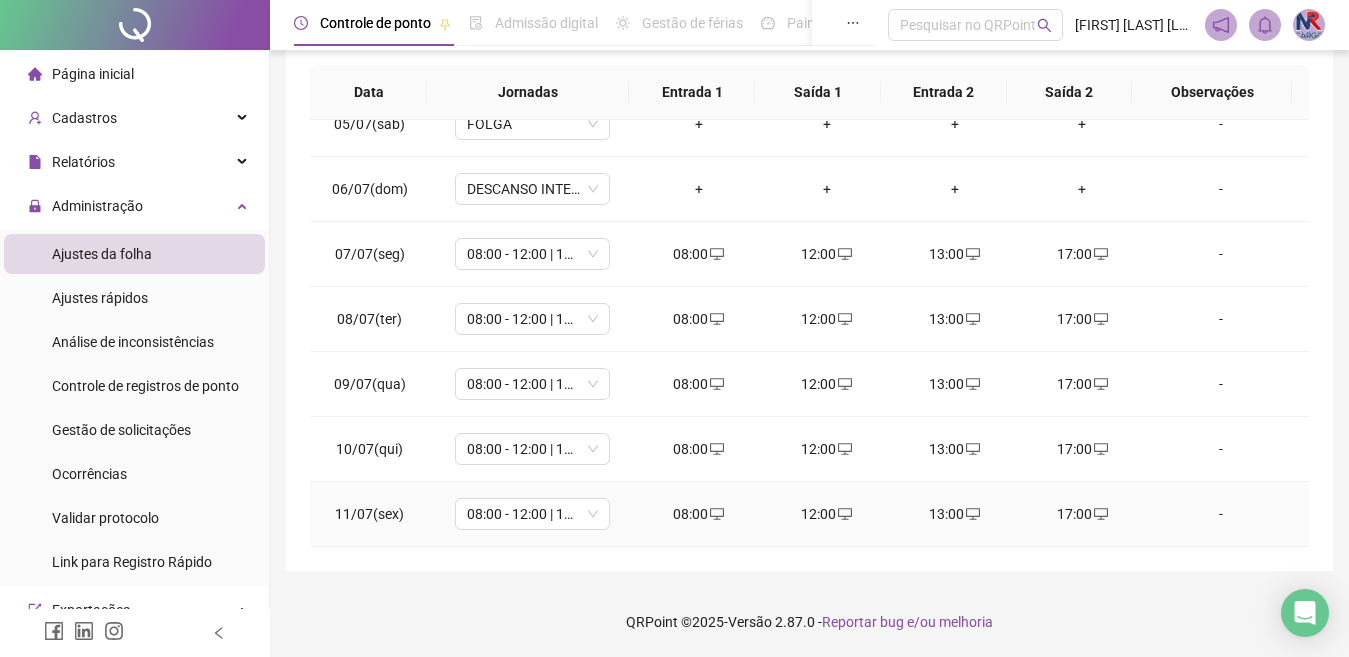 click on "08:00" at bounding box center (699, 514) 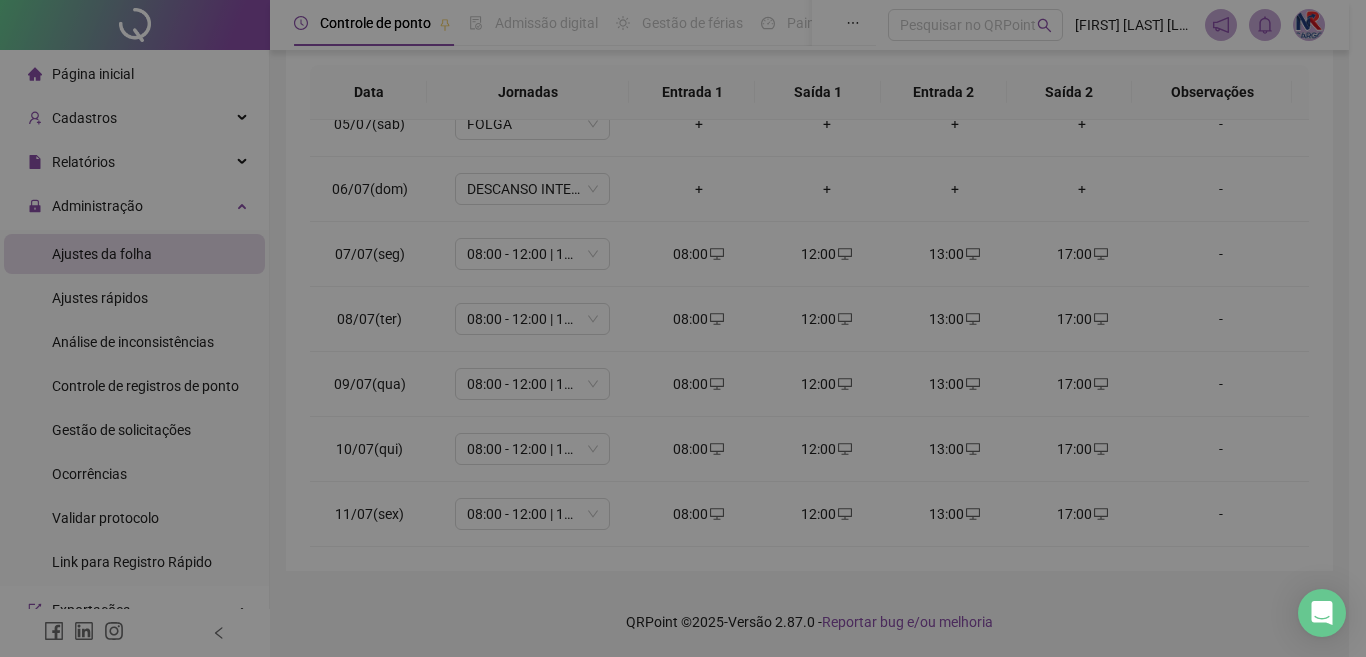 type on "**********" 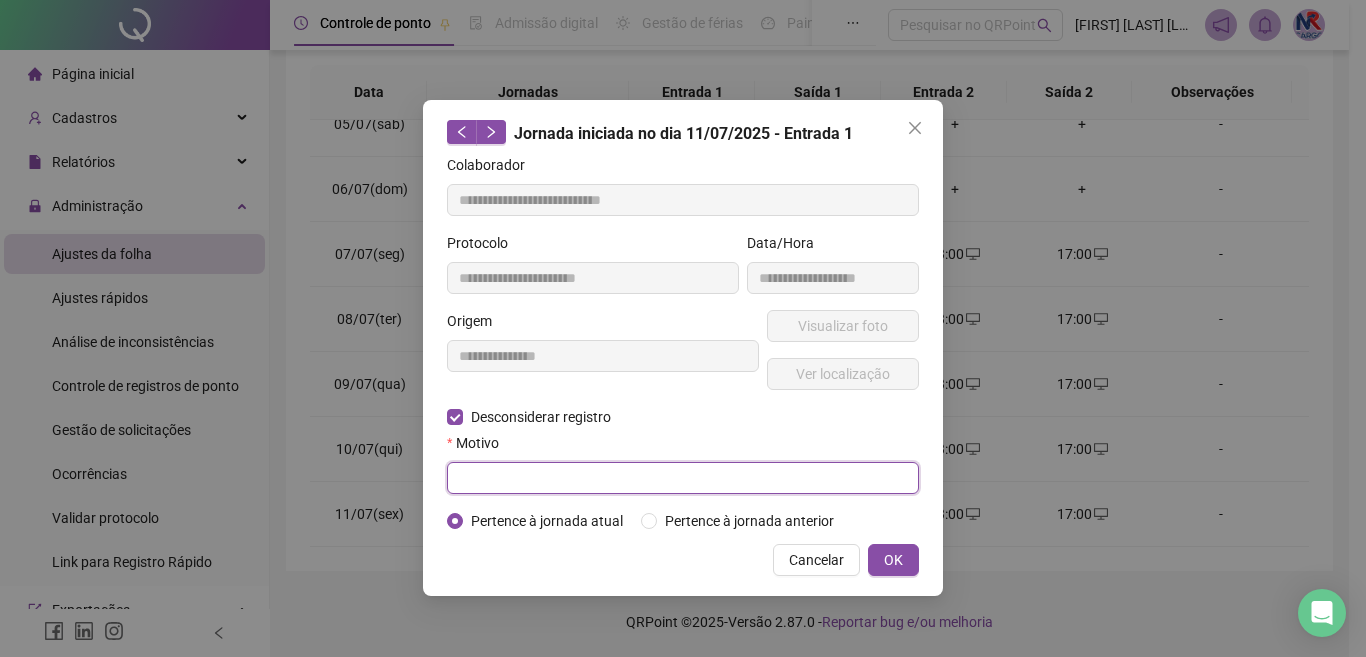 click at bounding box center [683, 478] 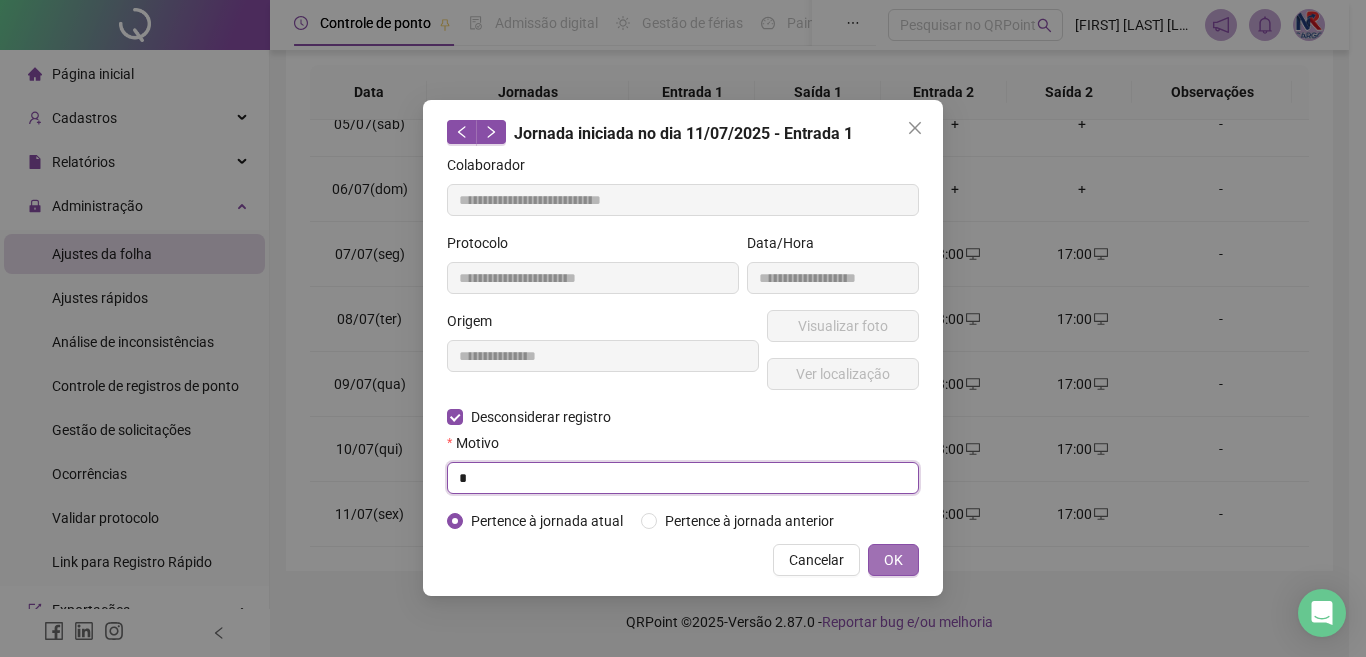 type on "*" 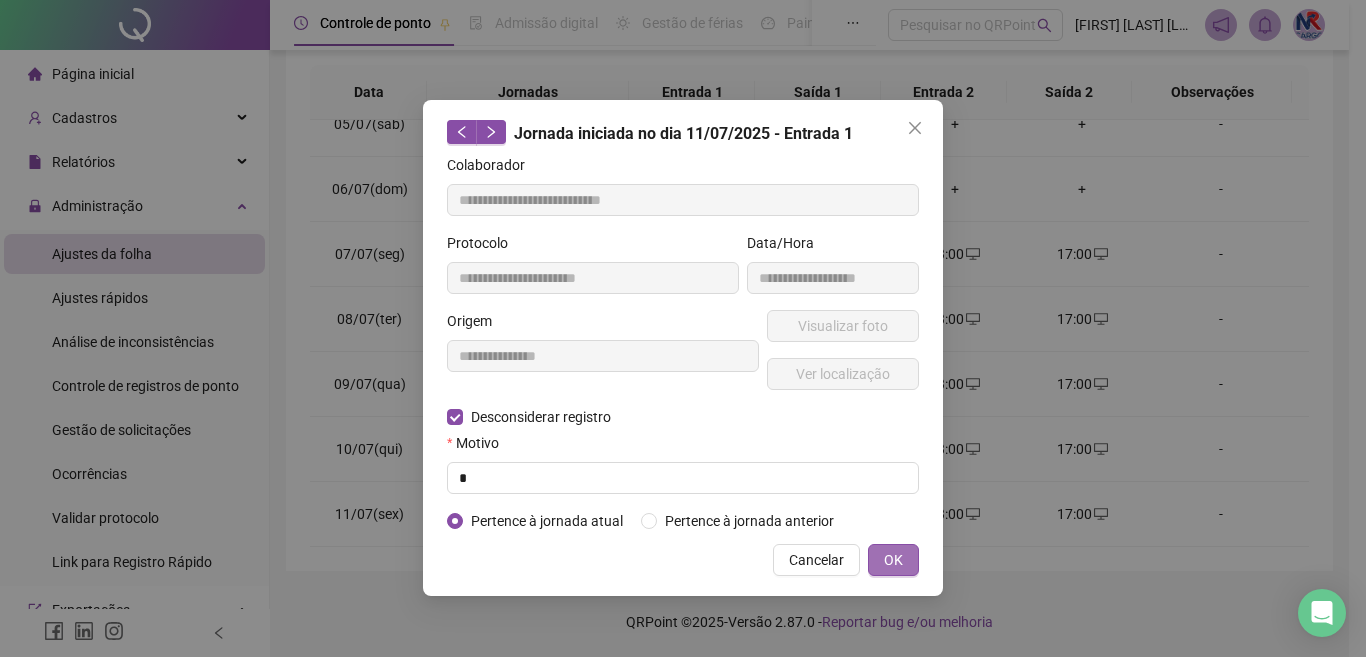 click on "OK" at bounding box center (893, 560) 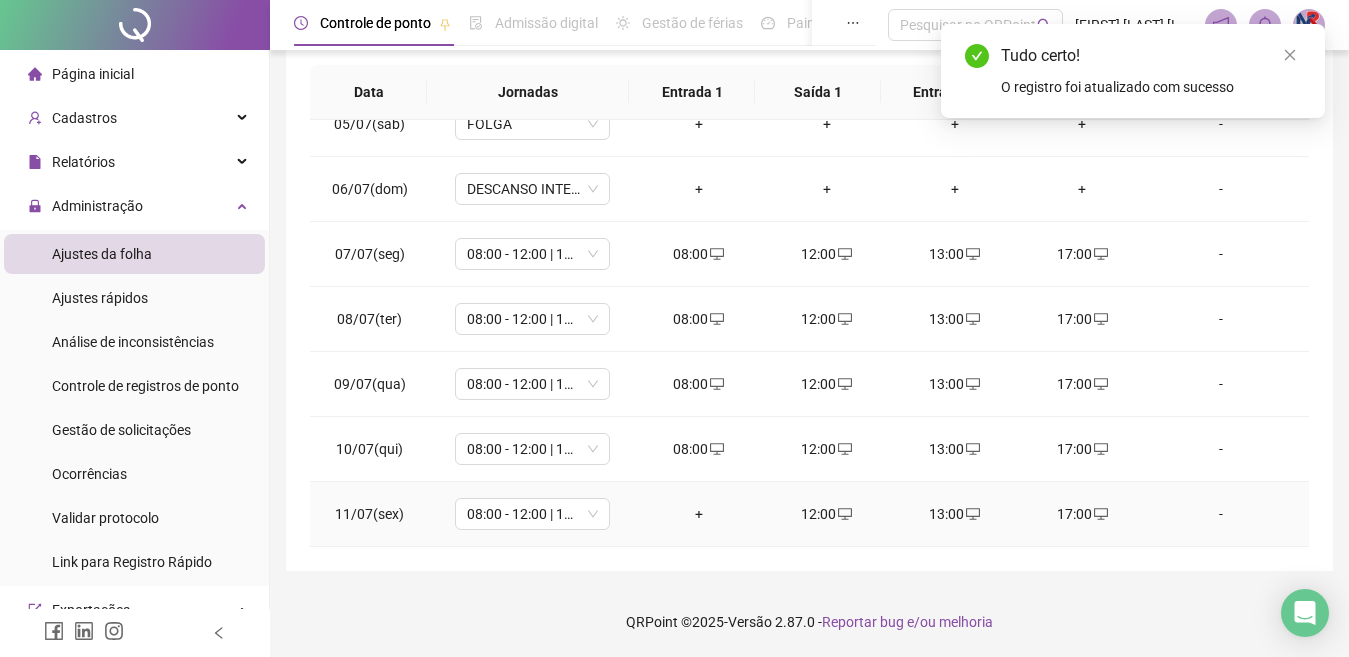 click on "12:00" at bounding box center [827, 514] 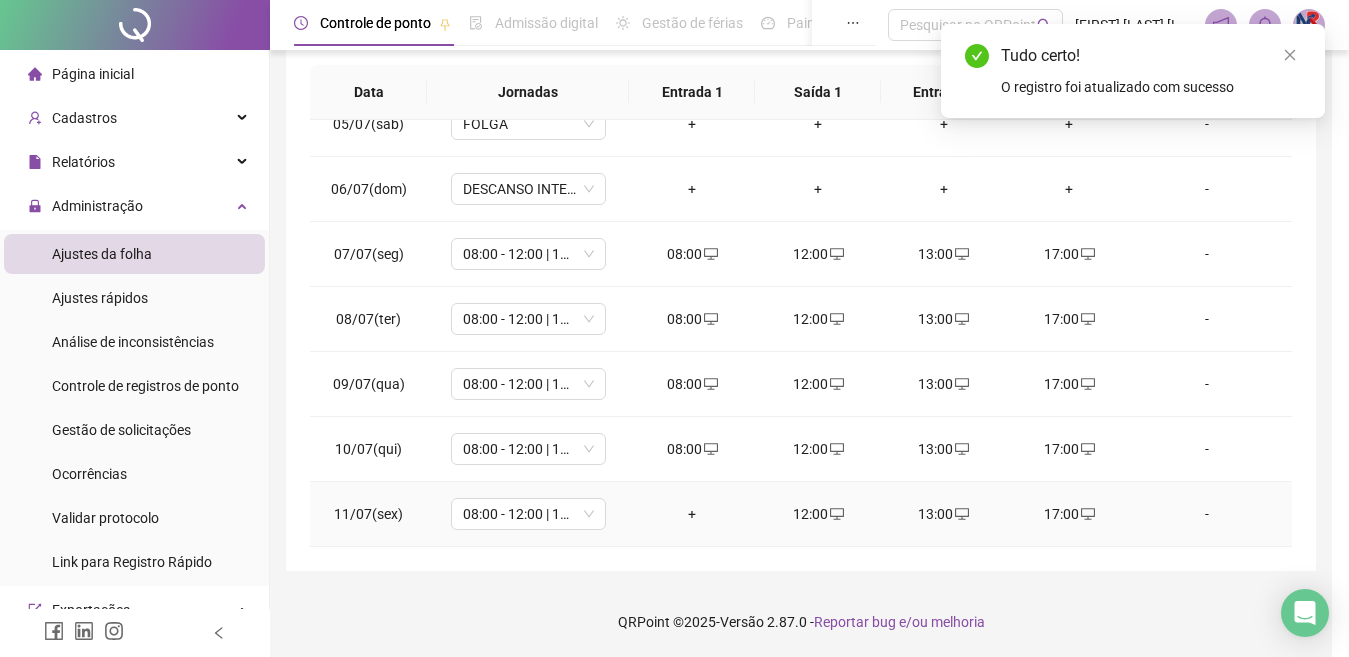type on "**********" 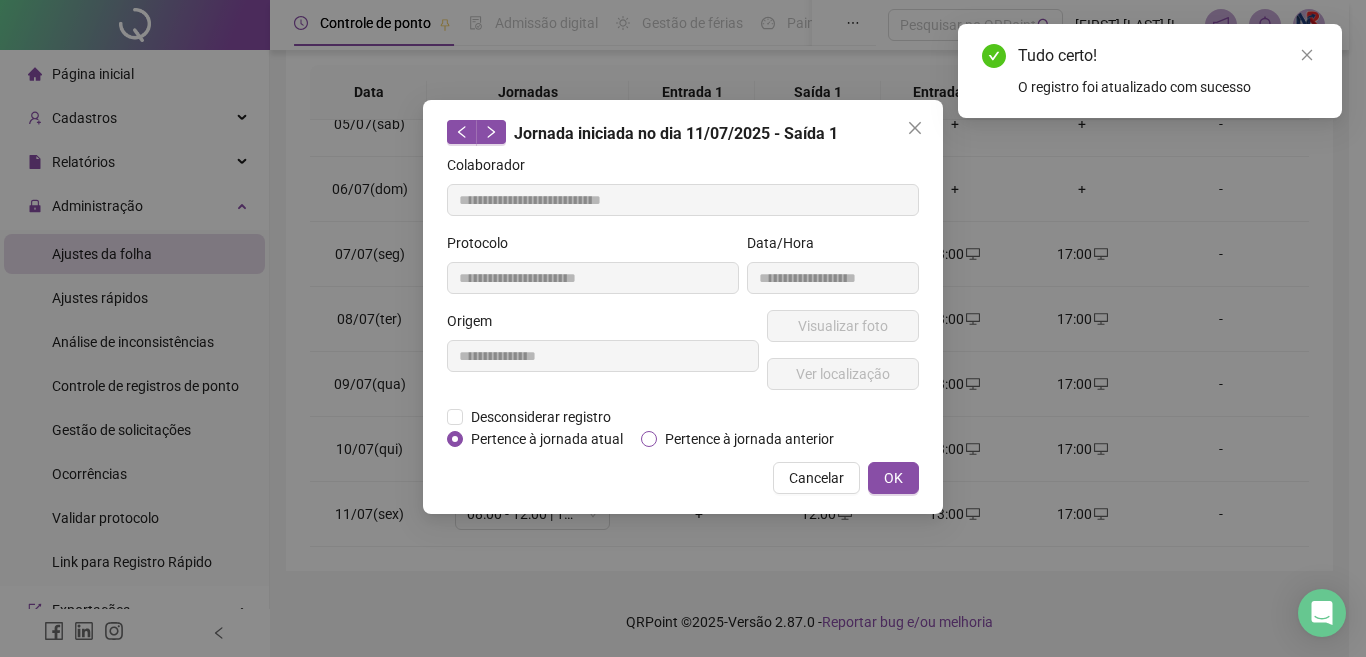 click on "Pertence à jornada anterior" at bounding box center [749, 439] 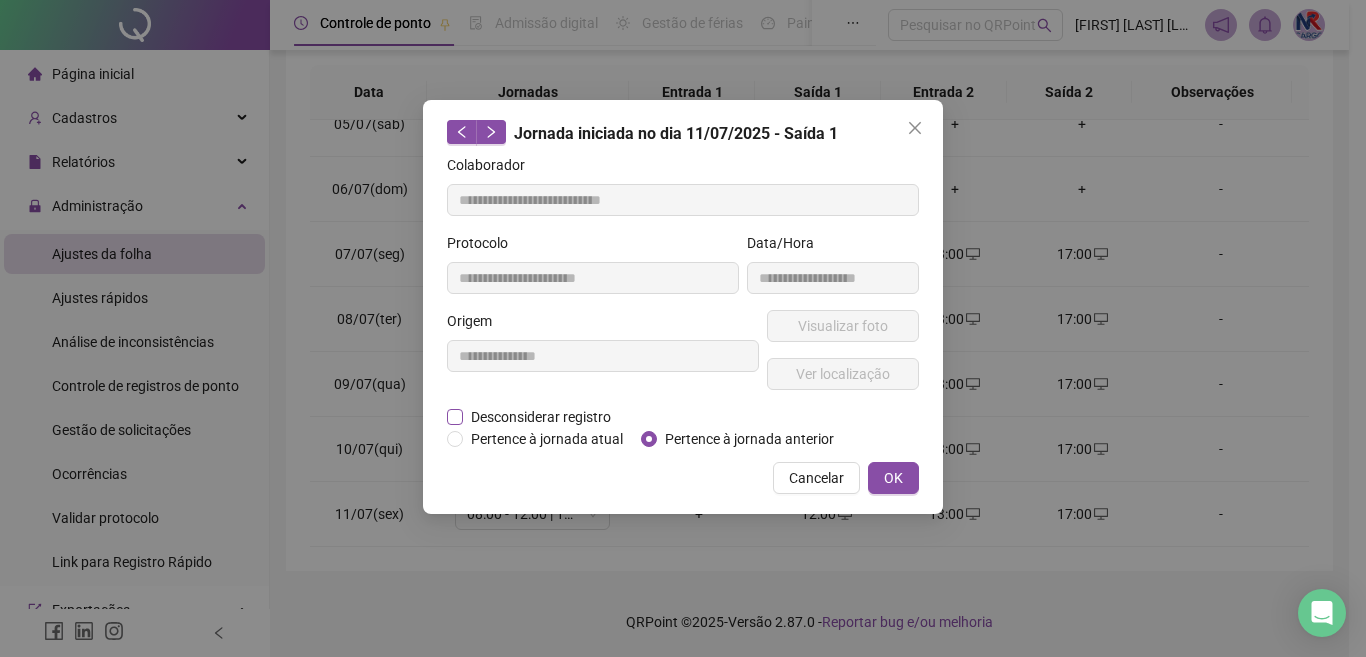 click on "Desconsiderar registro" at bounding box center [541, 417] 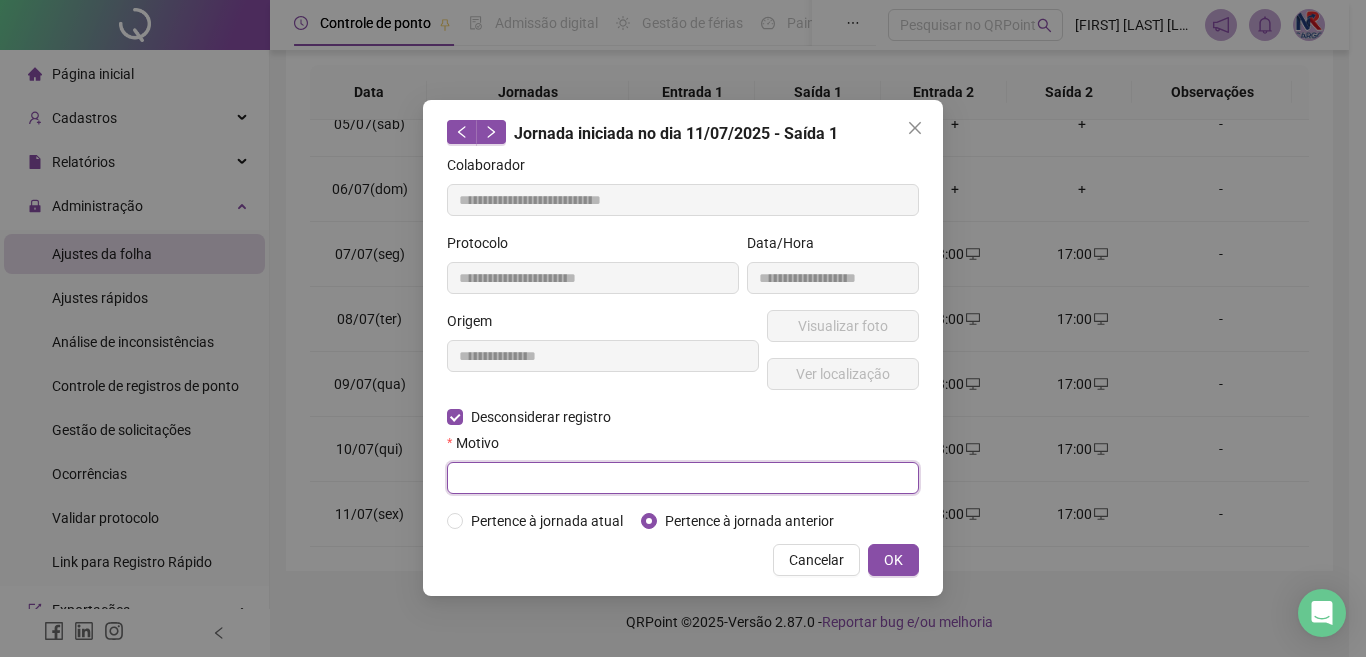 click at bounding box center (683, 478) 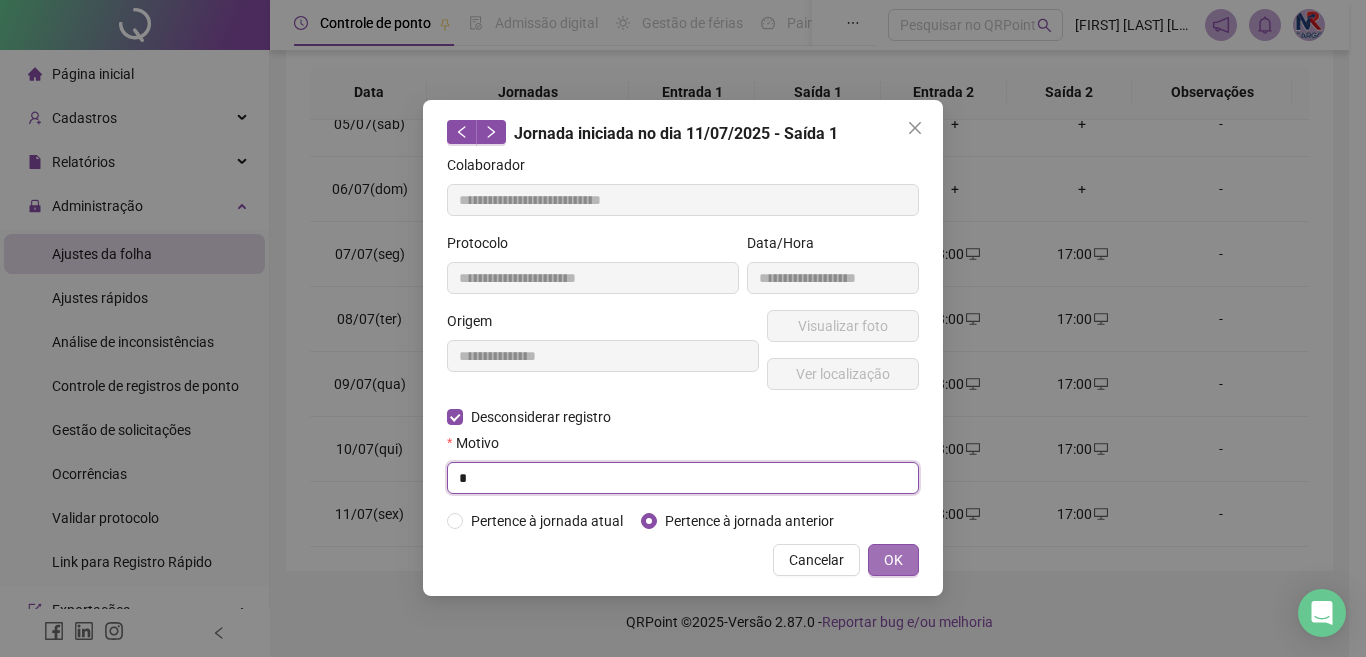 type on "*" 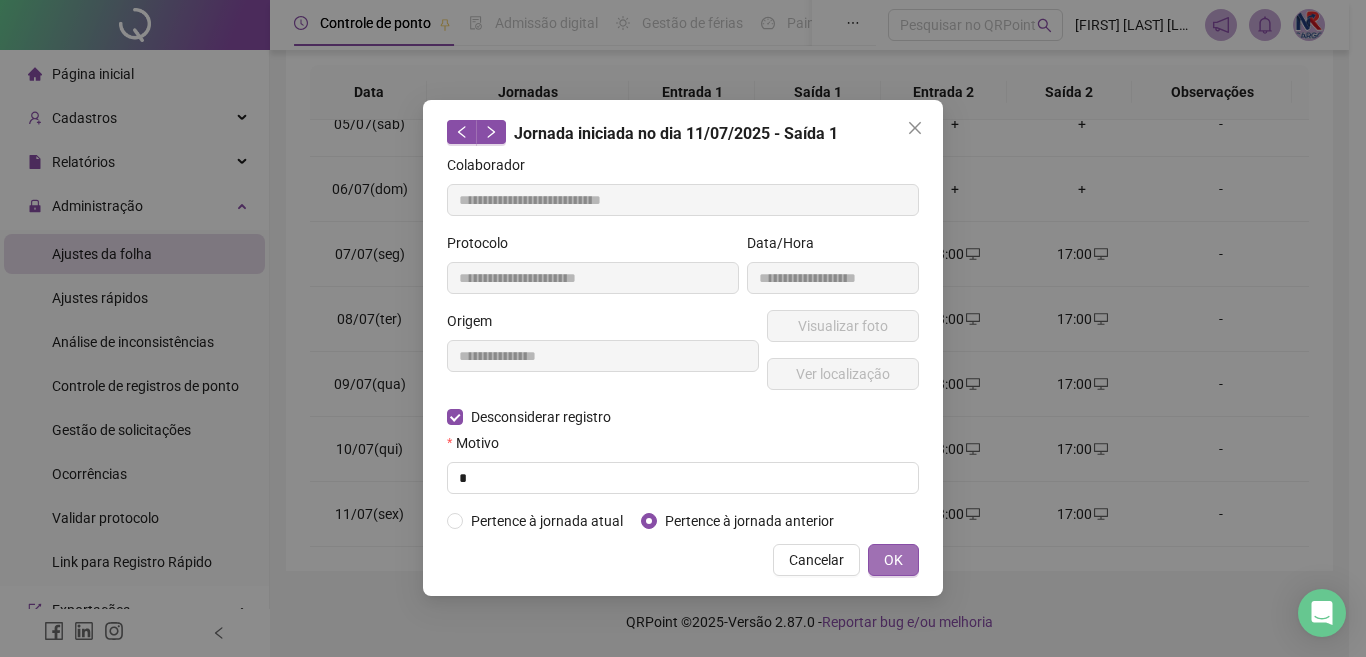 click on "OK" at bounding box center [893, 560] 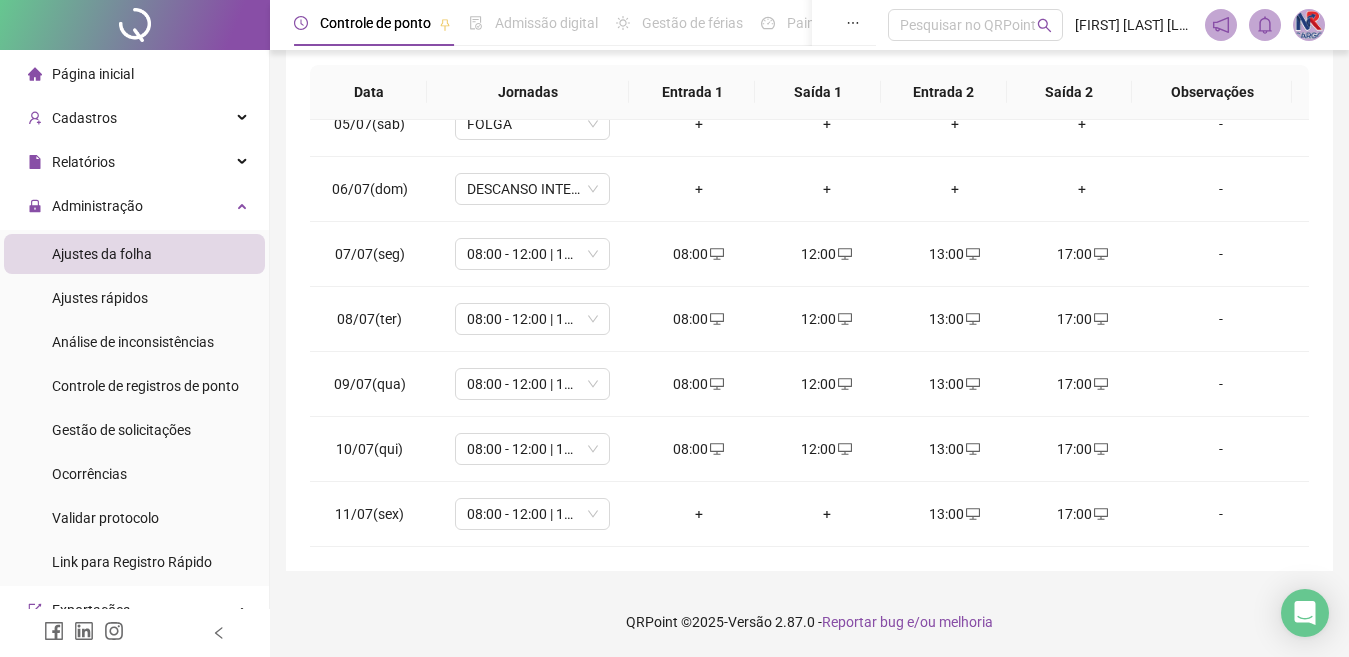 scroll, scrollTop: 0, scrollLeft: 0, axis: both 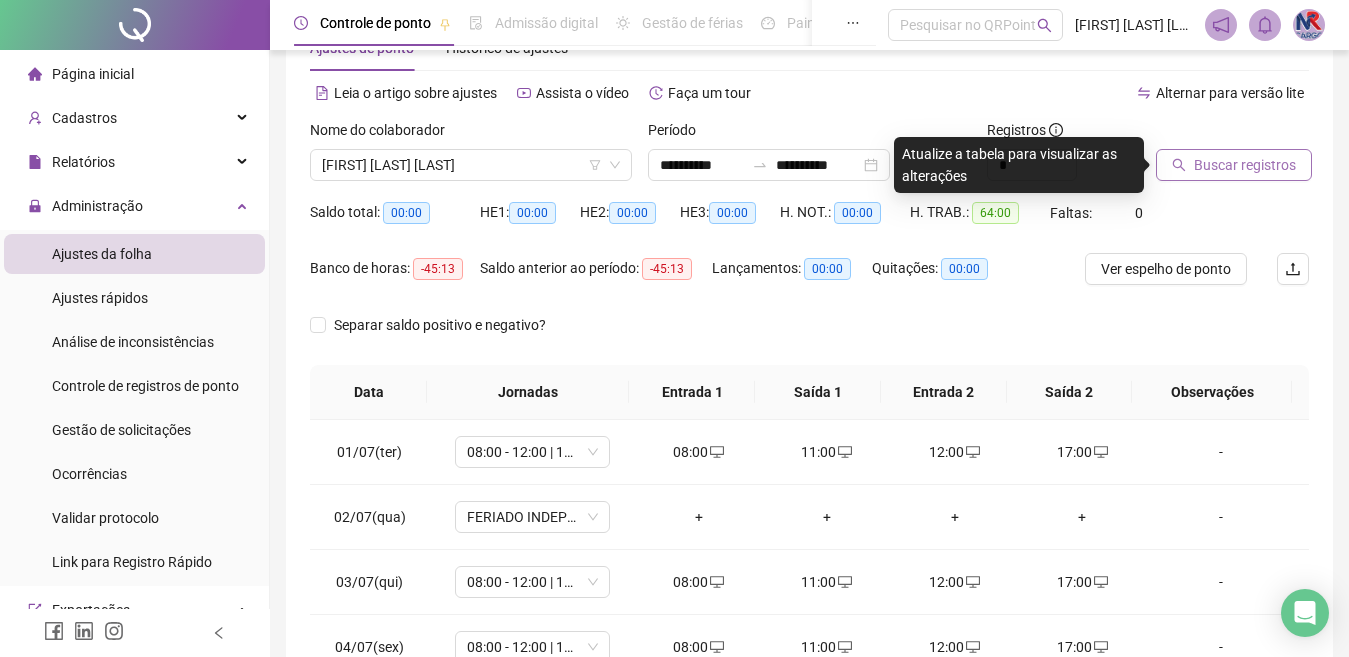 click on "Buscar registros" at bounding box center [1245, 165] 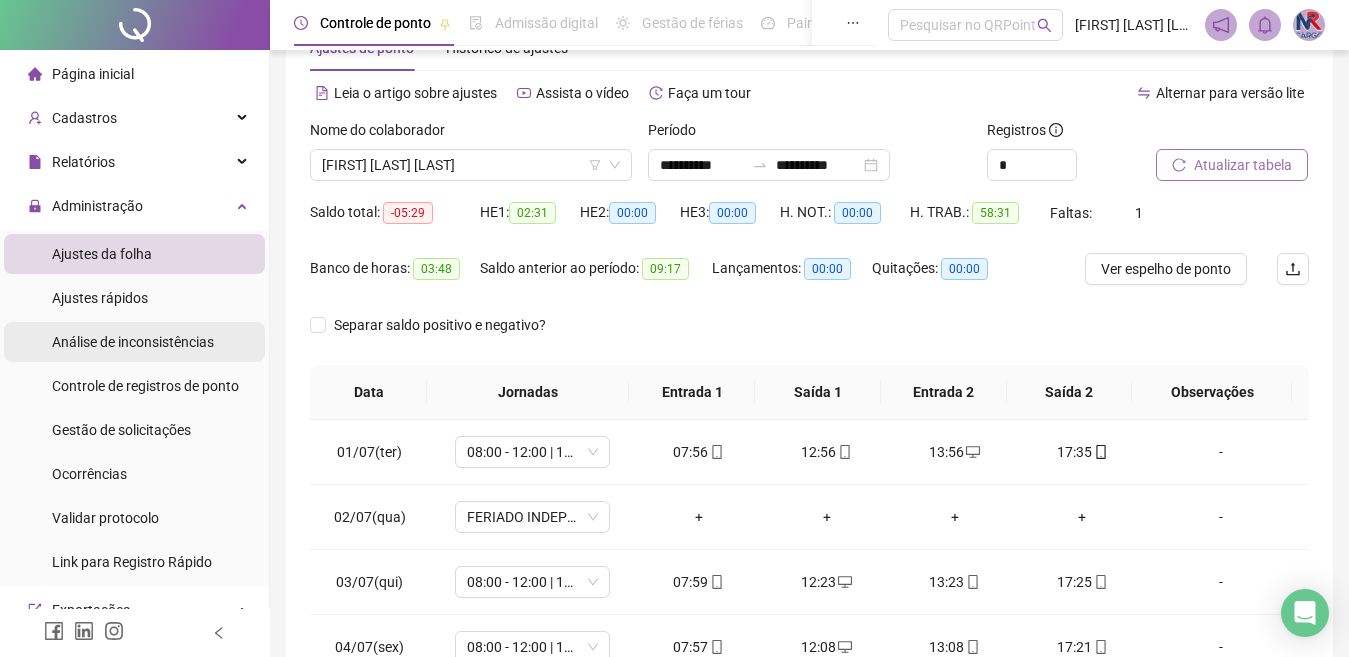 scroll, scrollTop: 100, scrollLeft: 0, axis: vertical 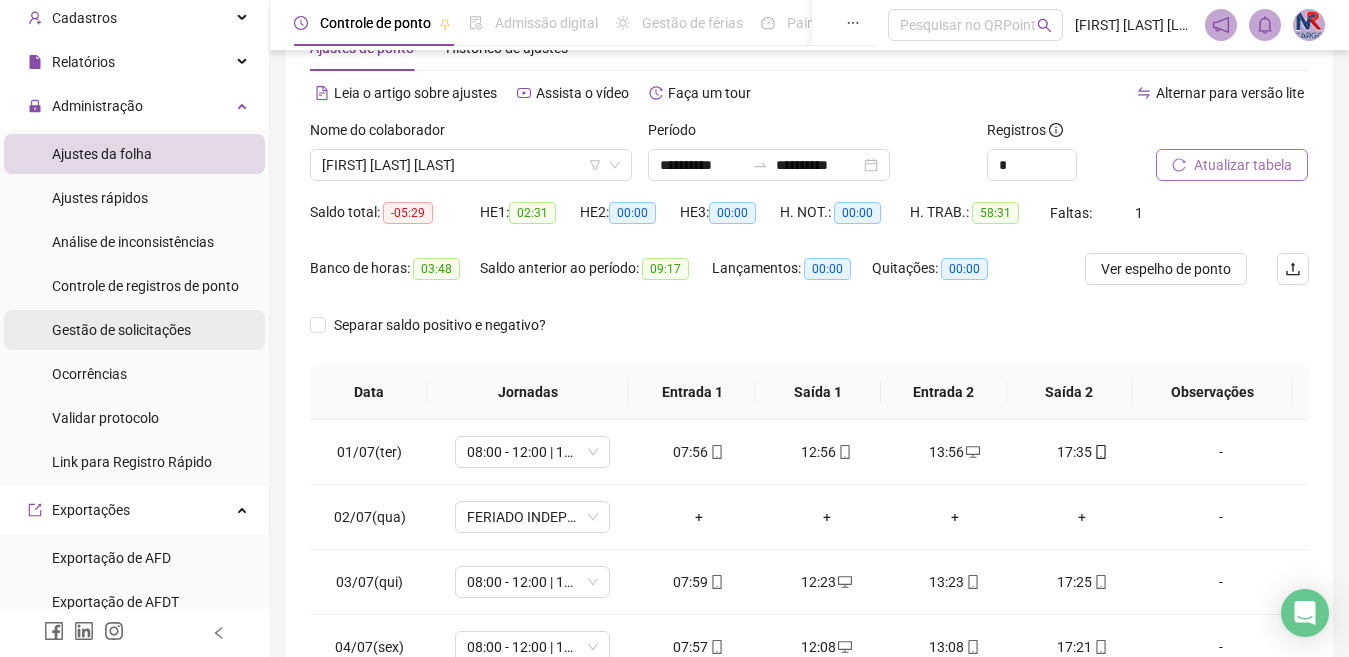 click on "Gestão de solicitações" at bounding box center [121, 330] 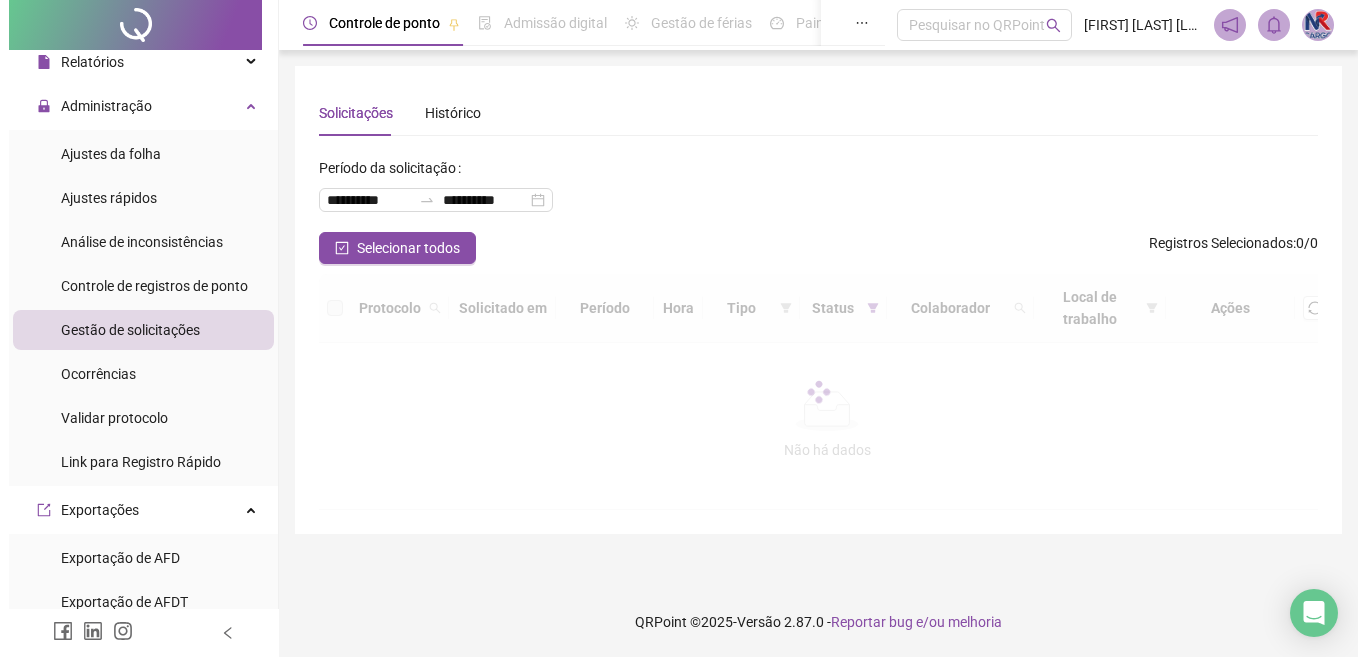 scroll, scrollTop: 0, scrollLeft: 0, axis: both 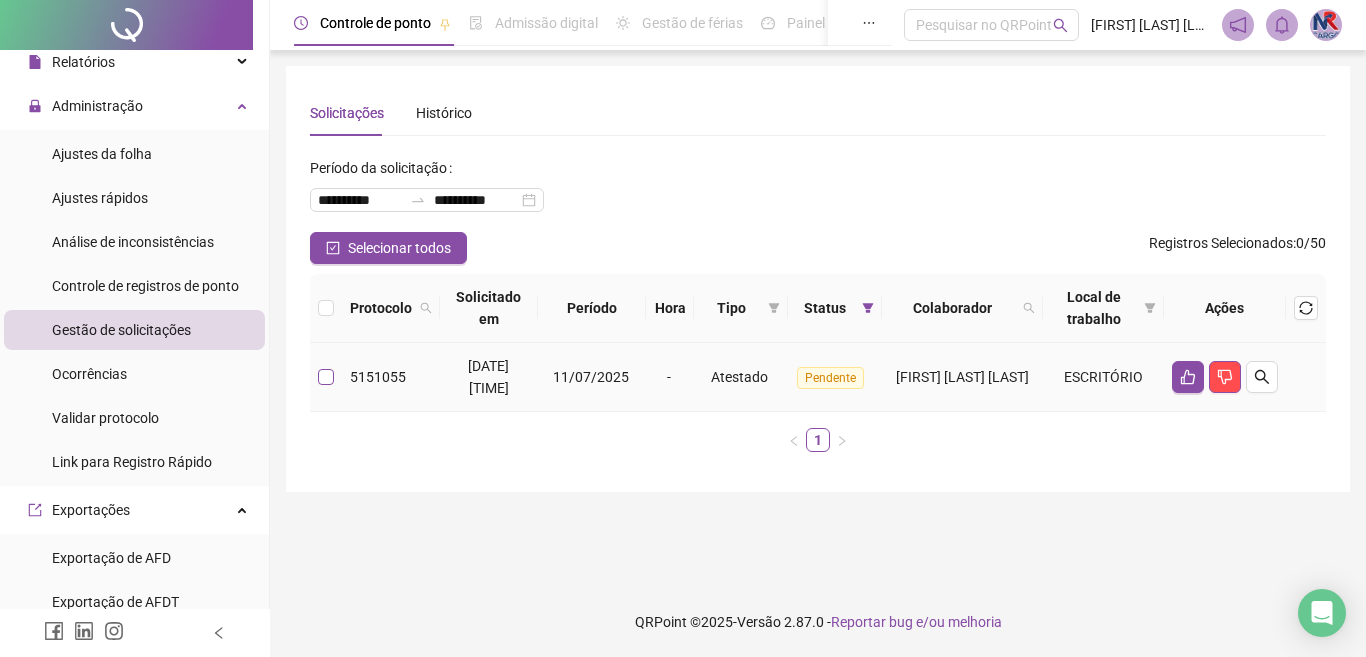 click at bounding box center (326, 377) 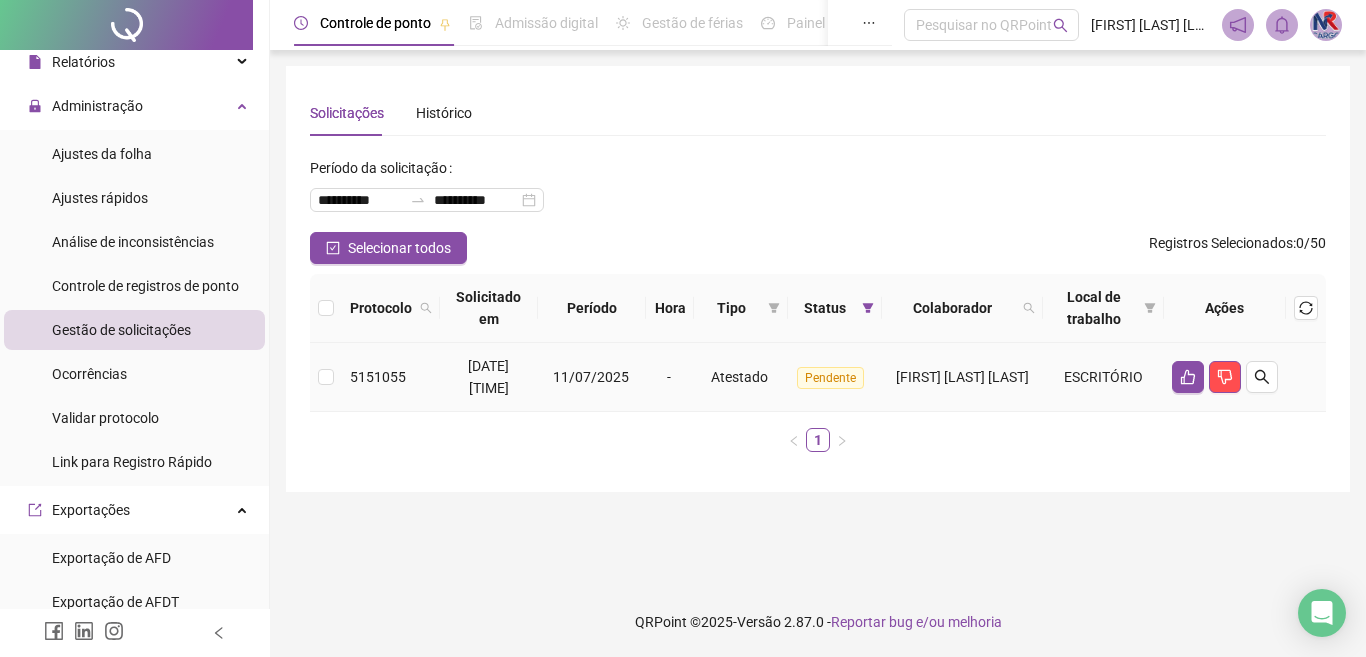 click on "5151055" at bounding box center (391, 377) 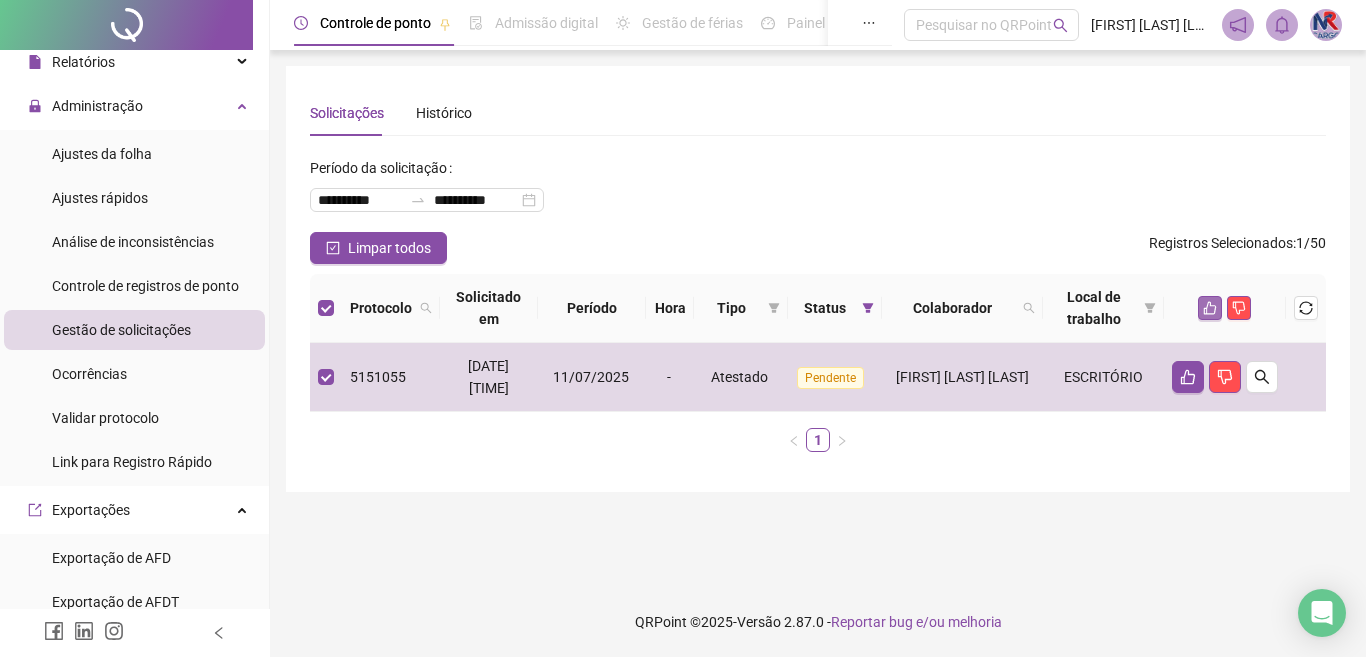 click 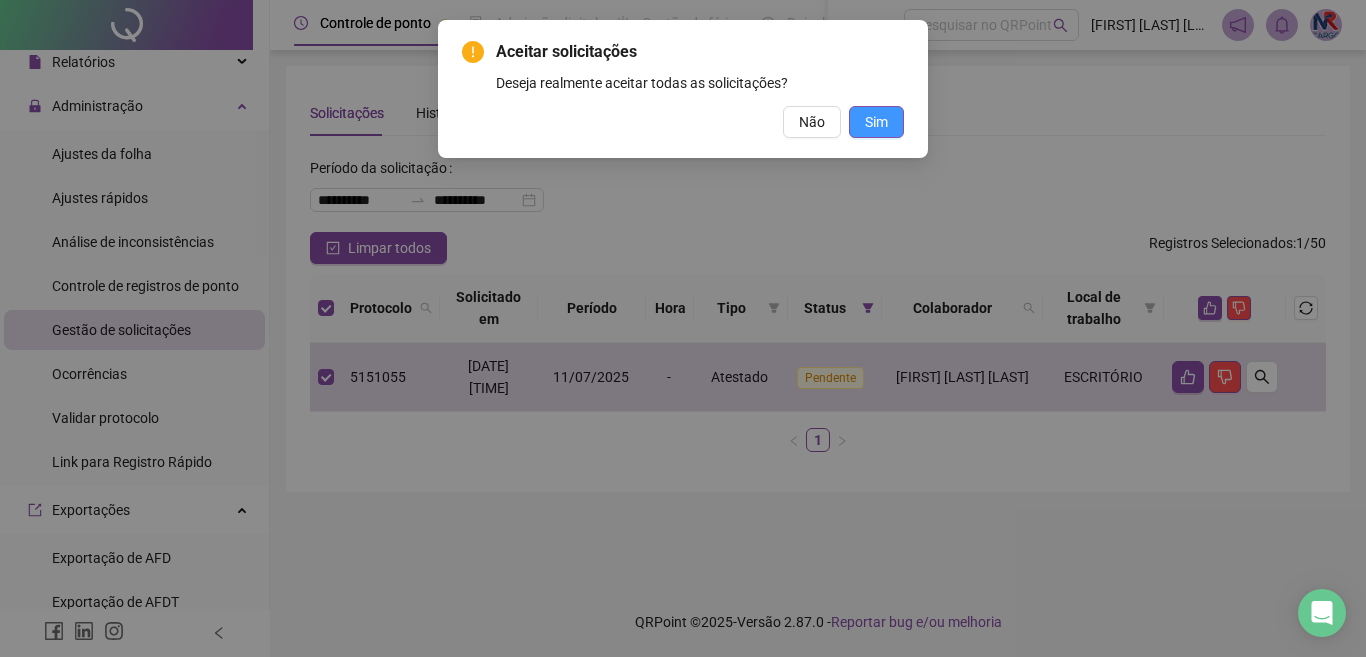 click on "Sim" at bounding box center [876, 122] 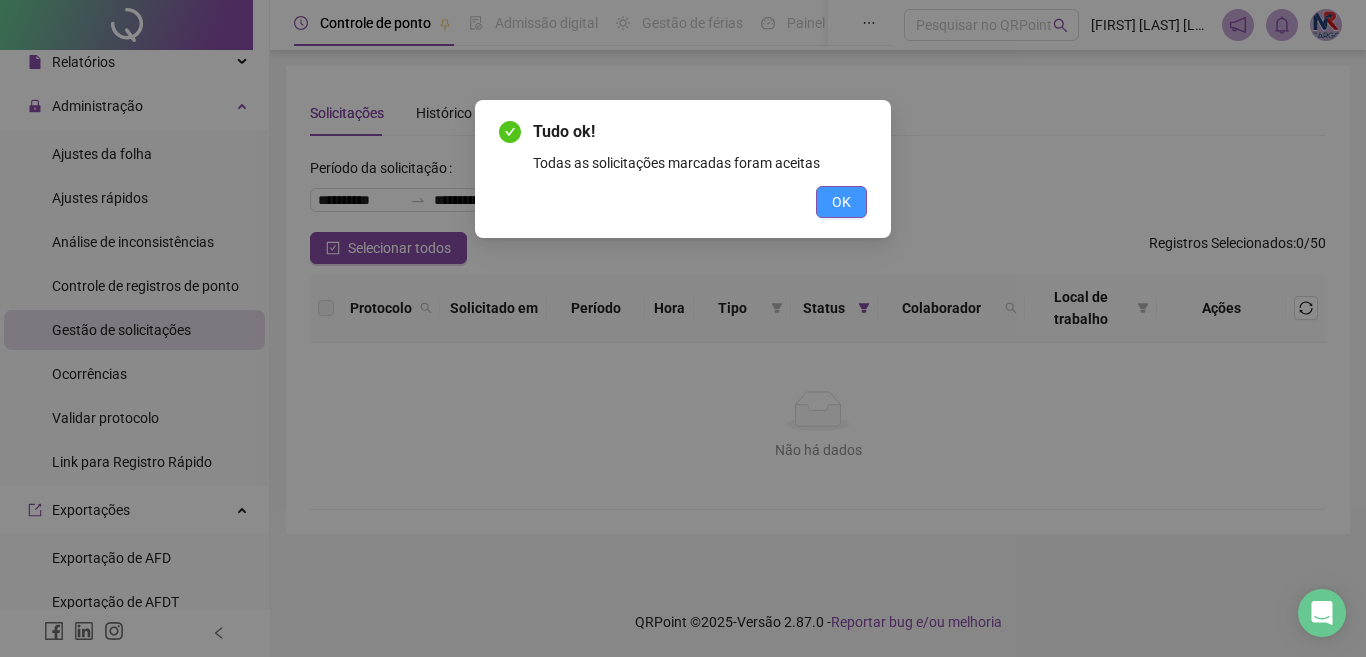 click on "OK" at bounding box center [841, 202] 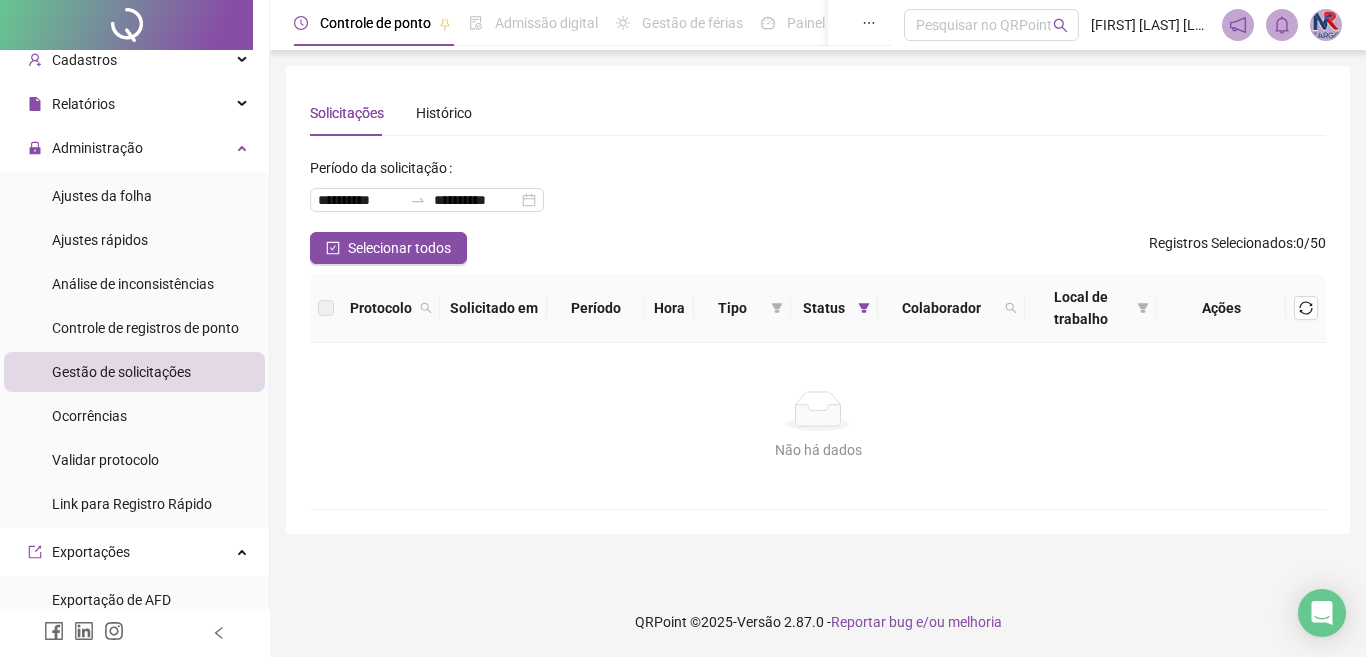 scroll, scrollTop: 0, scrollLeft: 0, axis: both 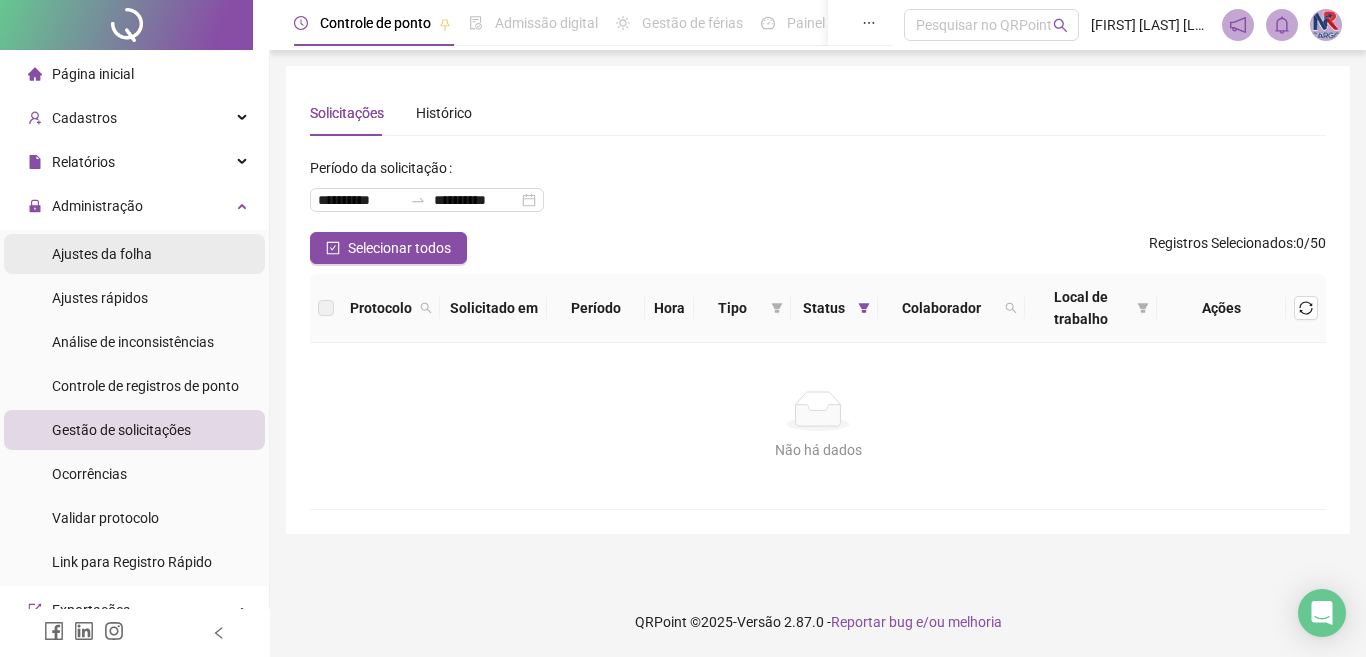click on "Ajustes da folha" at bounding box center [134, 254] 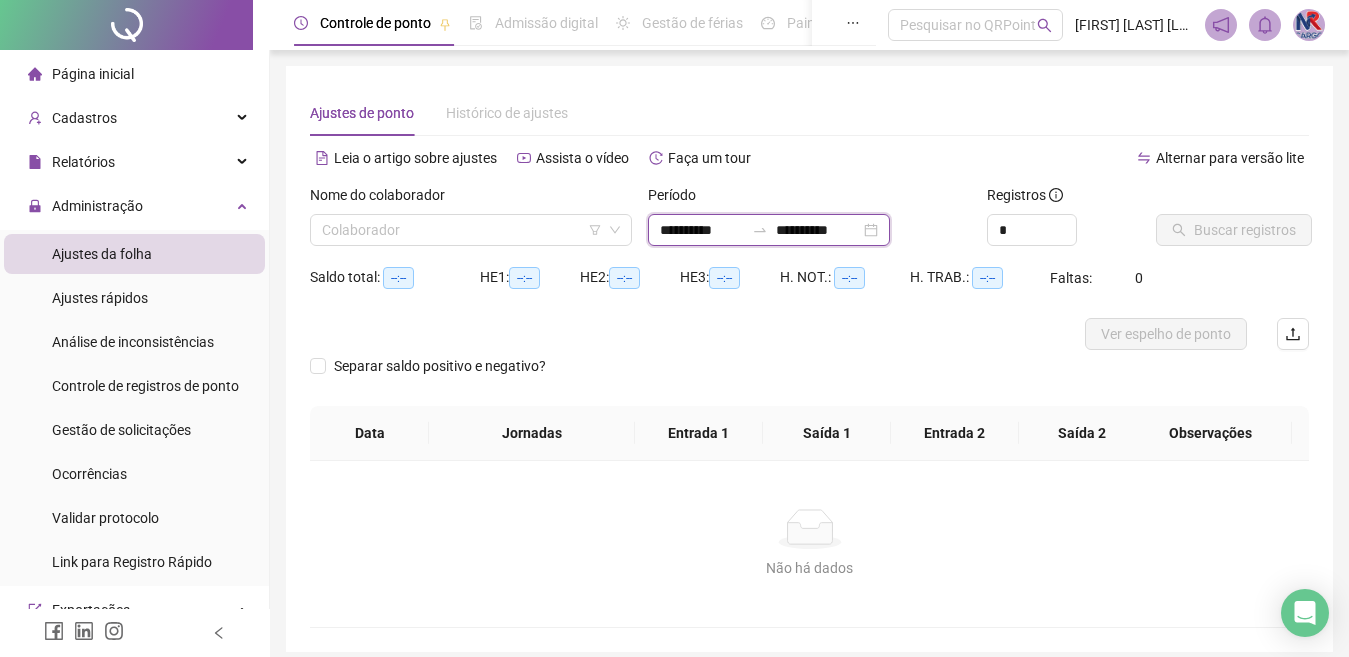 click on "**********" at bounding box center [702, 230] 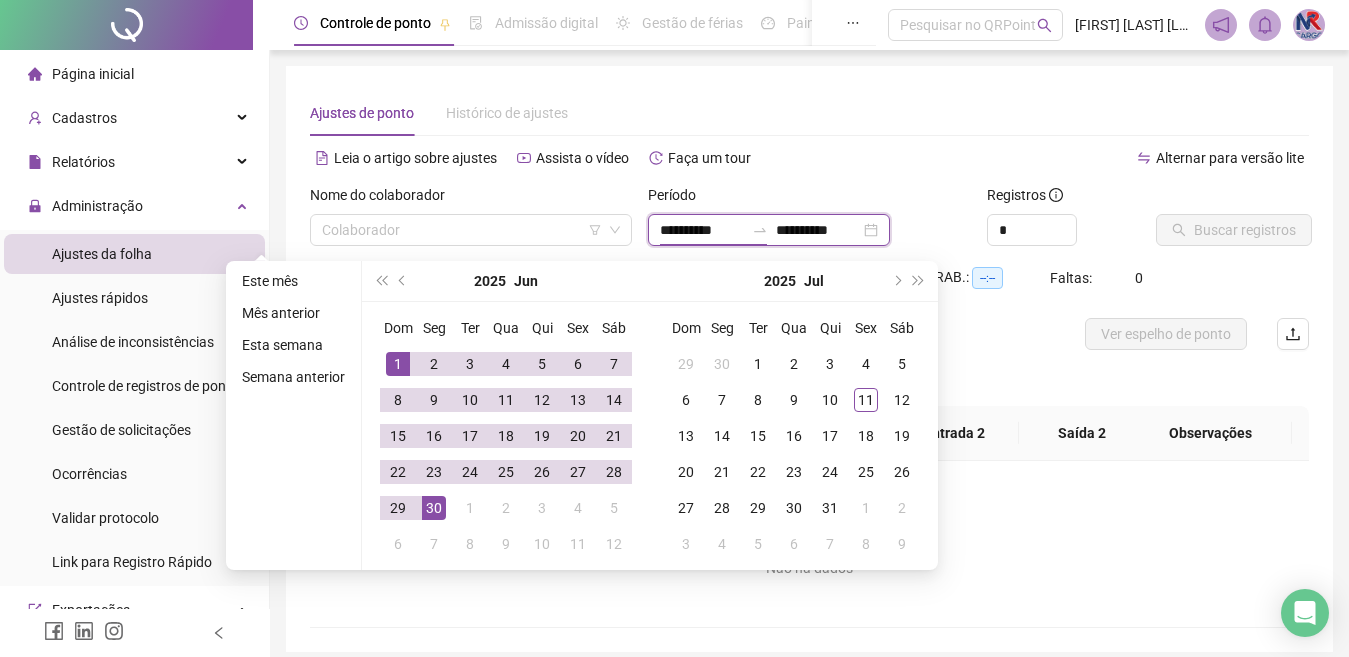 click on "**********" at bounding box center [702, 230] 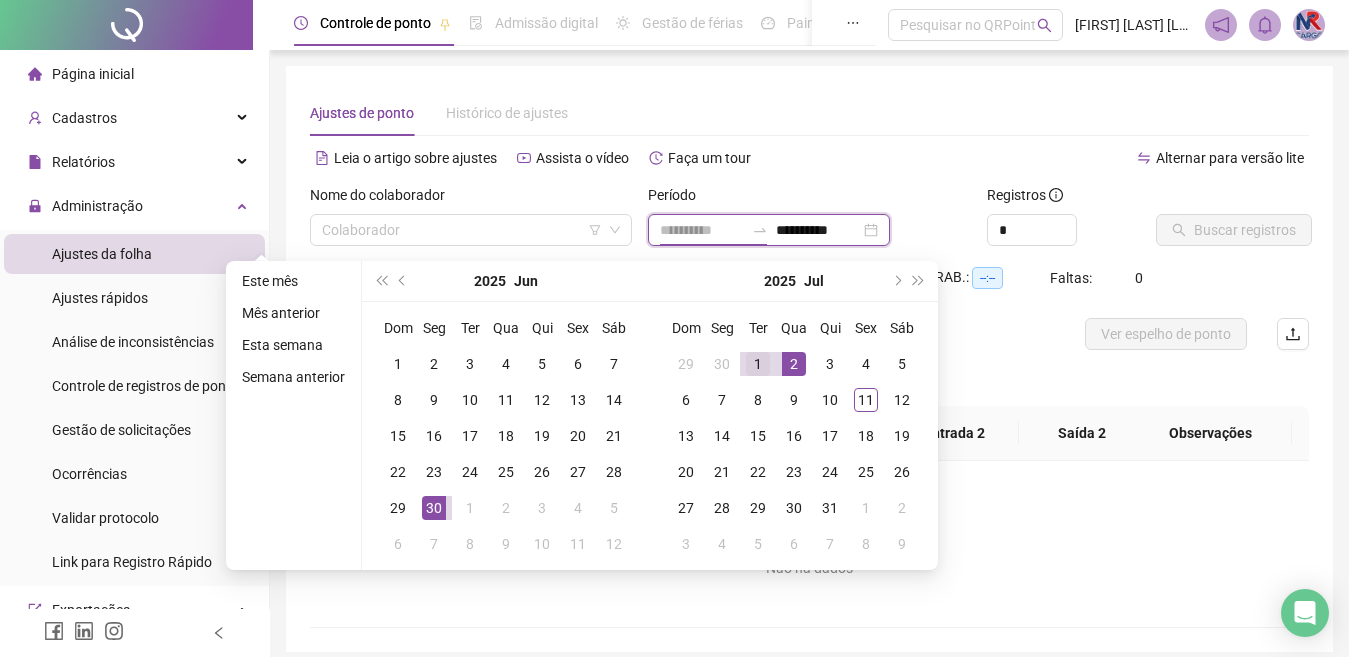 type on "**********" 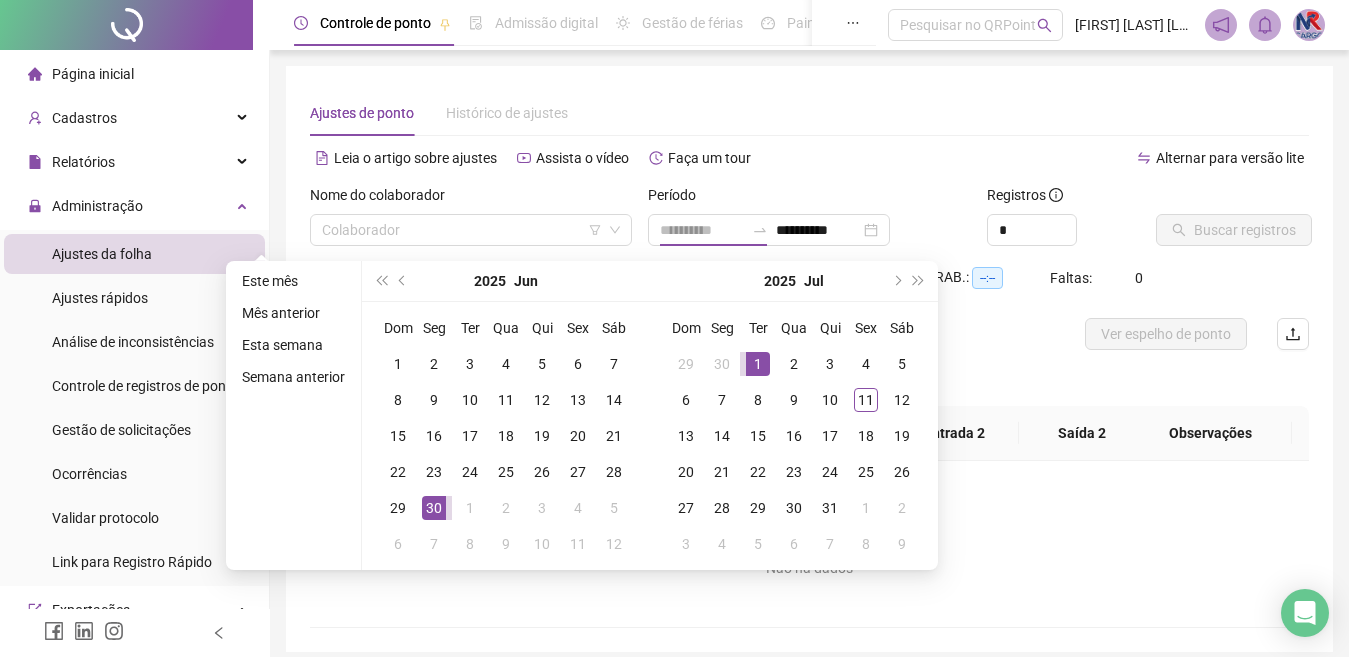 click on "1" at bounding box center (758, 364) 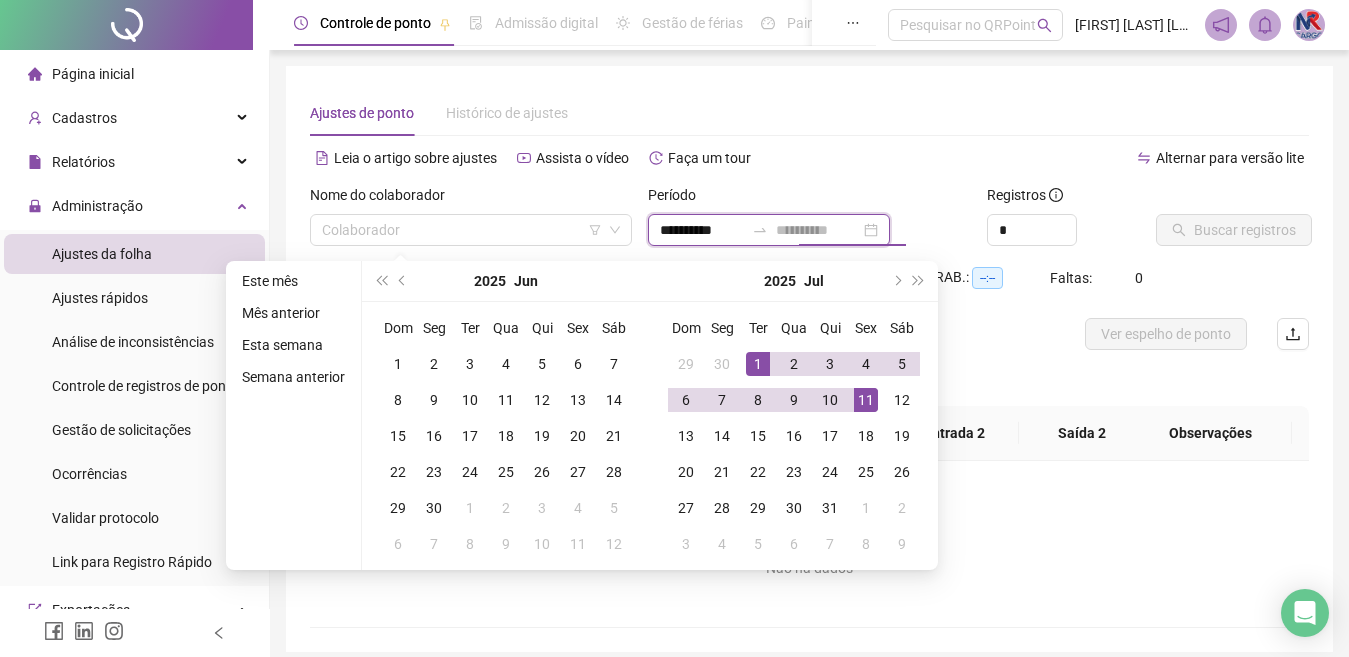 type on "**********" 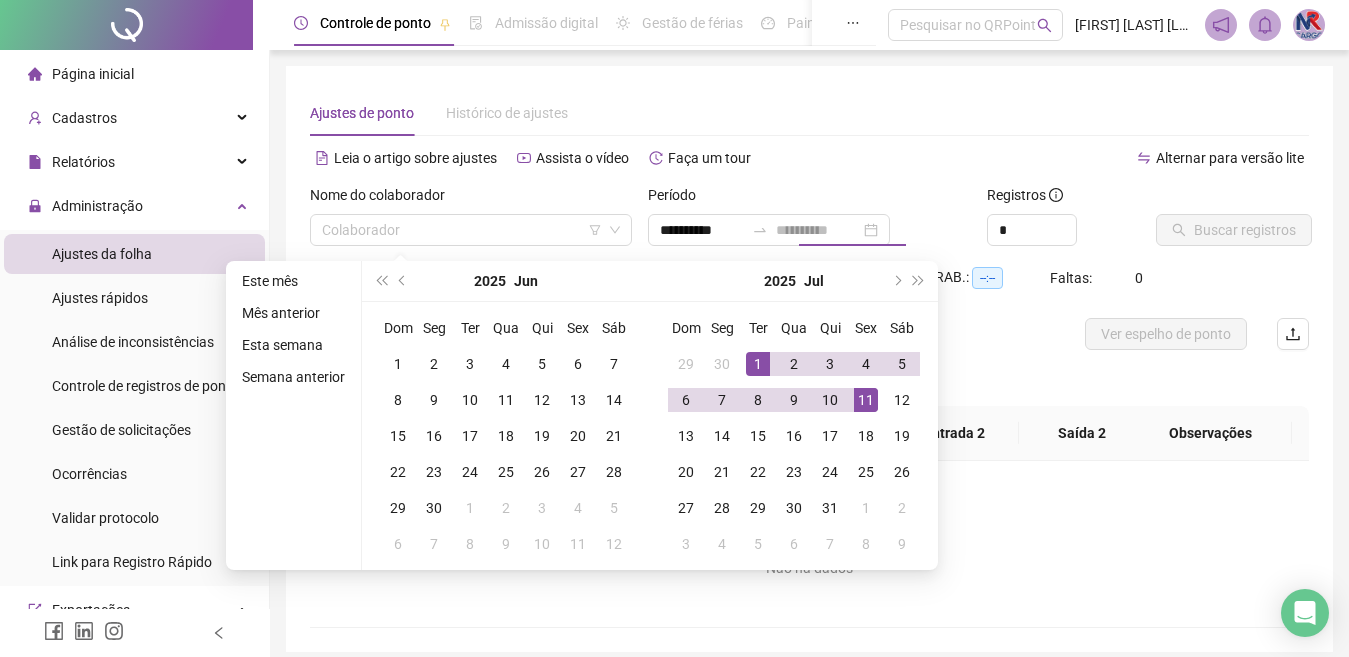 click on "11" at bounding box center (866, 400) 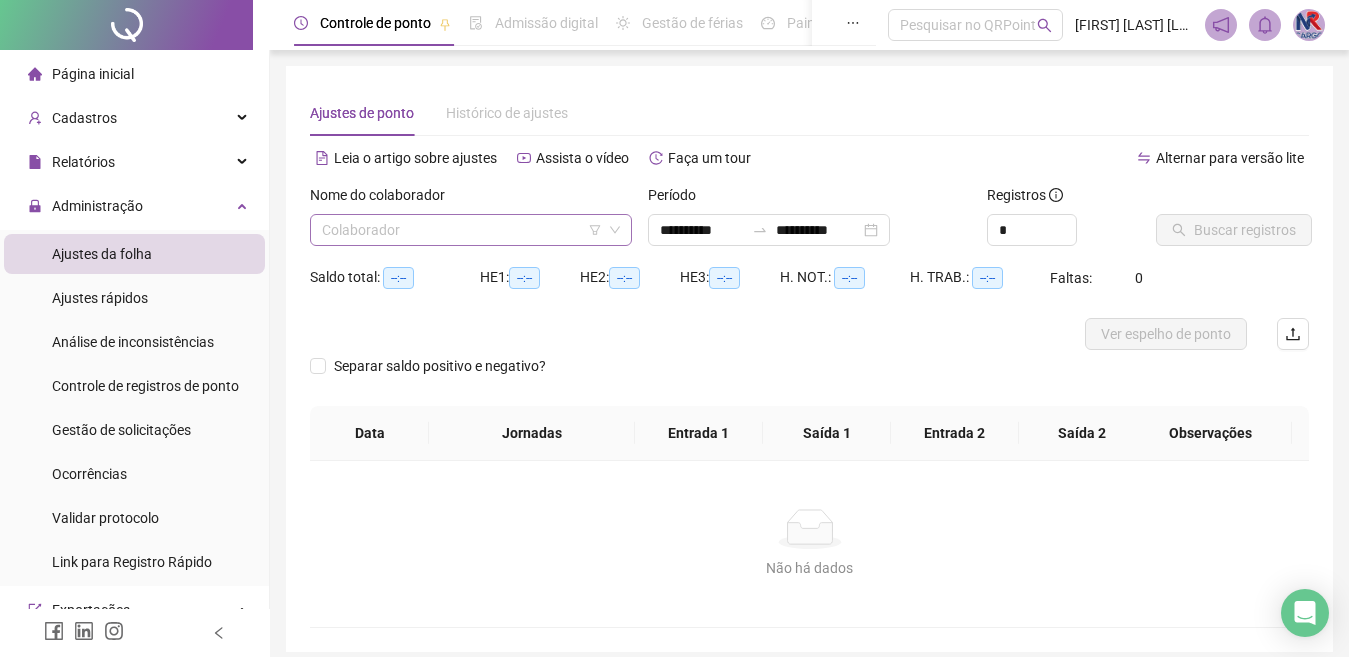 click at bounding box center (465, 230) 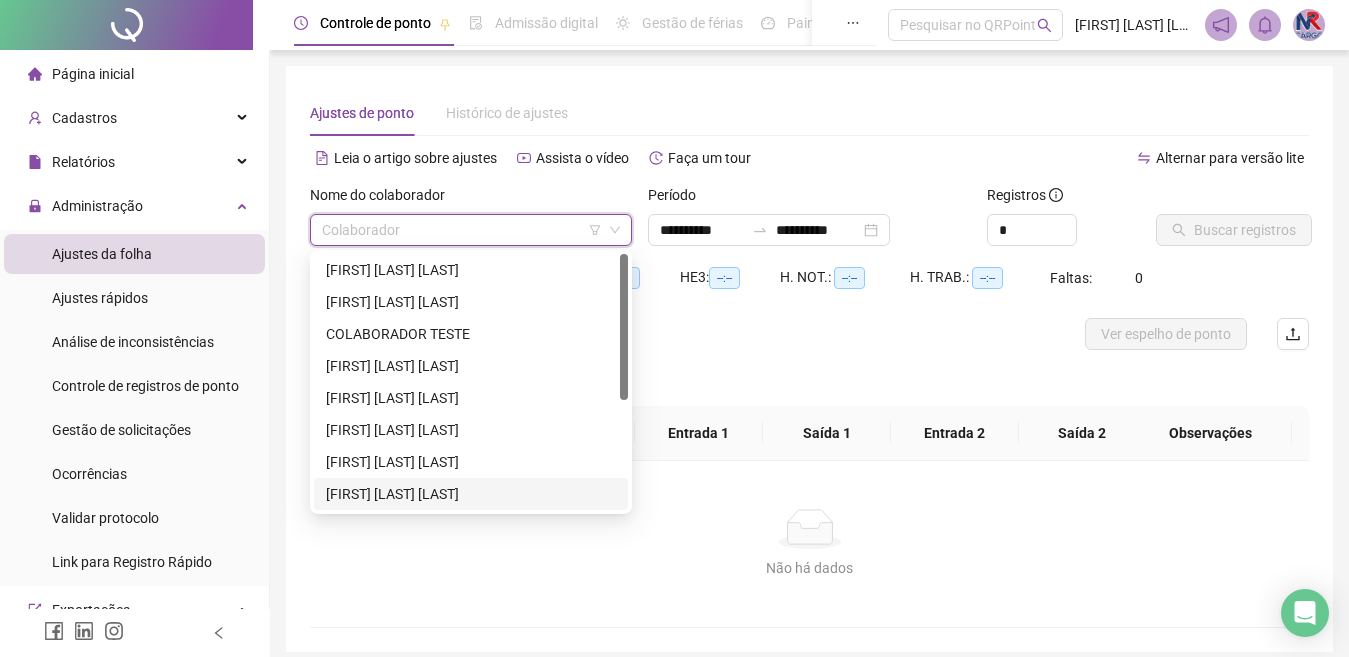 click on "286549 278240 265970 [FIRST] [LAST] [LAST] [FIRST] [LAST] [LAST] COLABORADOR TESTE [FIRST] [LAST] [LAST]  [FIRST] [LAST] [LAST]  [FIRST] [LAST] [LAST] [LAST] [FIRST] [LAST] [LAST] [FIRST] [LAST] [LAST] [FIRST] [LAST] [LAST] [FIRST] [LAST] [LAST]" at bounding box center [471, 382] 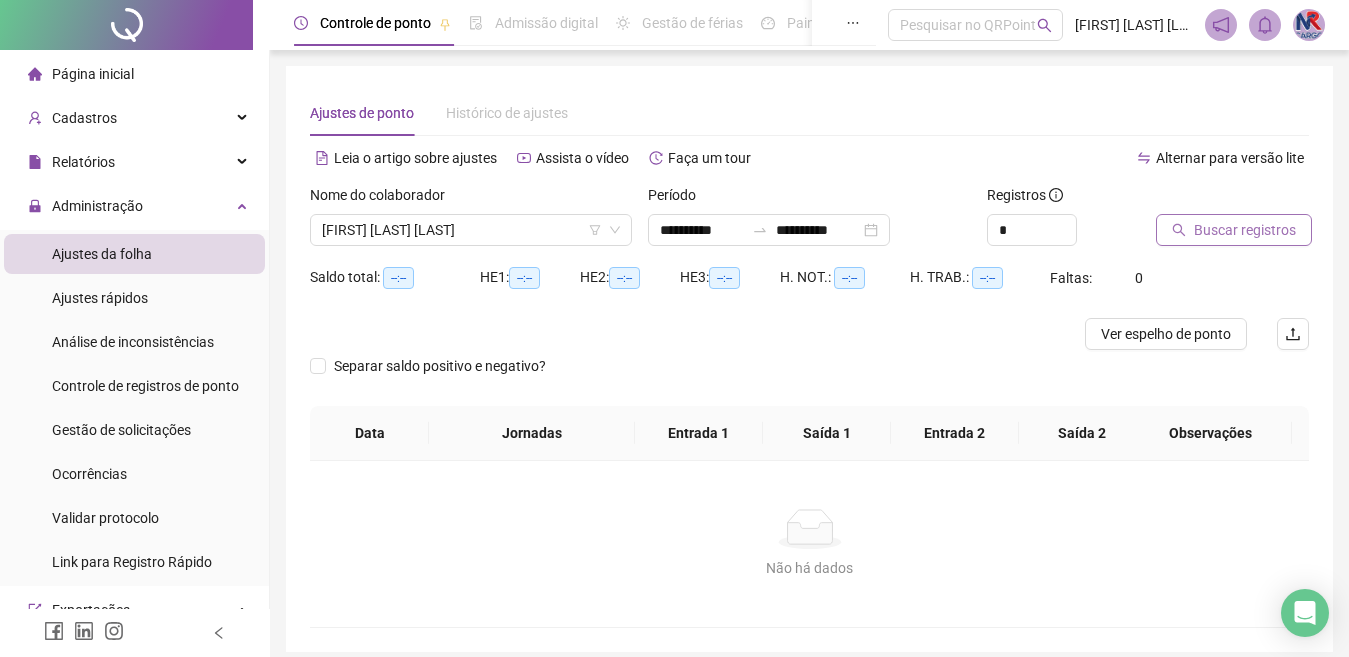 click on "Buscar registros" at bounding box center [1245, 230] 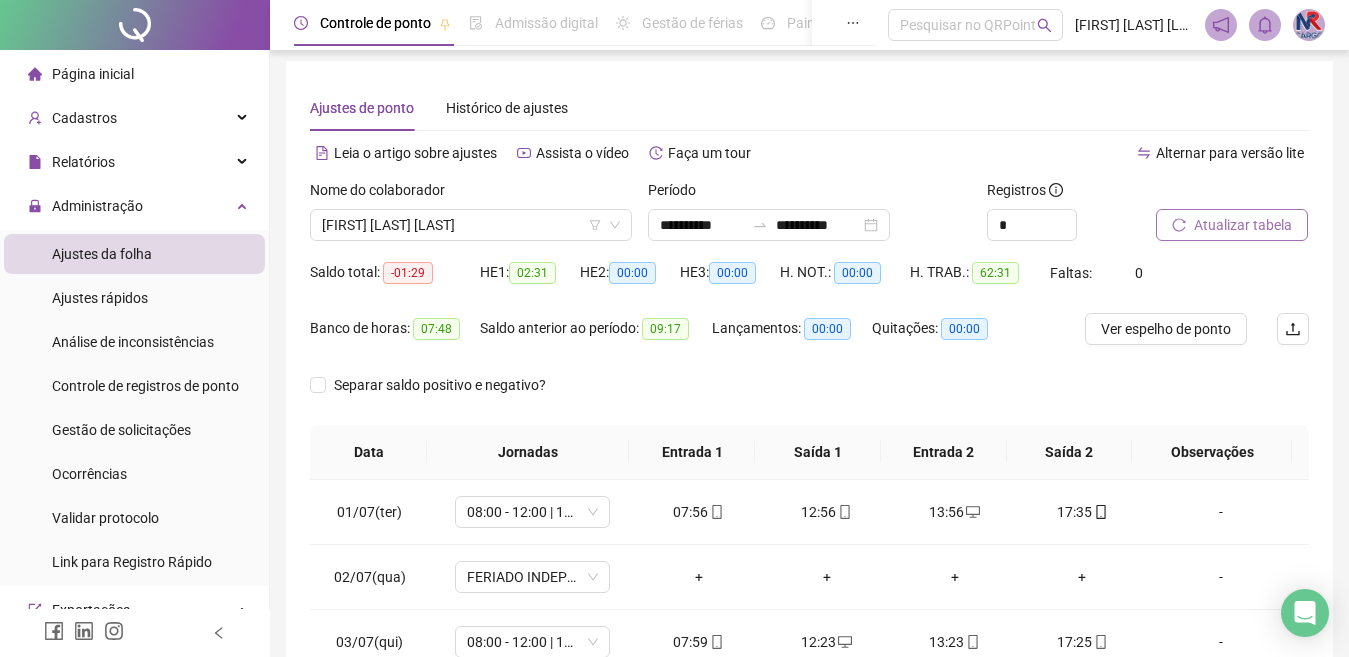 scroll, scrollTop: 365, scrollLeft: 0, axis: vertical 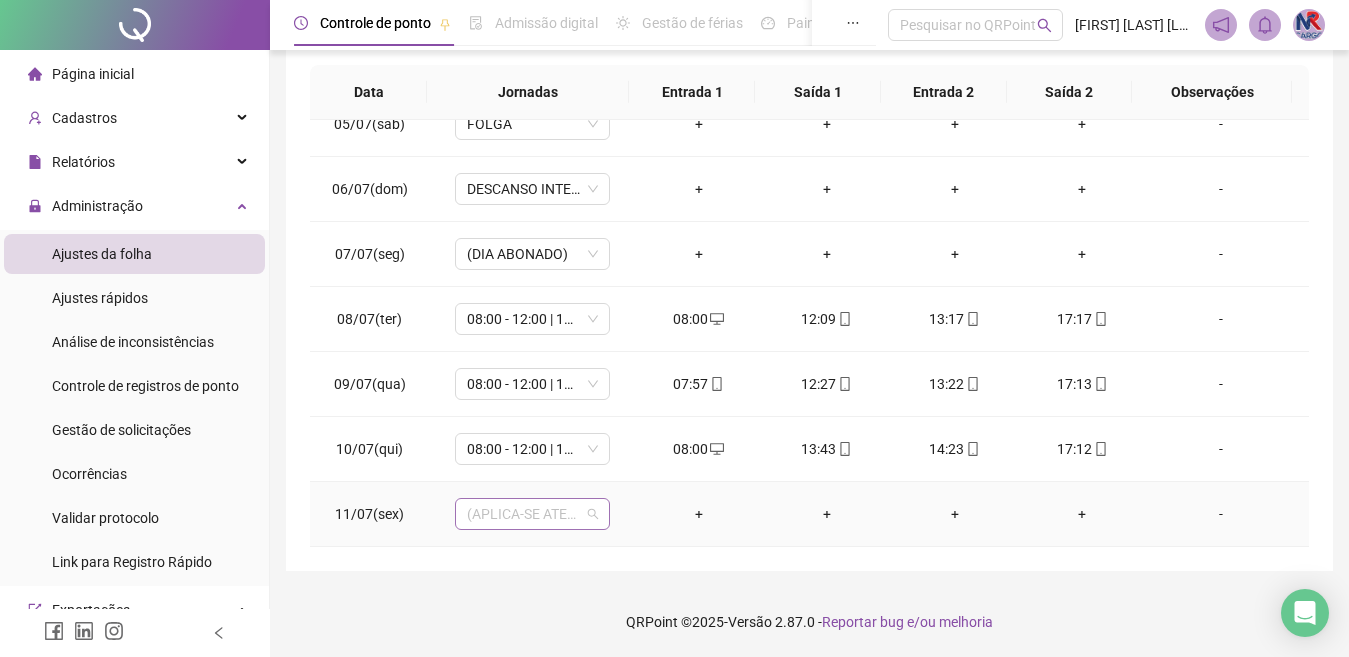 click on "(APLICA-SE ATESTADO)" at bounding box center [532, 514] 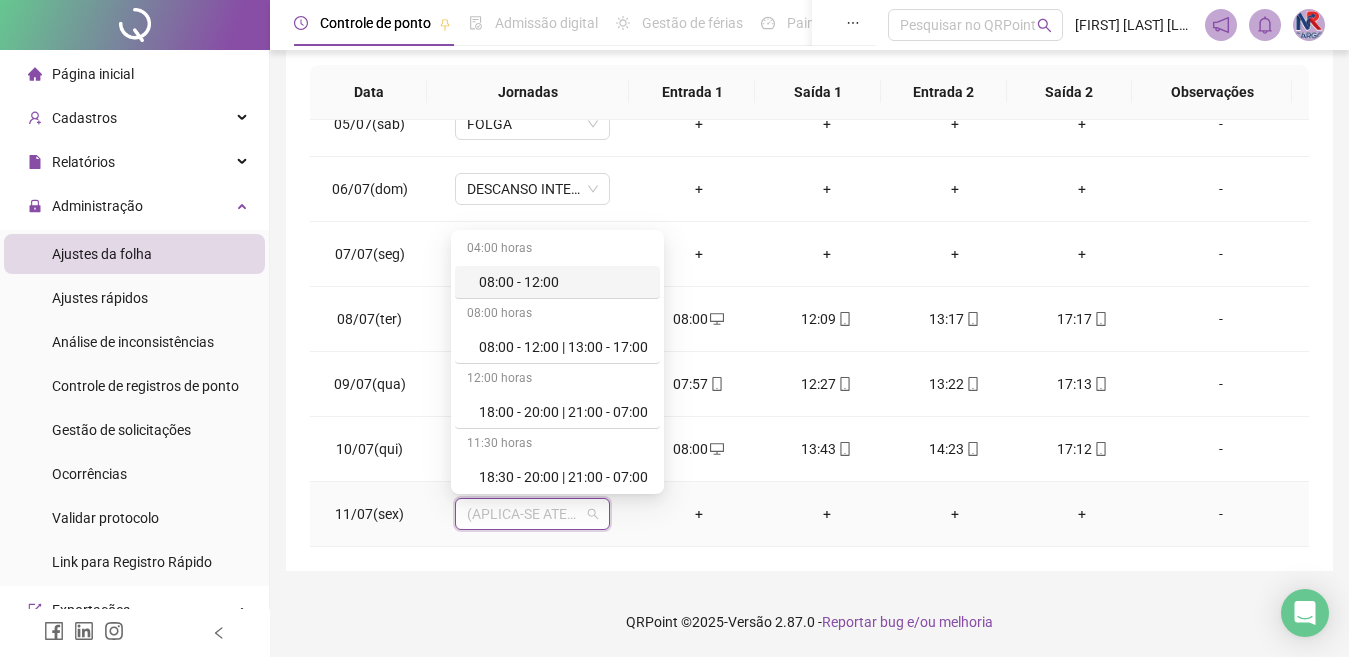 click on "+" at bounding box center (699, 514) 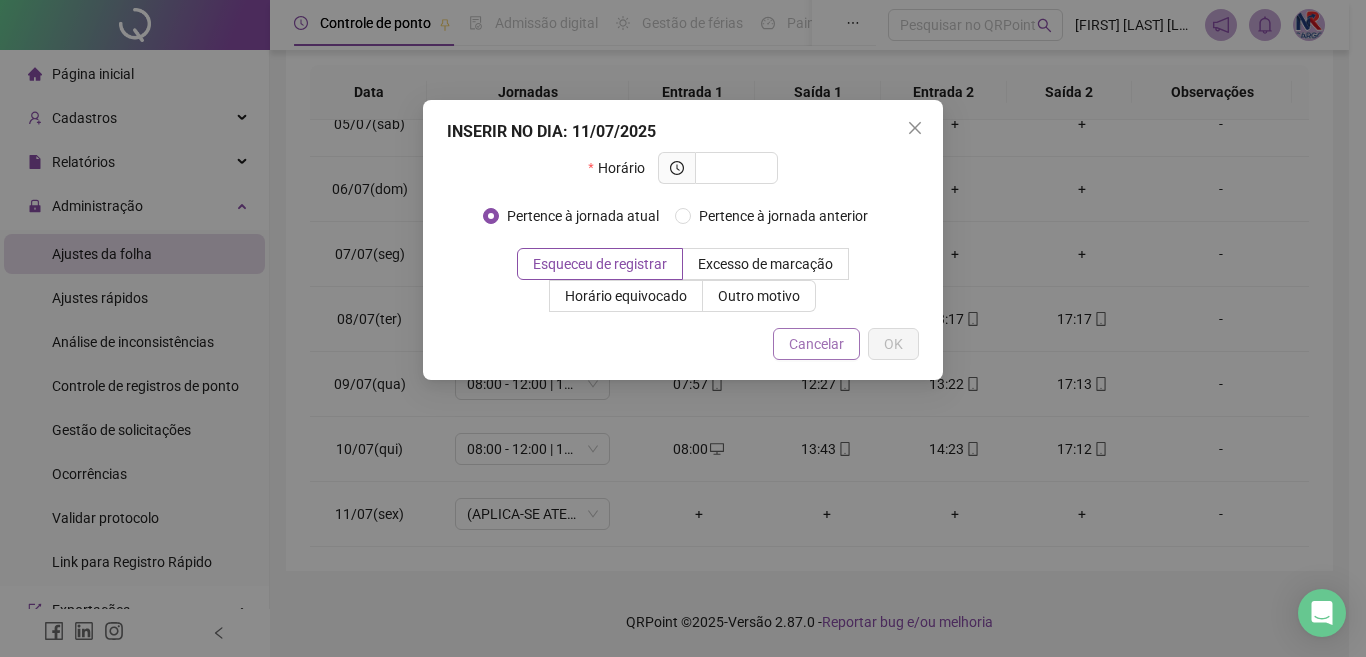 click on "Cancelar" at bounding box center (816, 344) 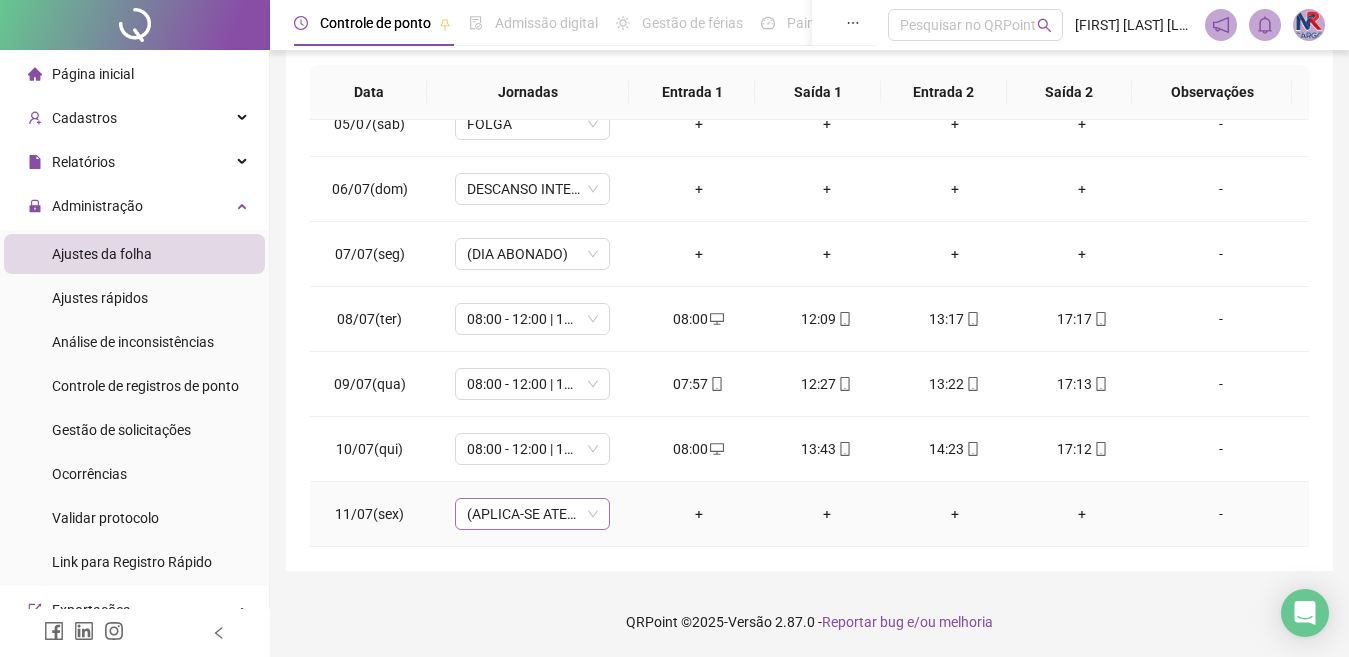 click on "(APLICA-SE ATESTADO)" at bounding box center (532, 514) 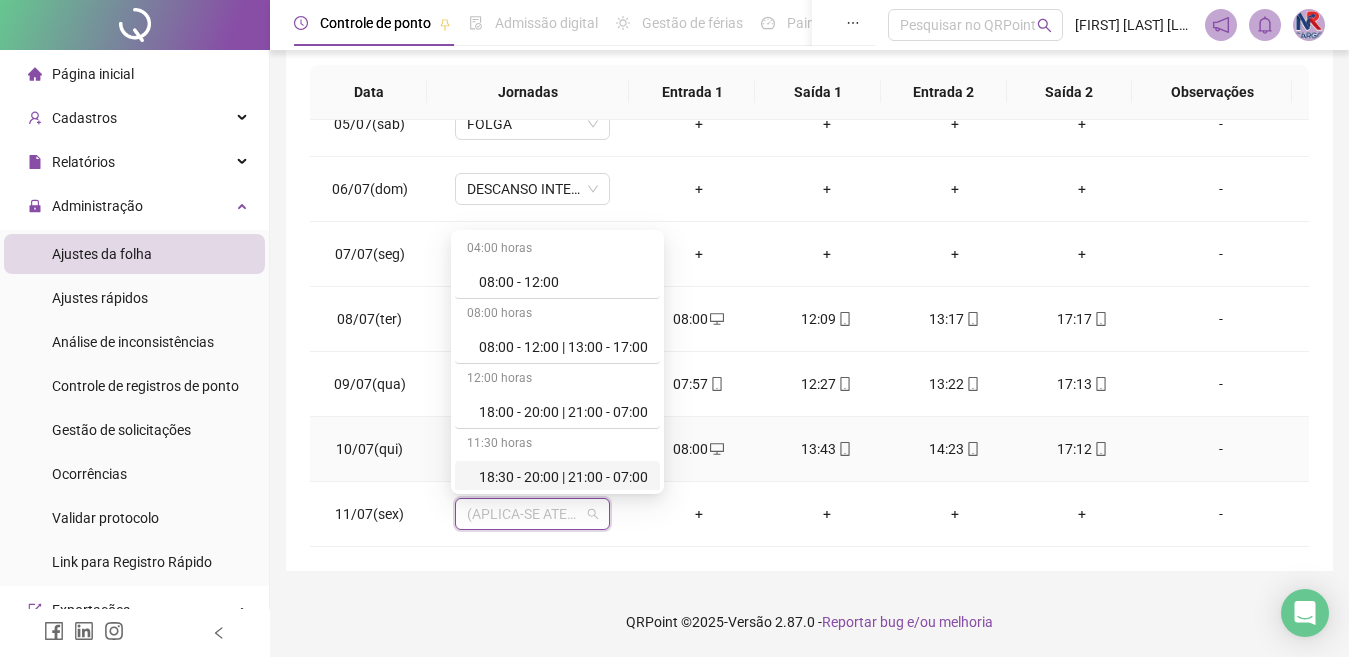 click on "13:43" at bounding box center (827, 449) 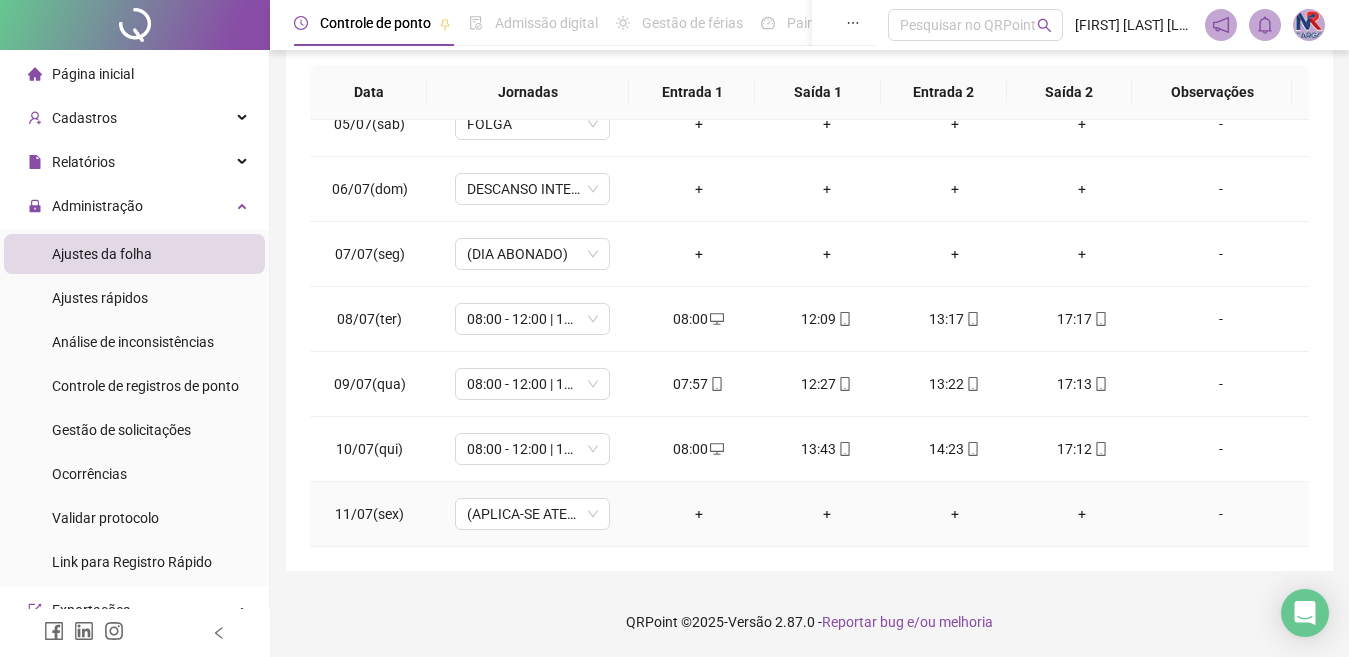 click on "-" at bounding box center [1221, 514] 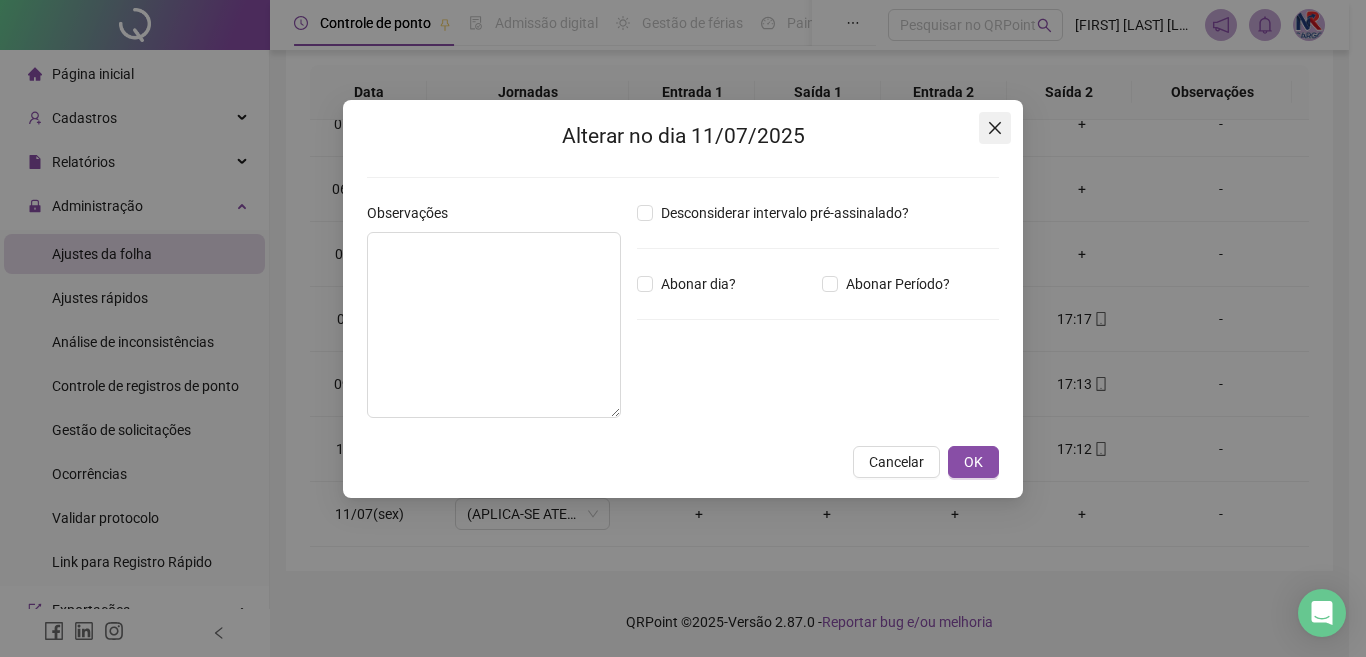 click at bounding box center [995, 128] 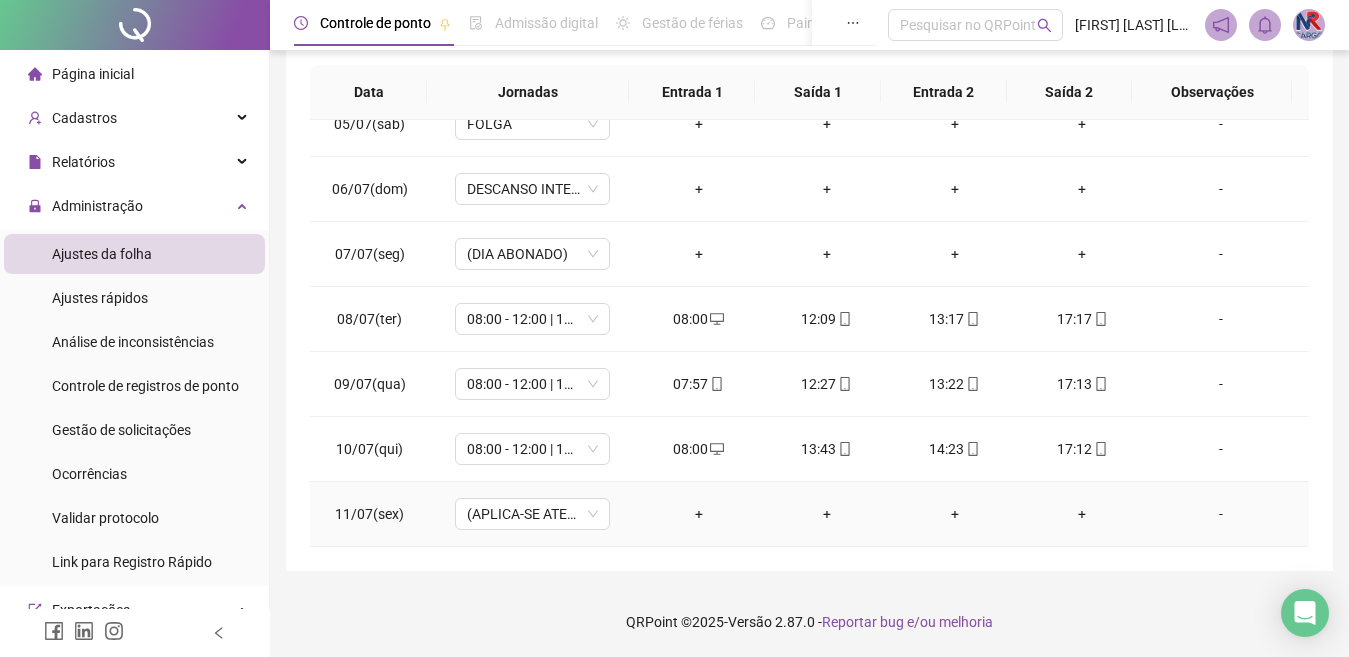 click on "+" at bounding box center [699, 514] 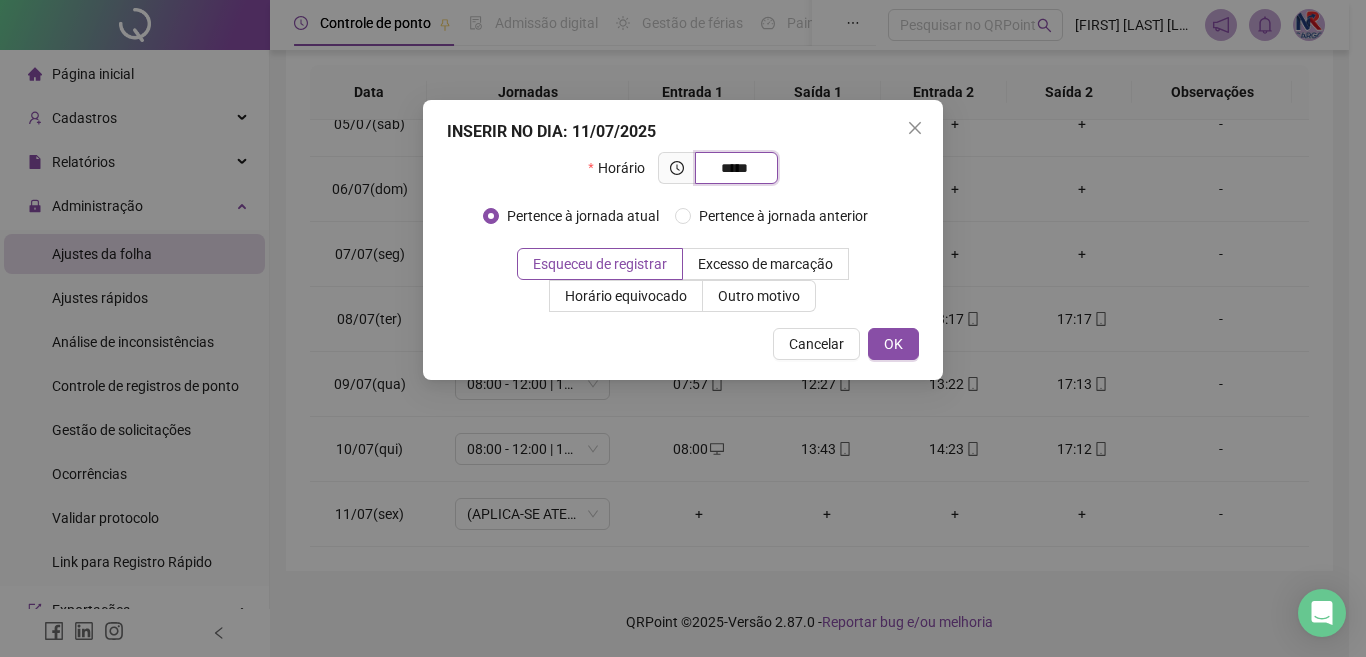 type on "*****" 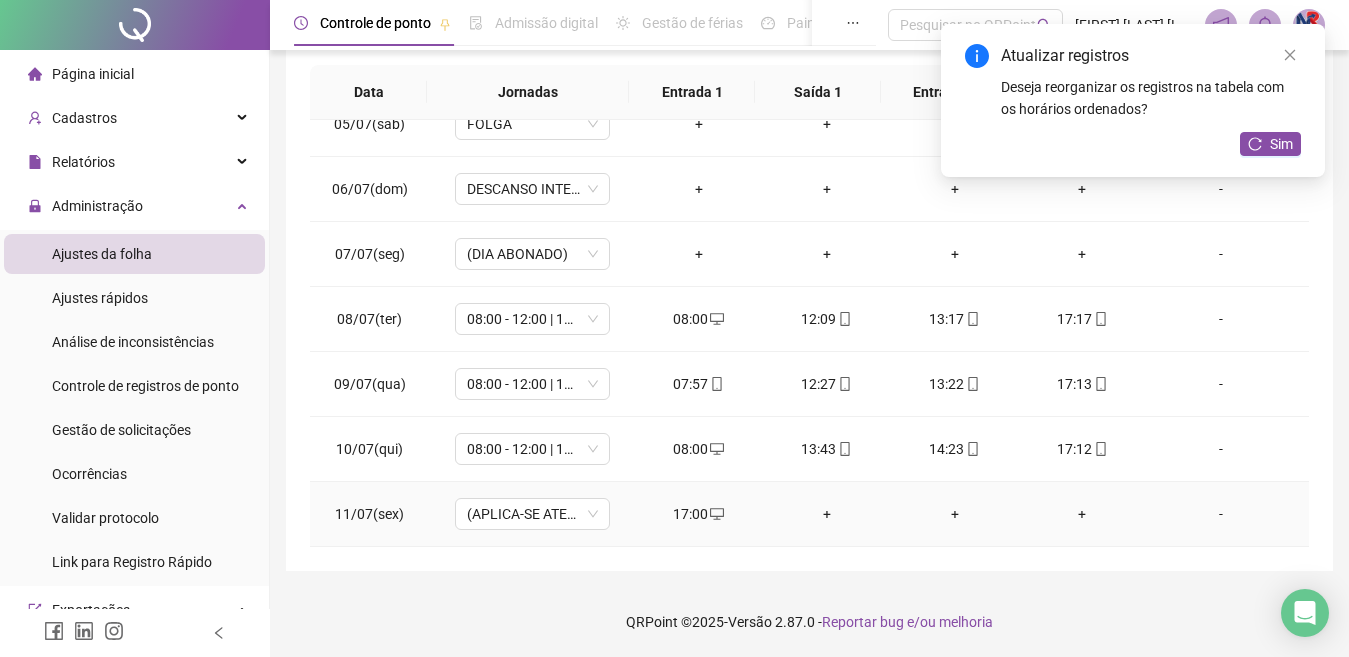 click on "+" at bounding box center [827, 514] 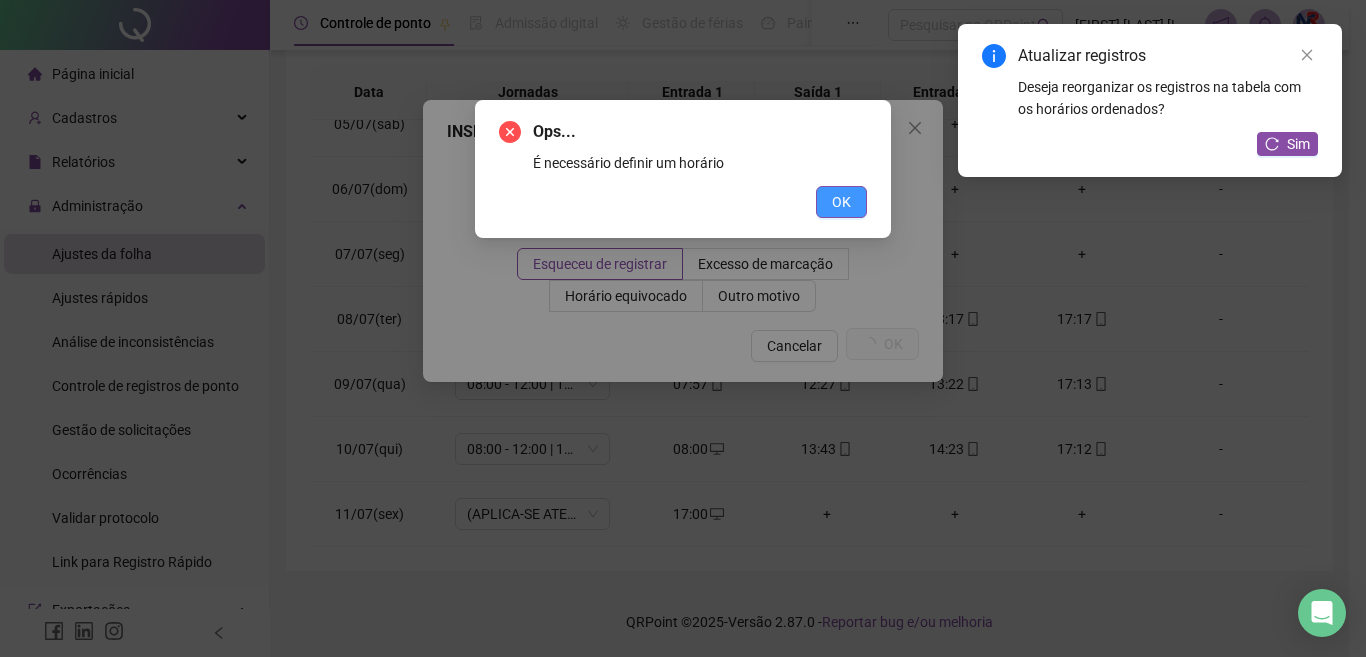 click on "OK" at bounding box center (841, 202) 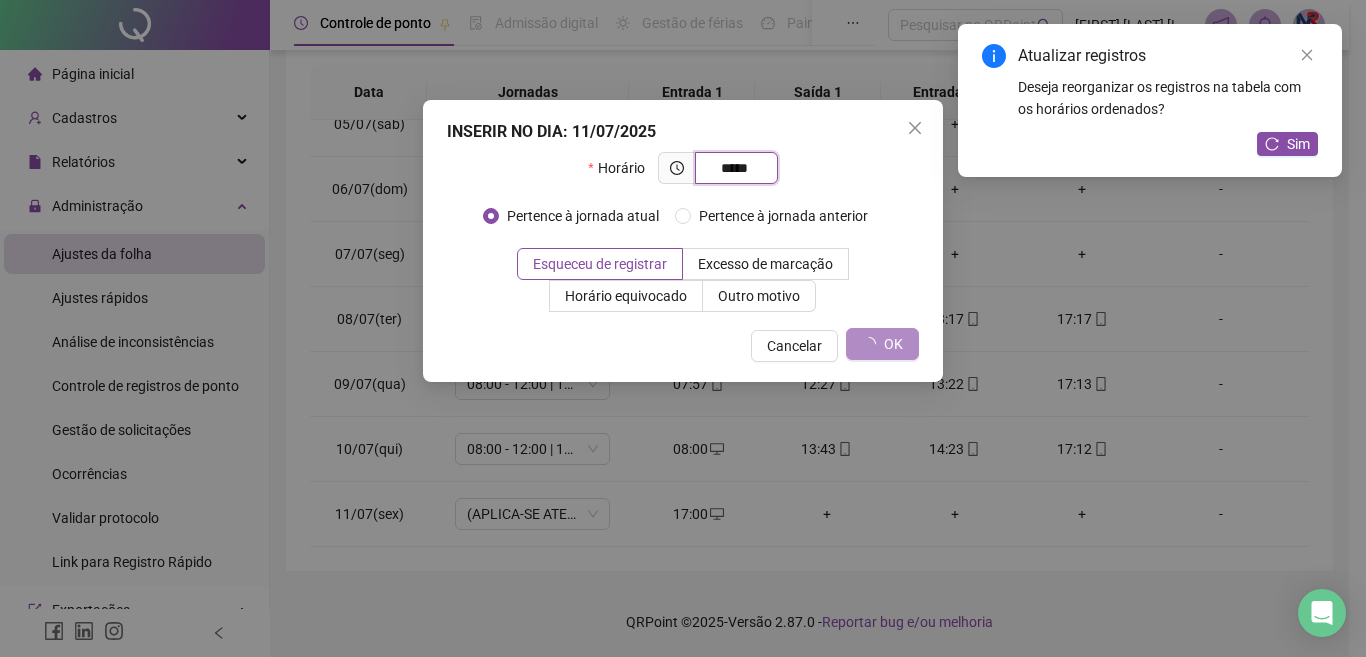 type on "*****" 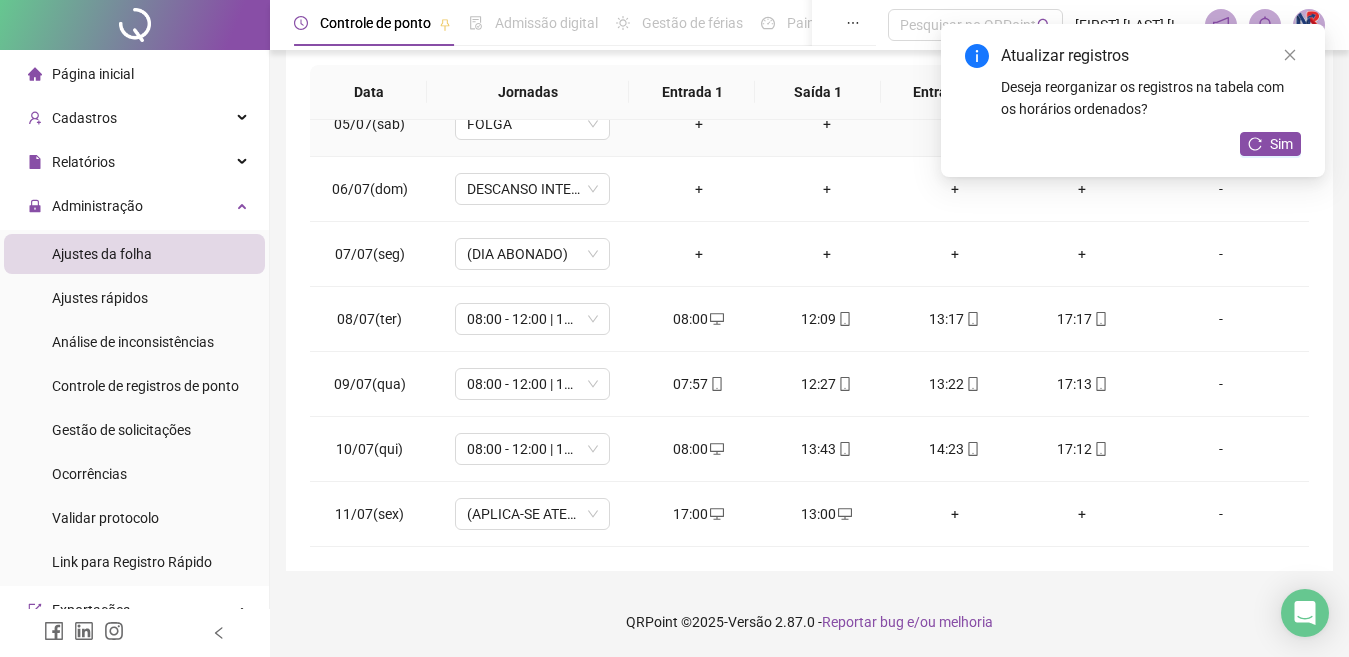 scroll, scrollTop: 0, scrollLeft: 0, axis: both 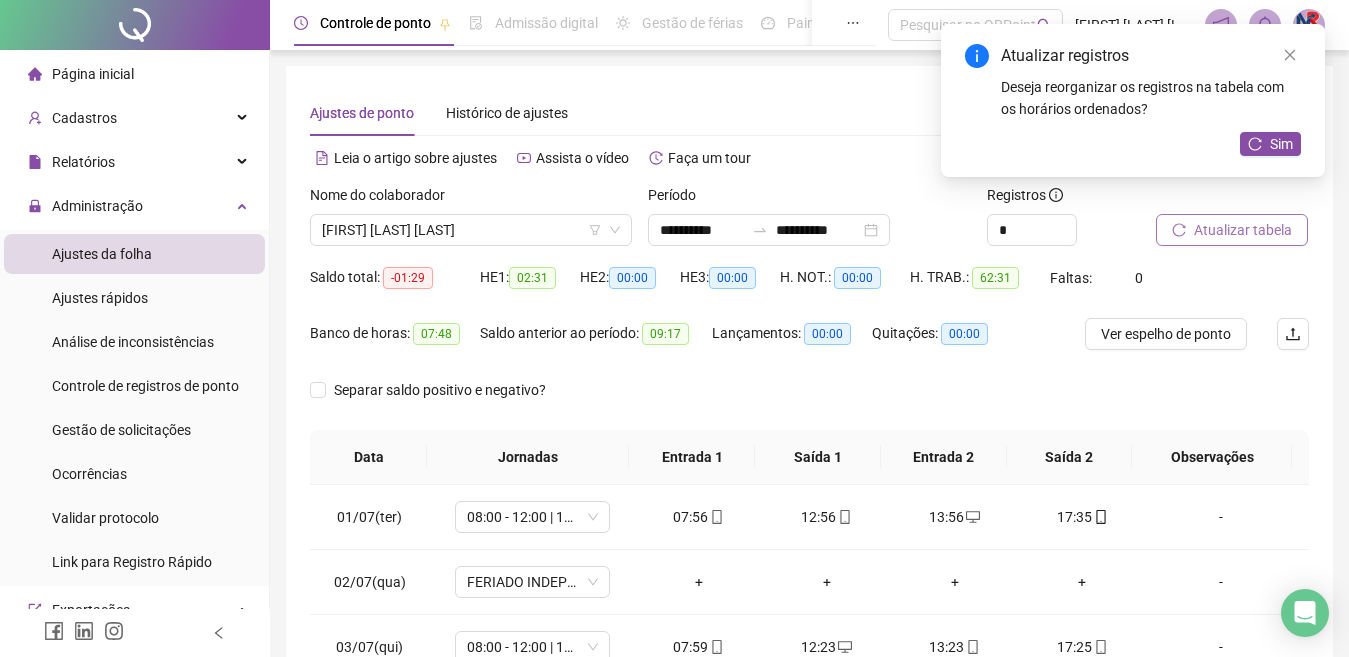 click on "Atualizar tabela" at bounding box center [1243, 230] 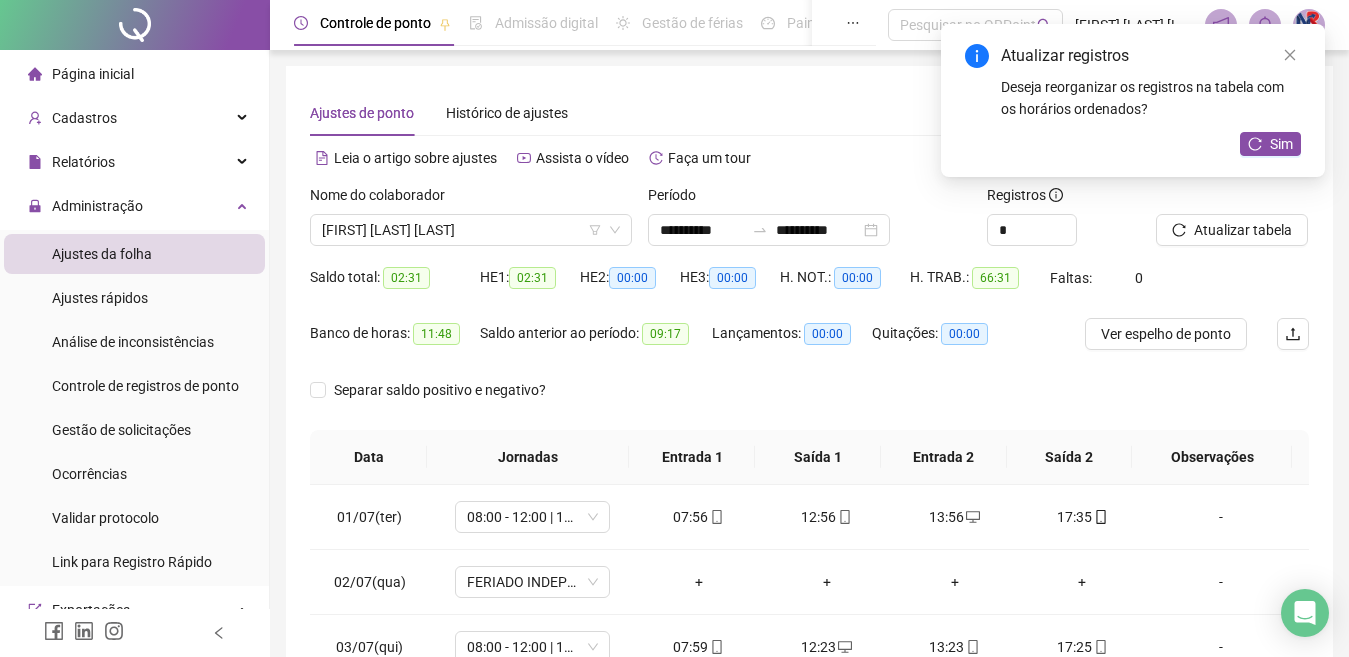 scroll, scrollTop: 365, scrollLeft: 0, axis: vertical 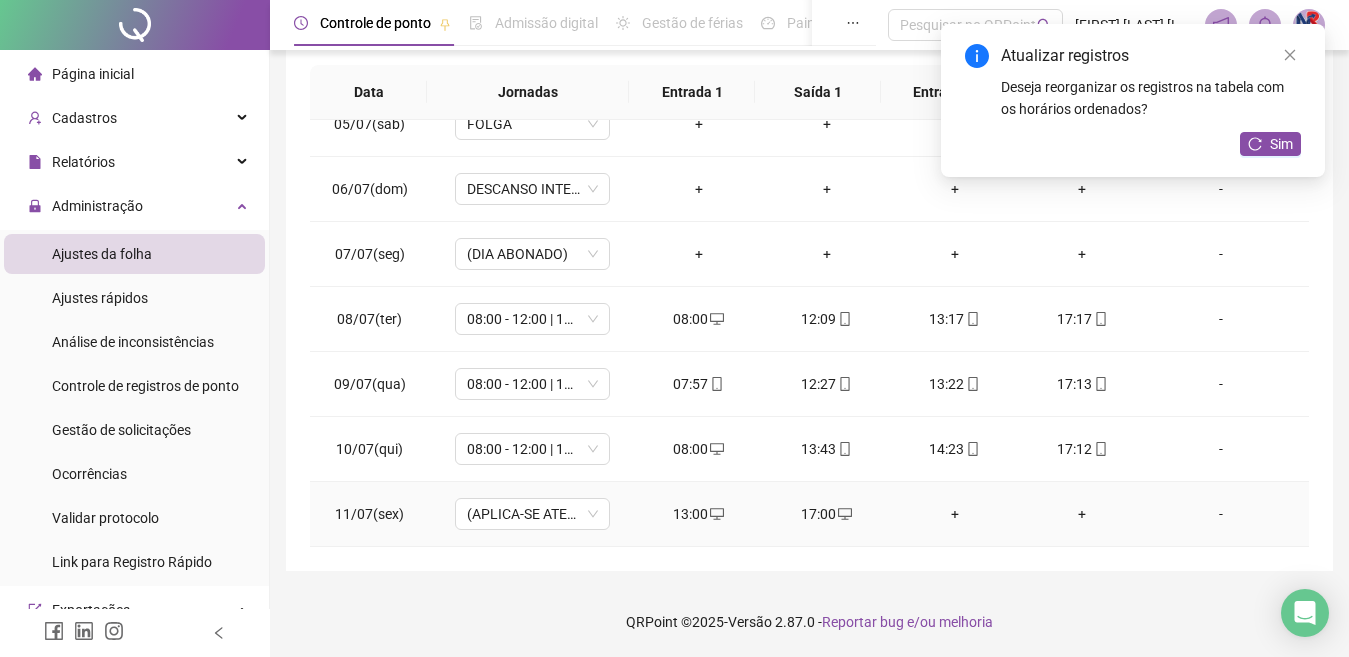 click on "17:00" at bounding box center (827, 514) 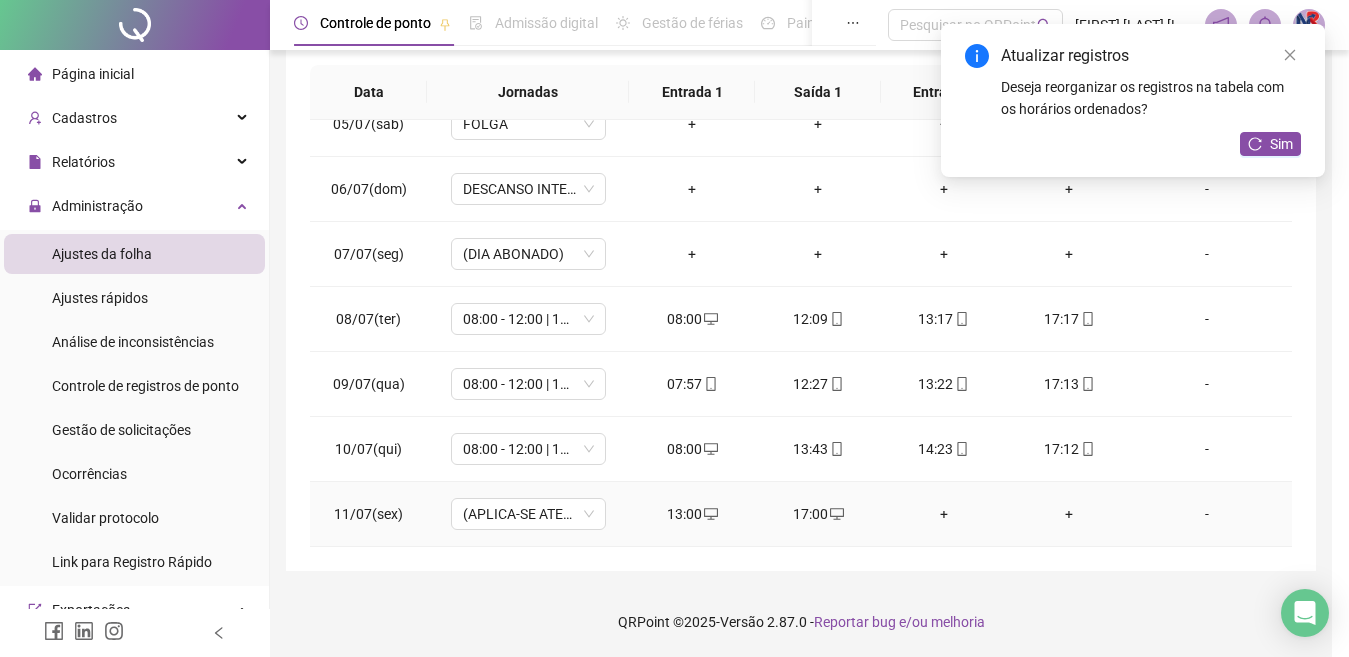 type on "**********" 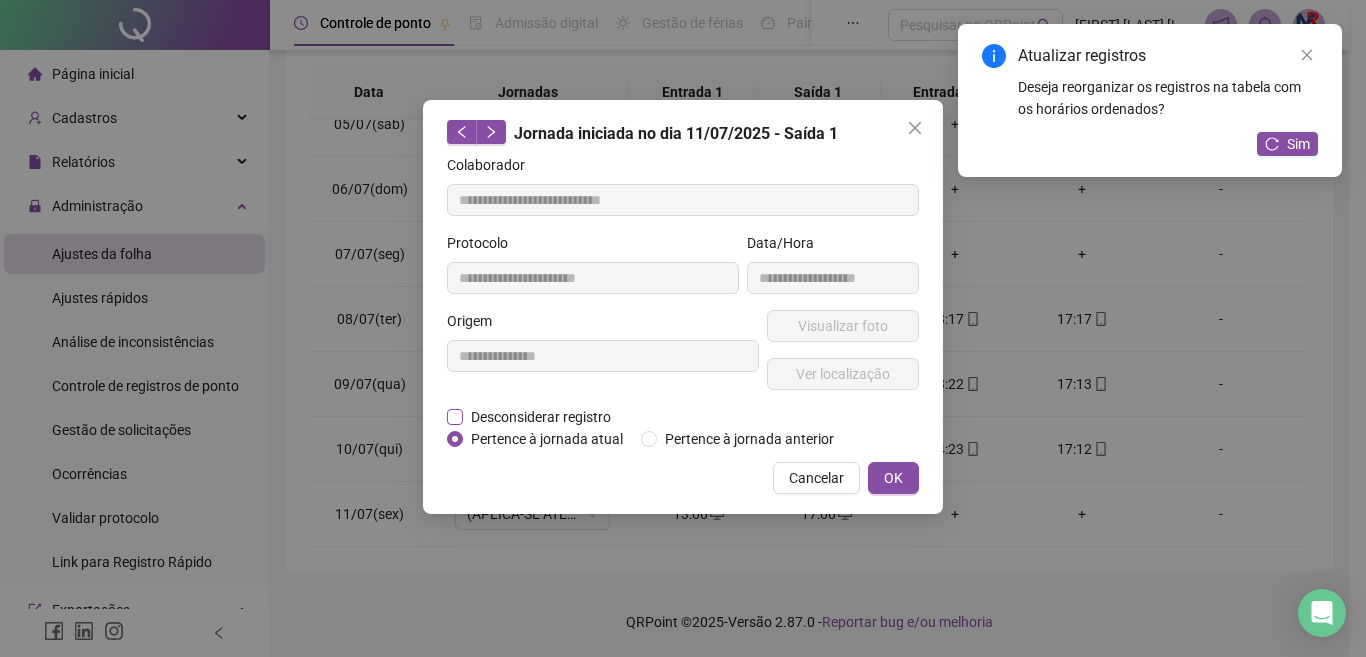 click on "Desconsiderar registro" at bounding box center (541, 417) 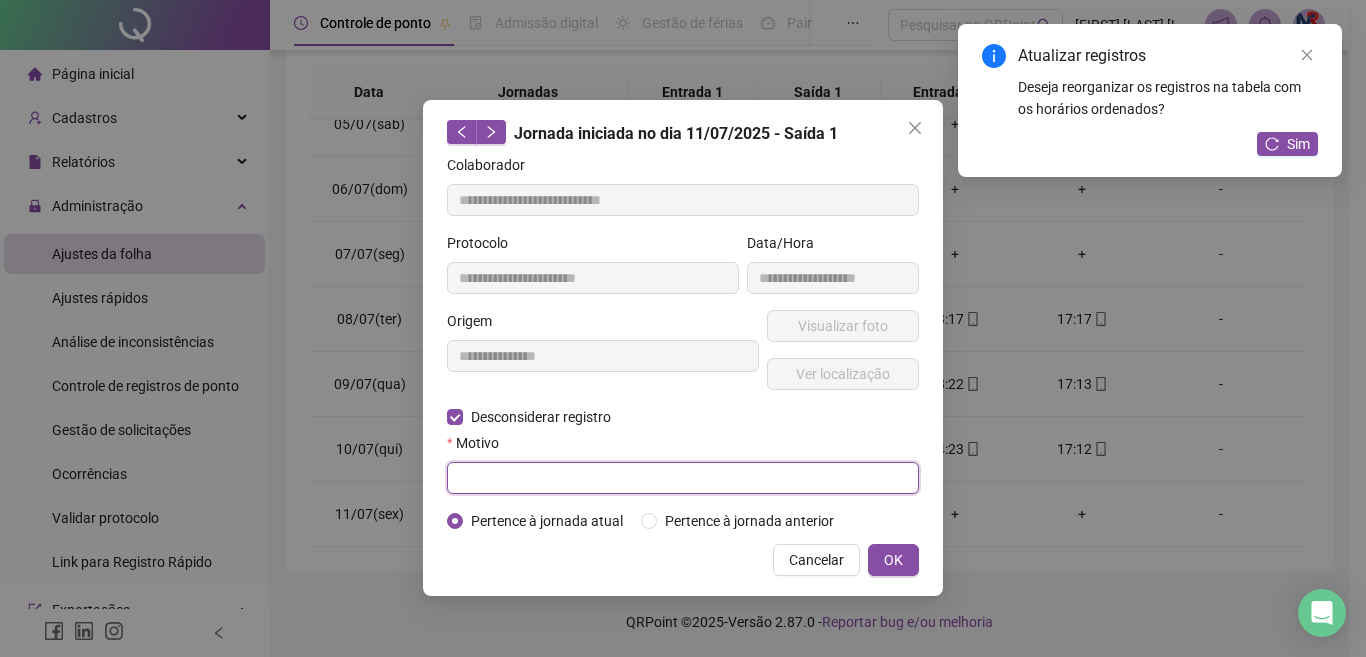 click at bounding box center [683, 478] 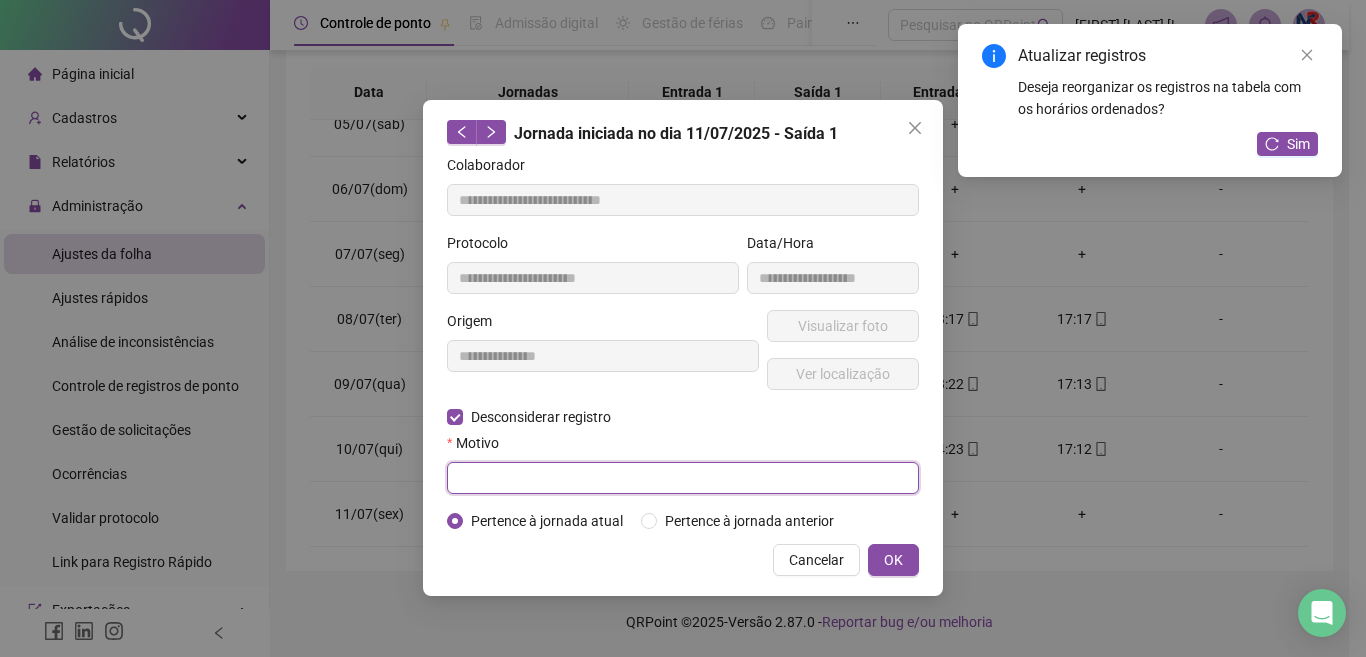 type on "*" 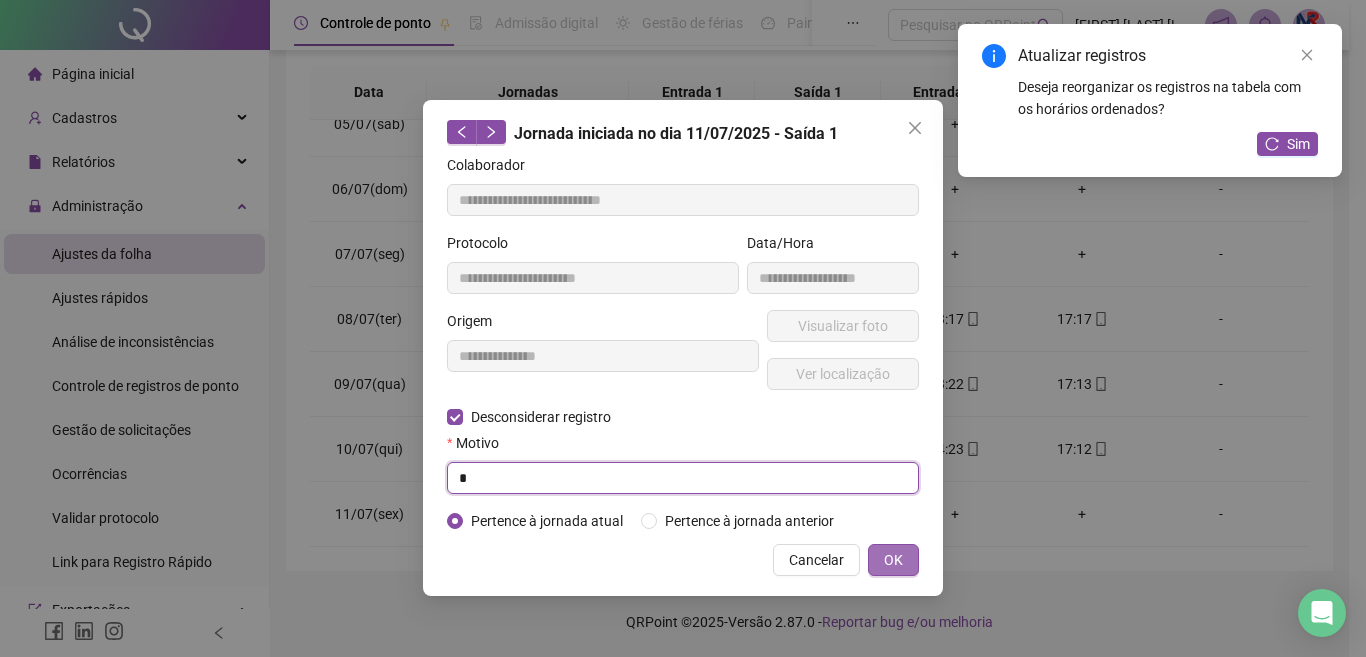 type on "*" 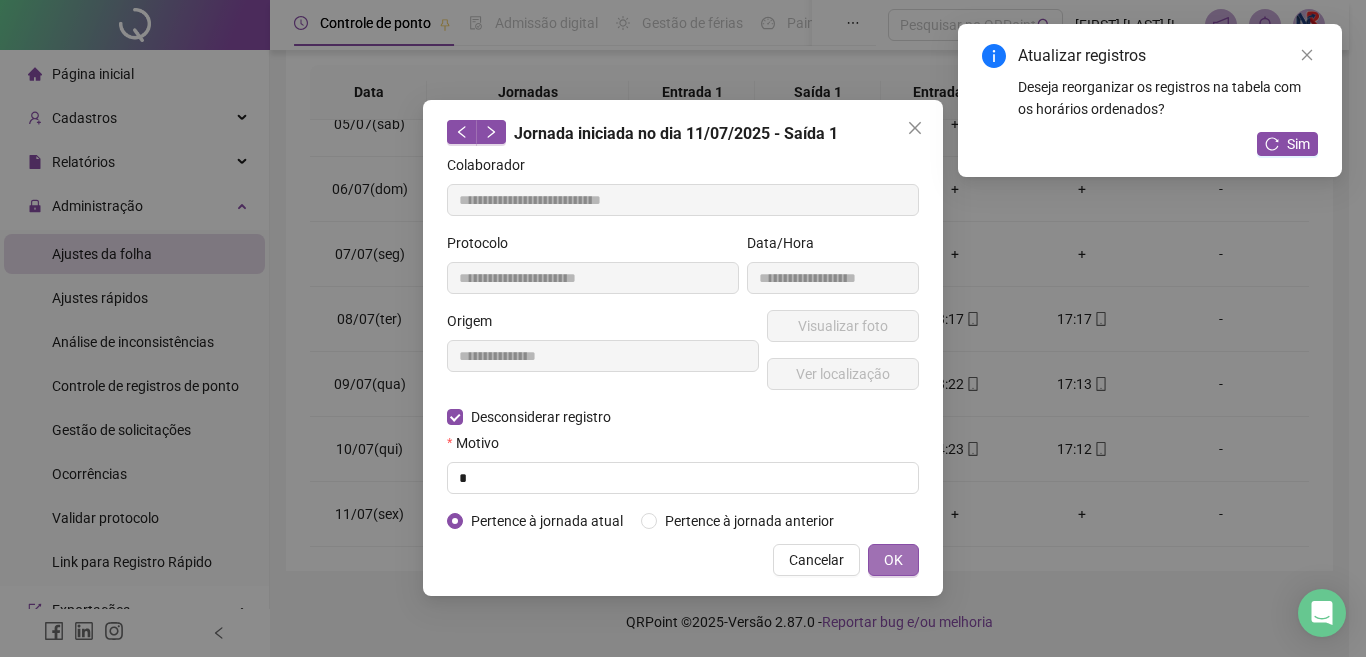 click on "OK" at bounding box center (893, 560) 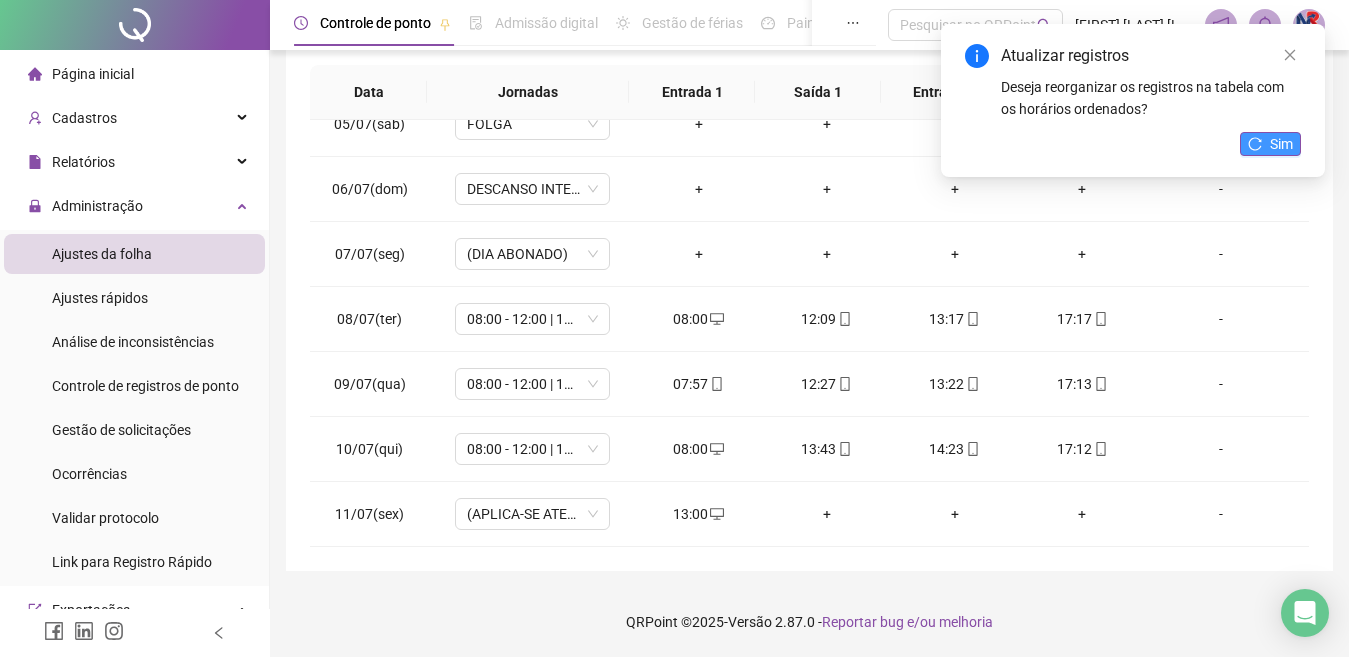 click on "Sim" at bounding box center (1281, 144) 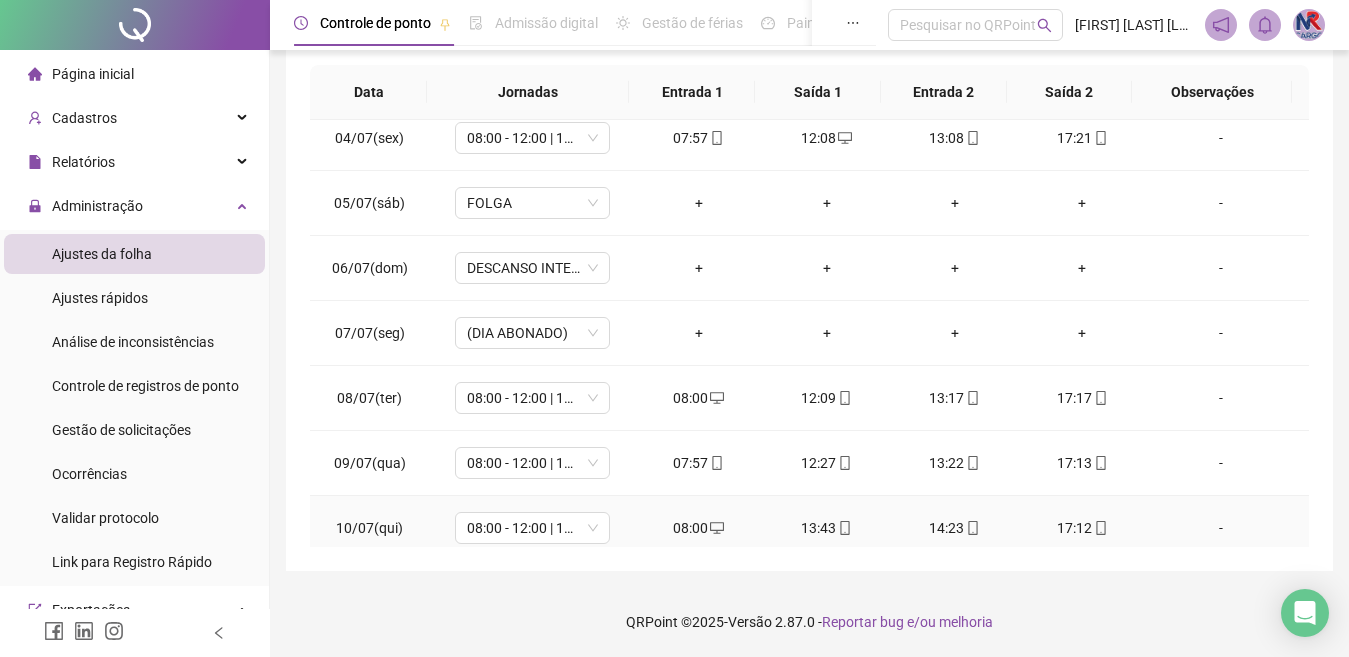 scroll, scrollTop: 0, scrollLeft: 0, axis: both 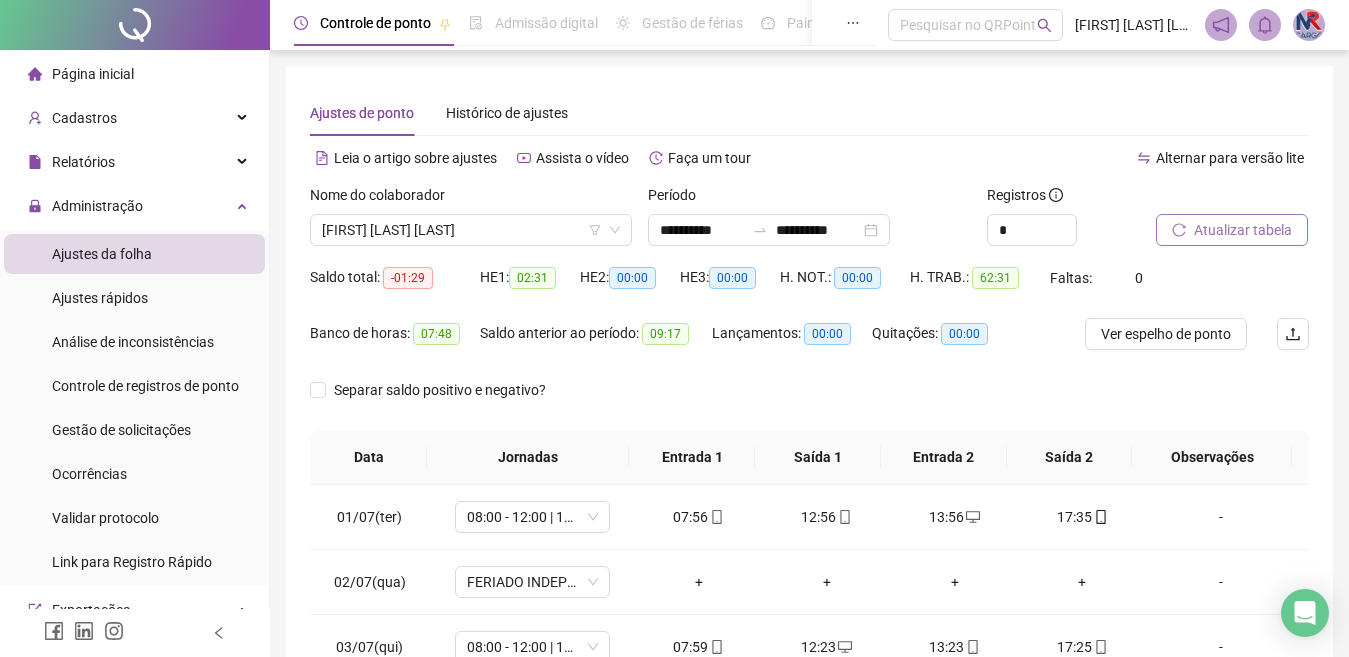 click on "Atualizar tabela" at bounding box center [1243, 230] 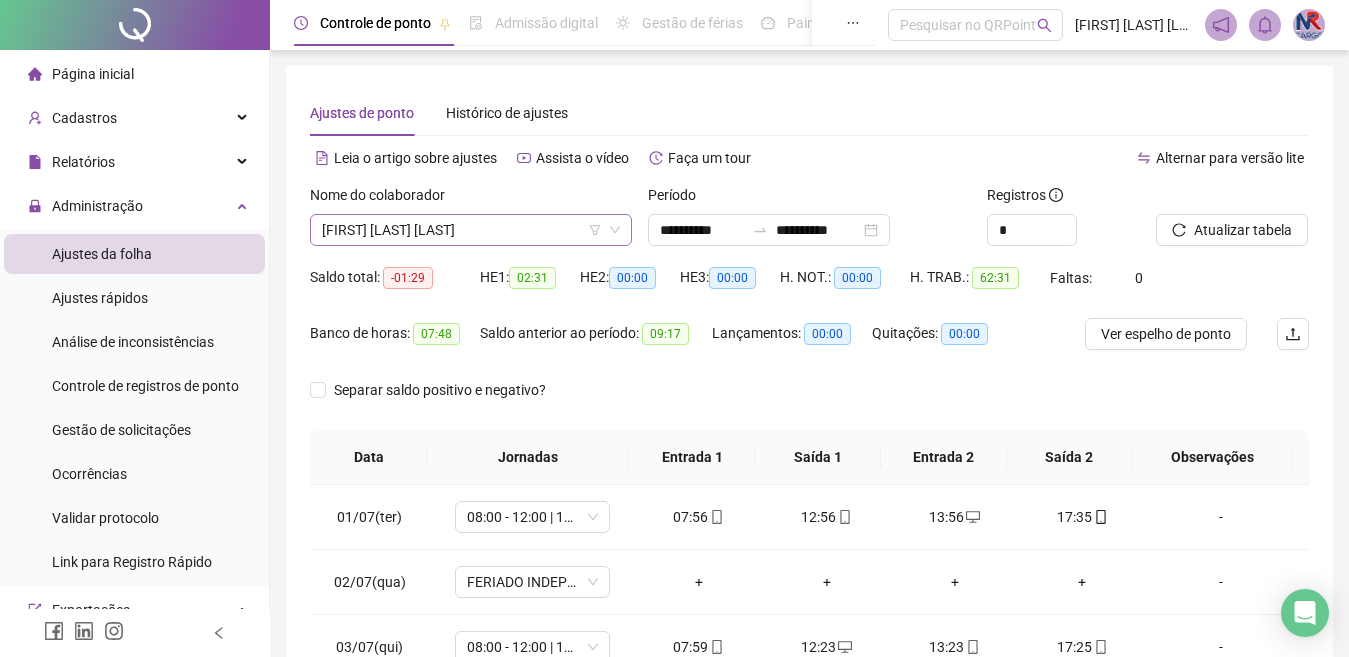 click on "[FIRST] [LAST] [LAST]" at bounding box center (471, 230) 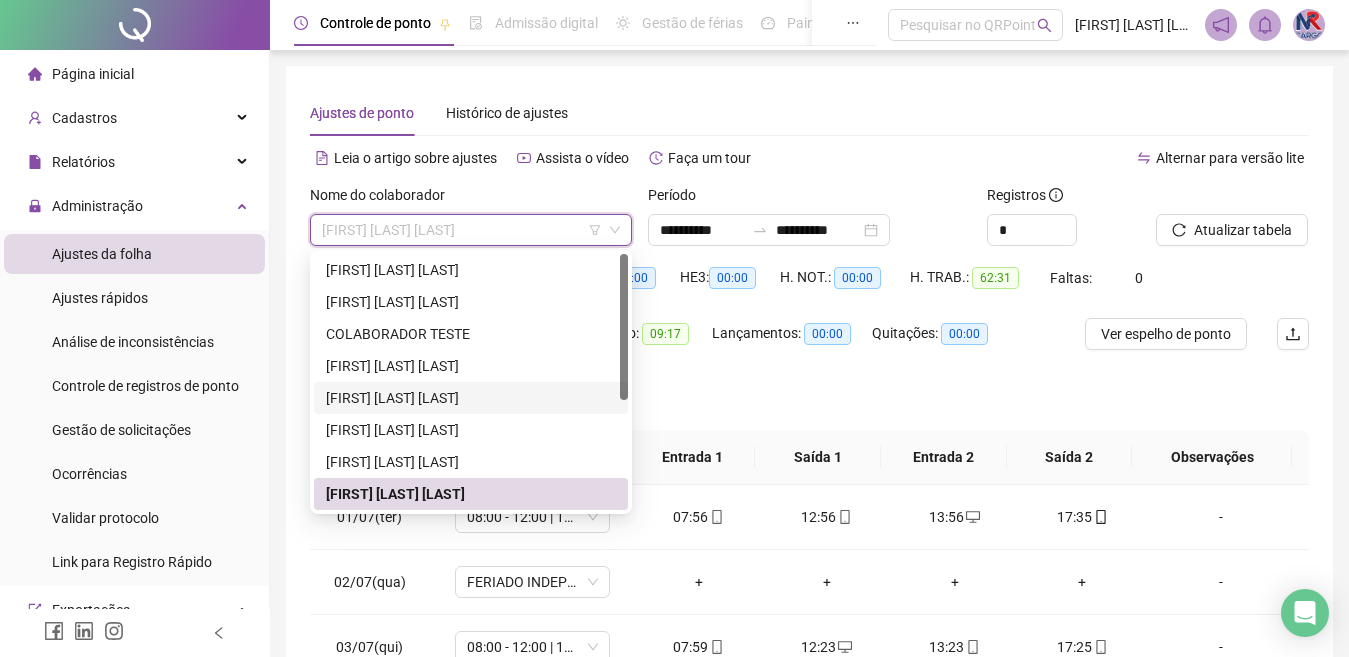 click on "[FIRST] [LAST] [LAST]" at bounding box center (471, 398) 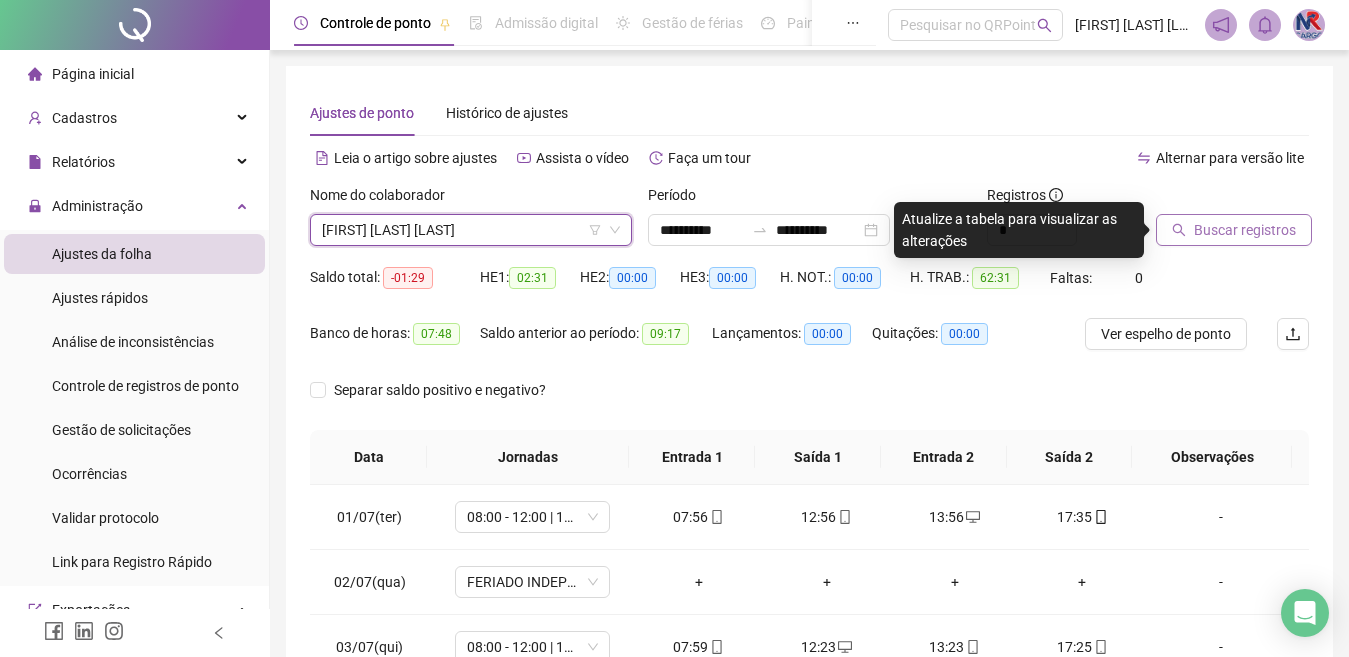 click on "Buscar registros" at bounding box center (1245, 230) 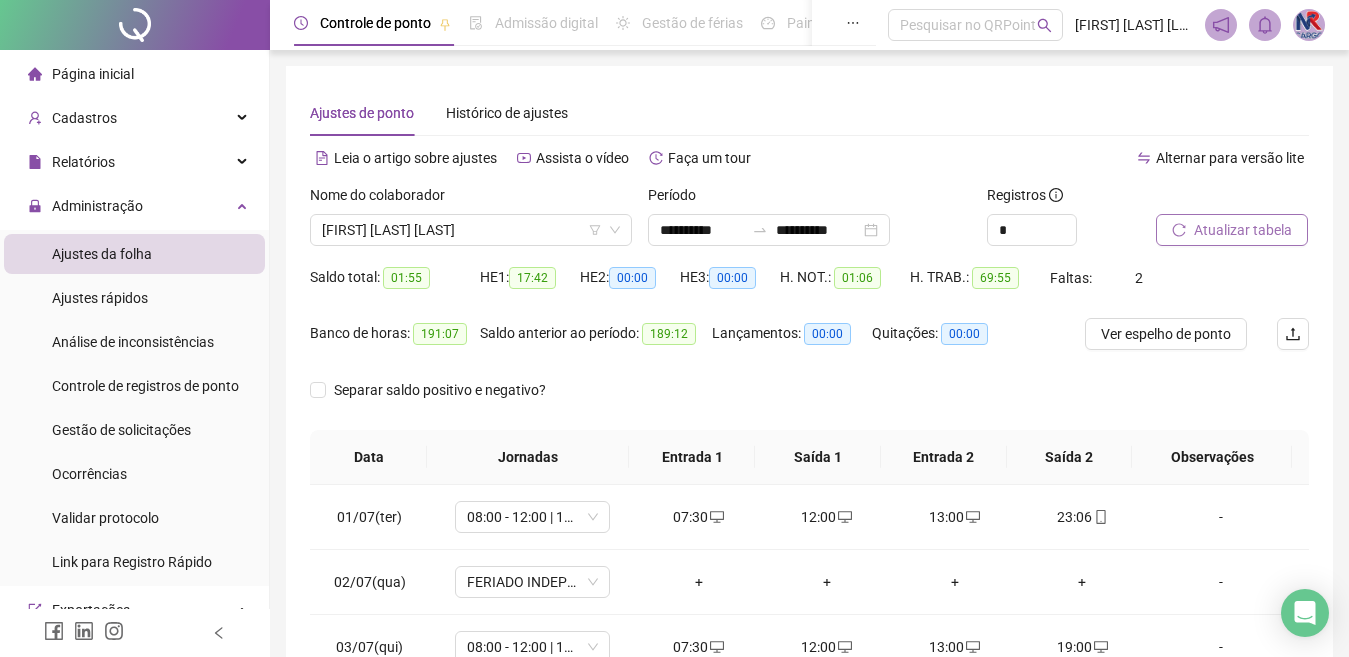 scroll, scrollTop: 100, scrollLeft: 0, axis: vertical 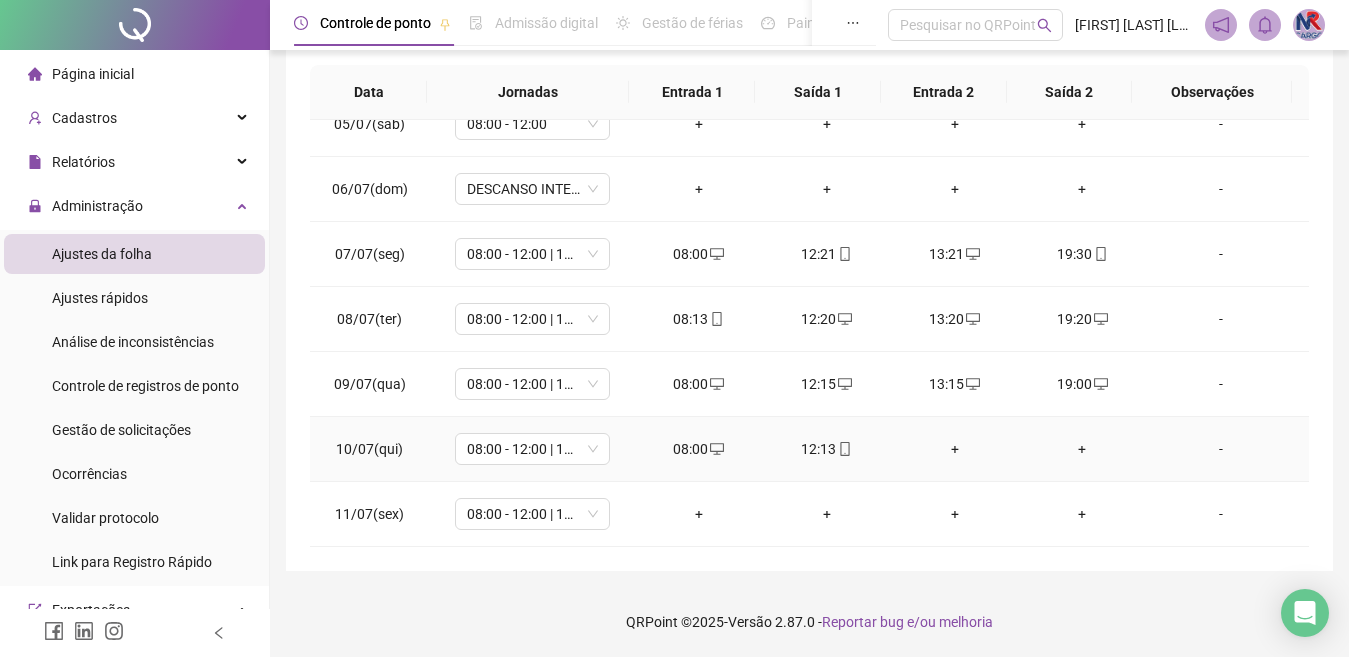 click on "+" at bounding box center [955, 449] 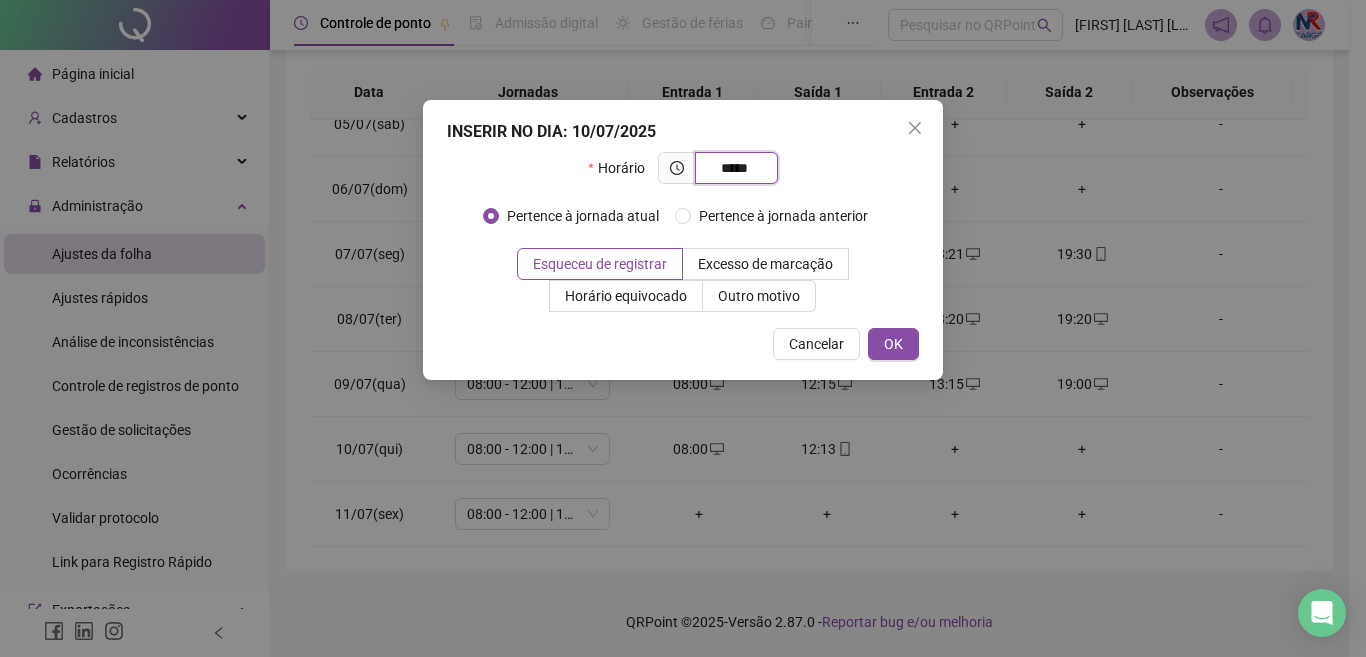 type on "*****" 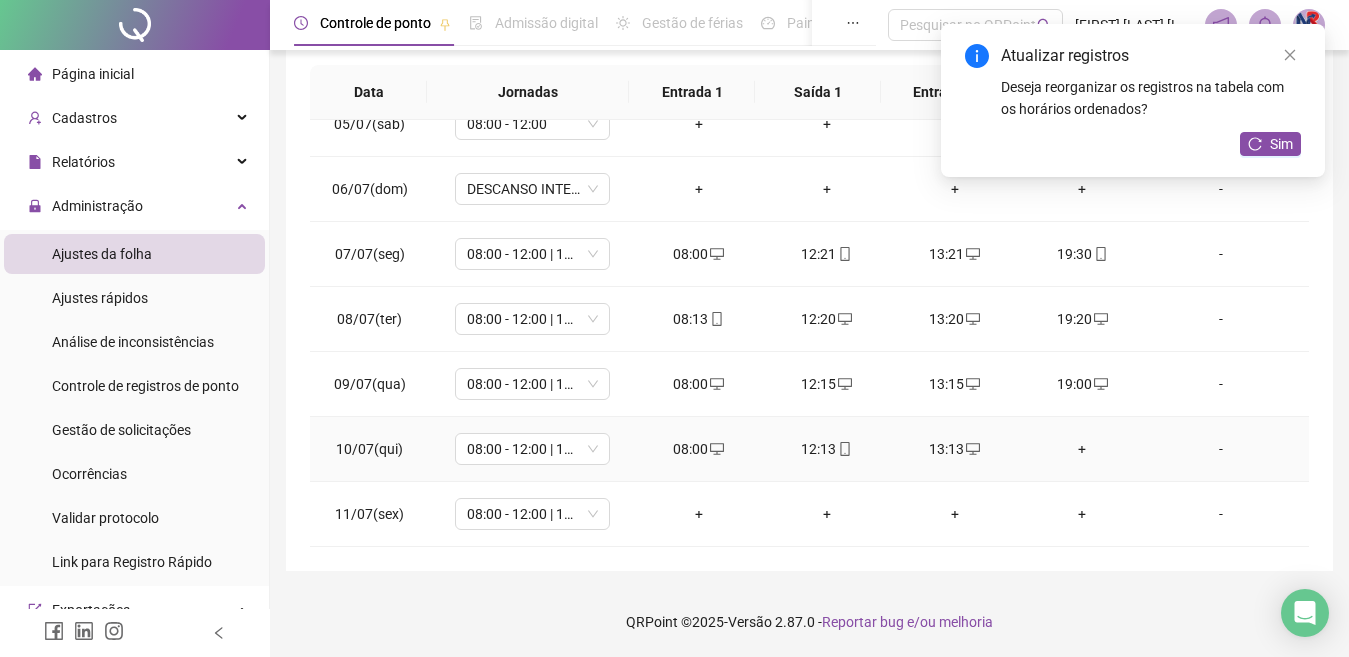 click on "+" at bounding box center [1083, 449] 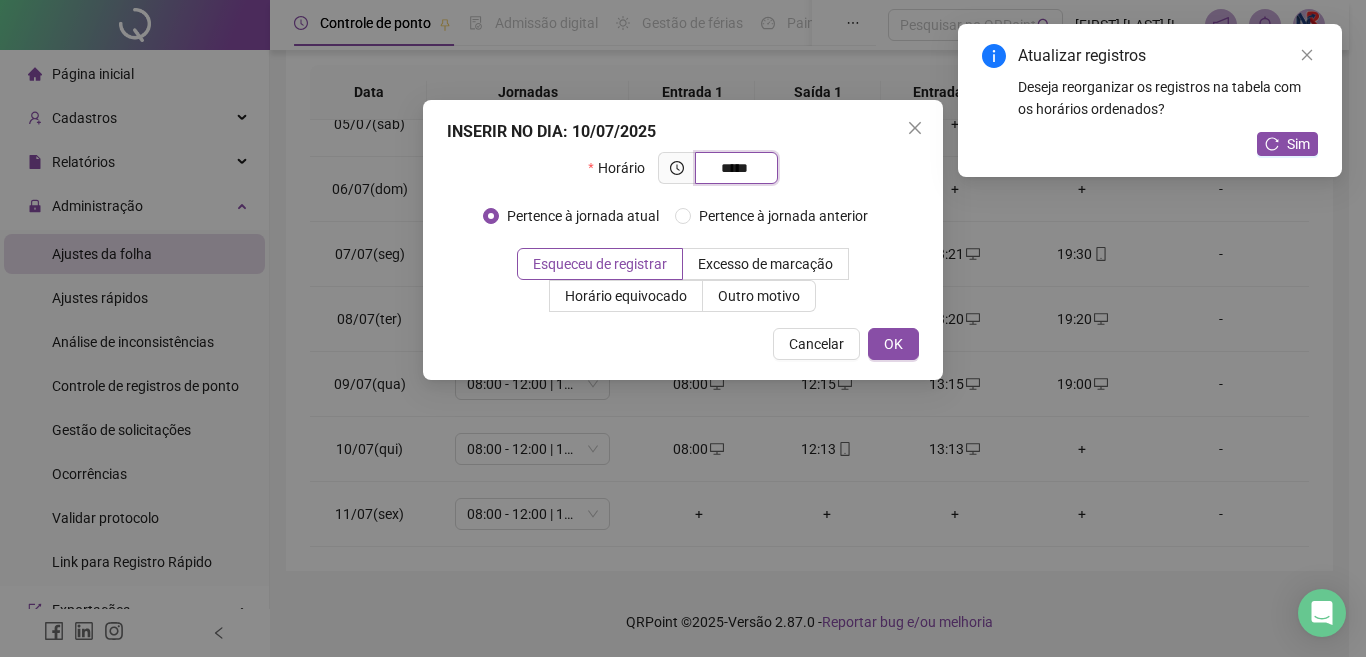 type on "*****" 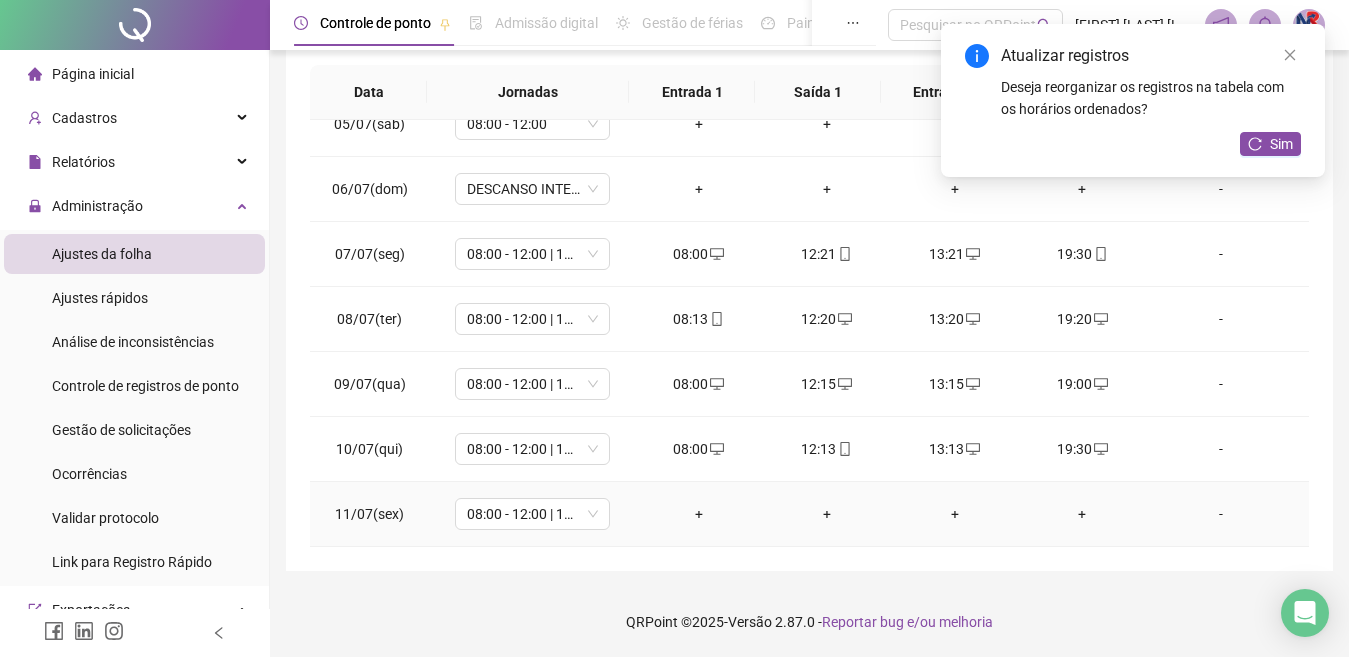 click on "+" at bounding box center [699, 514] 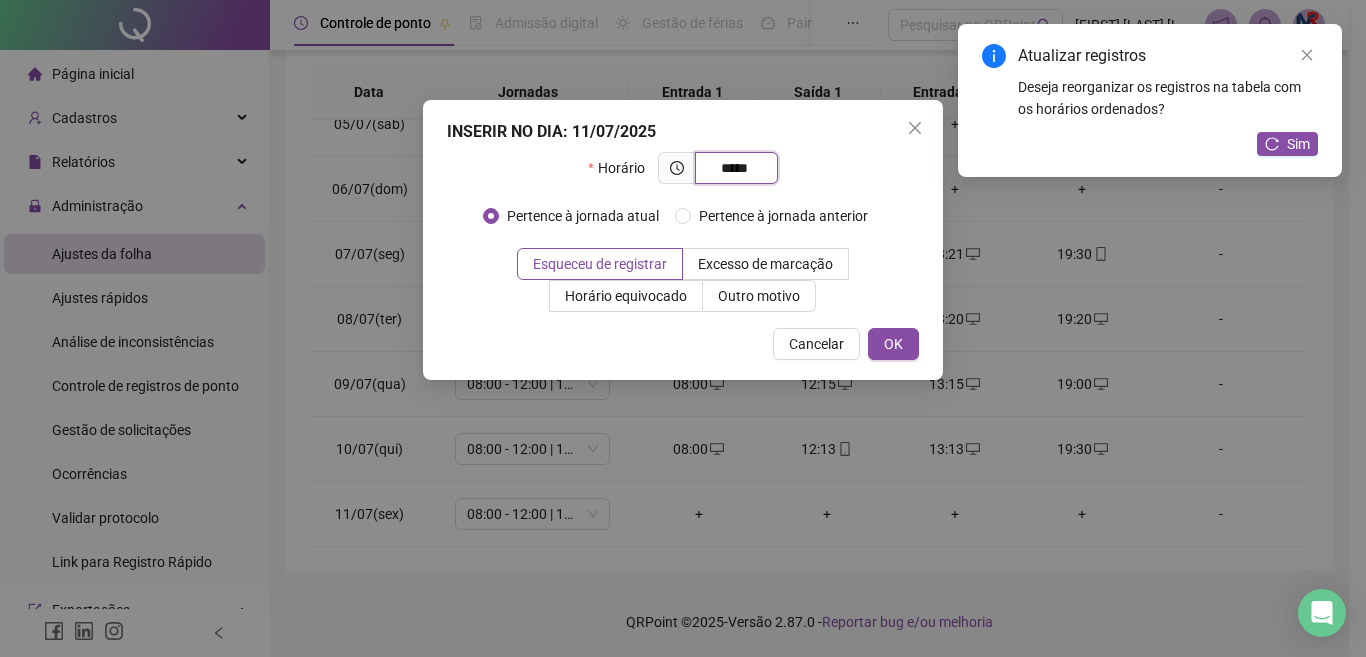 type on "*****" 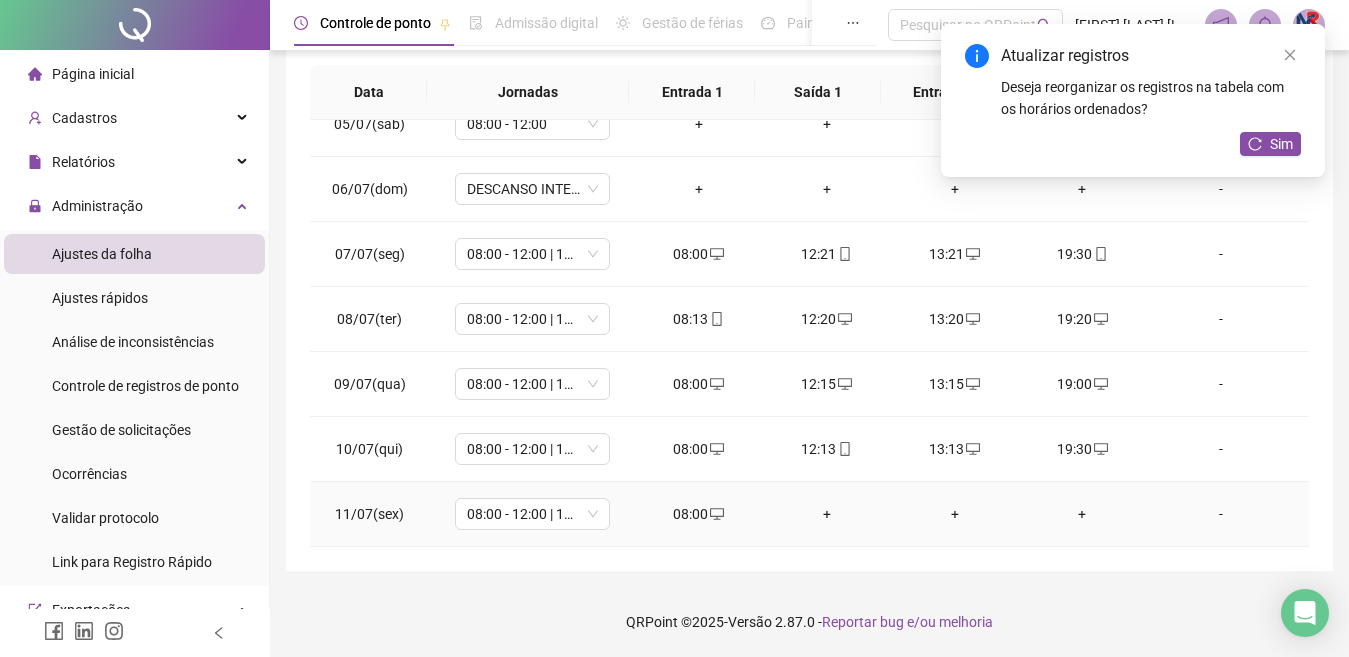 click on "+" at bounding box center (827, 514) 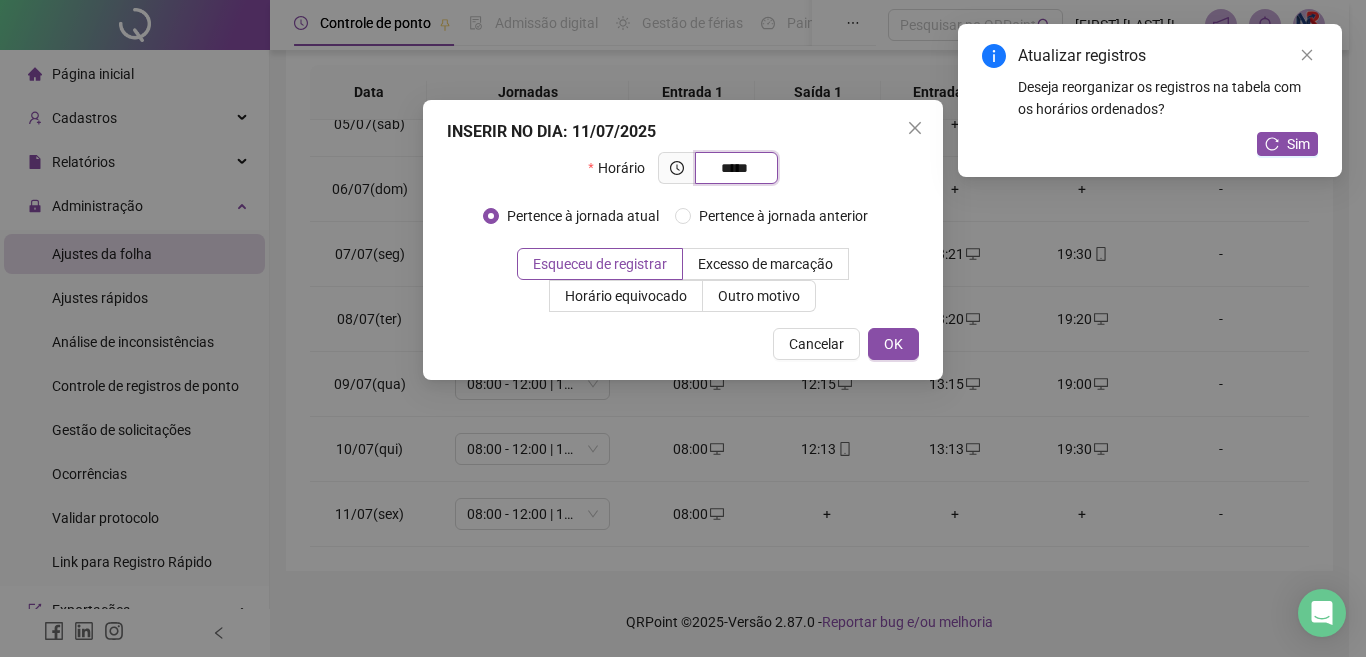 type on "*****" 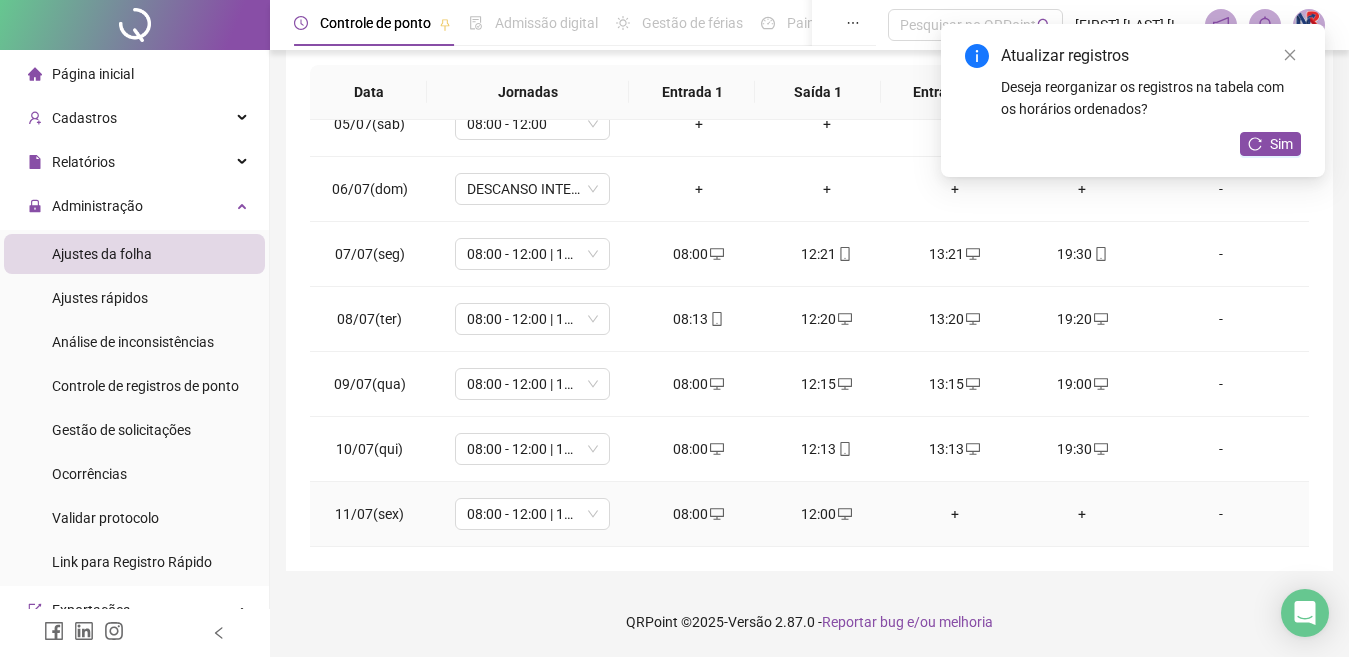 click on "+" at bounding box center [955, 514] 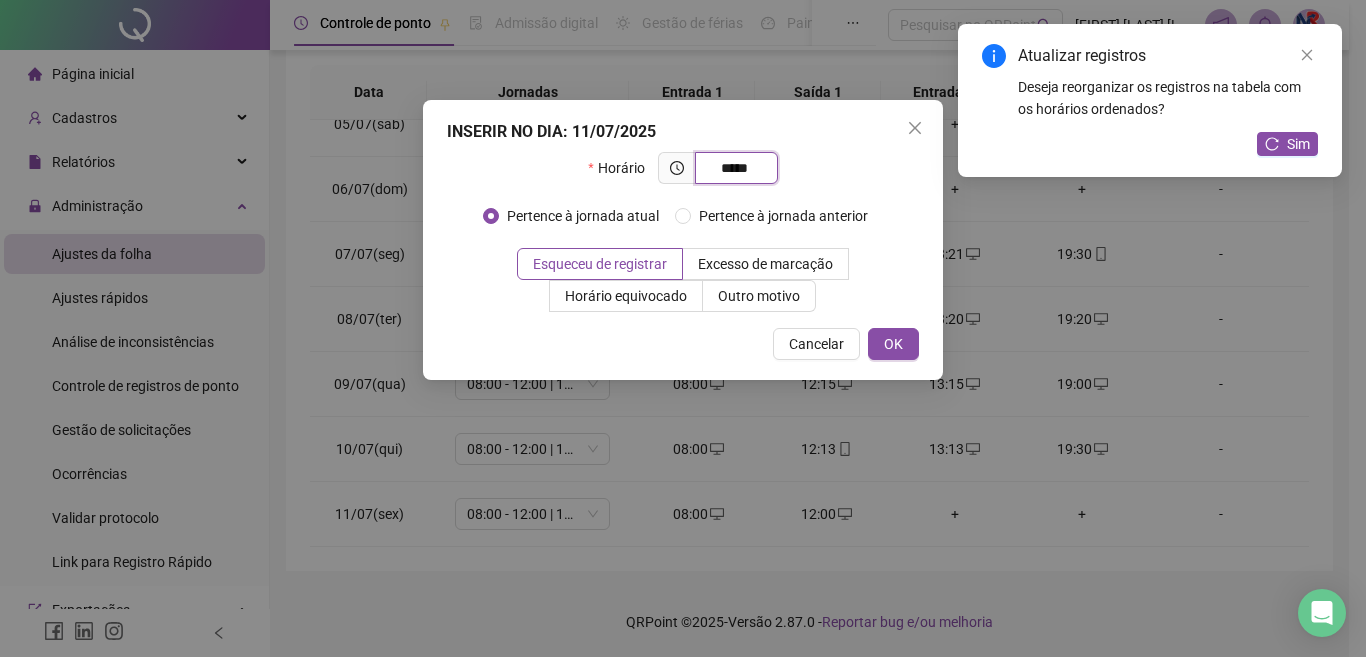 type on "*****" 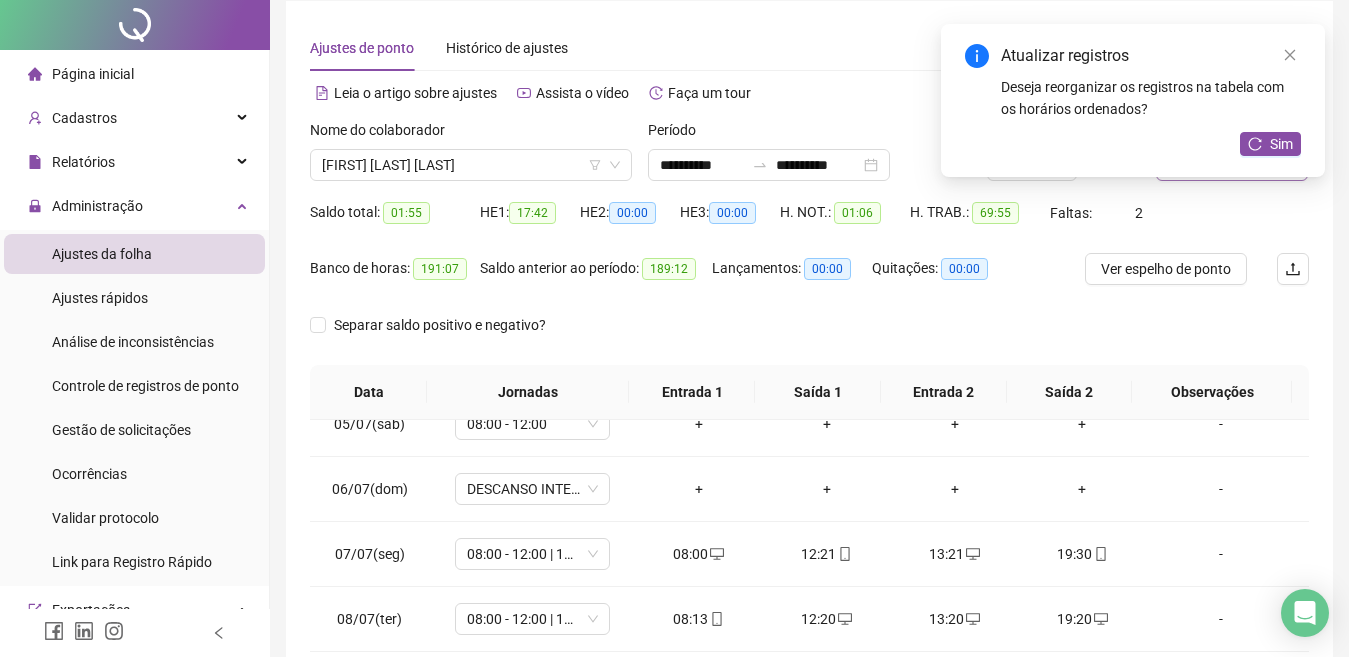 scroll, scrollTop: 0, scrollLeft: 0, axis: both 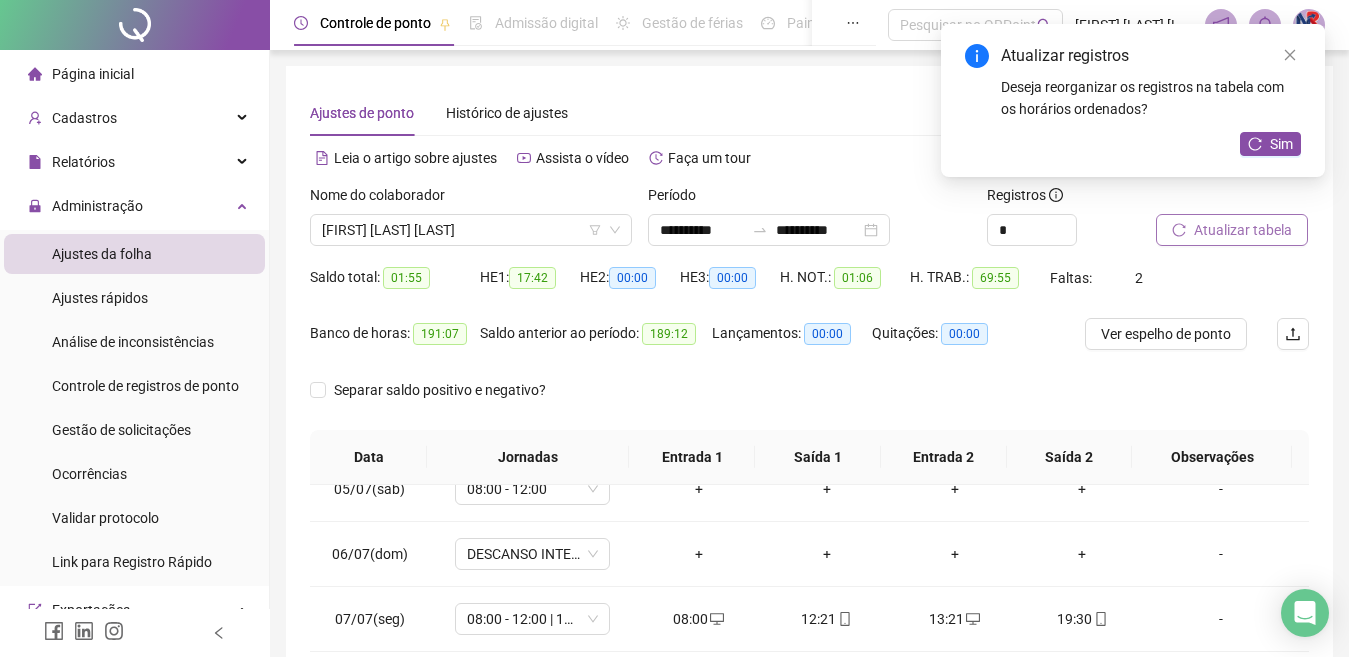 click on "Atualizar tabela" at bounding box center (1243, 230) 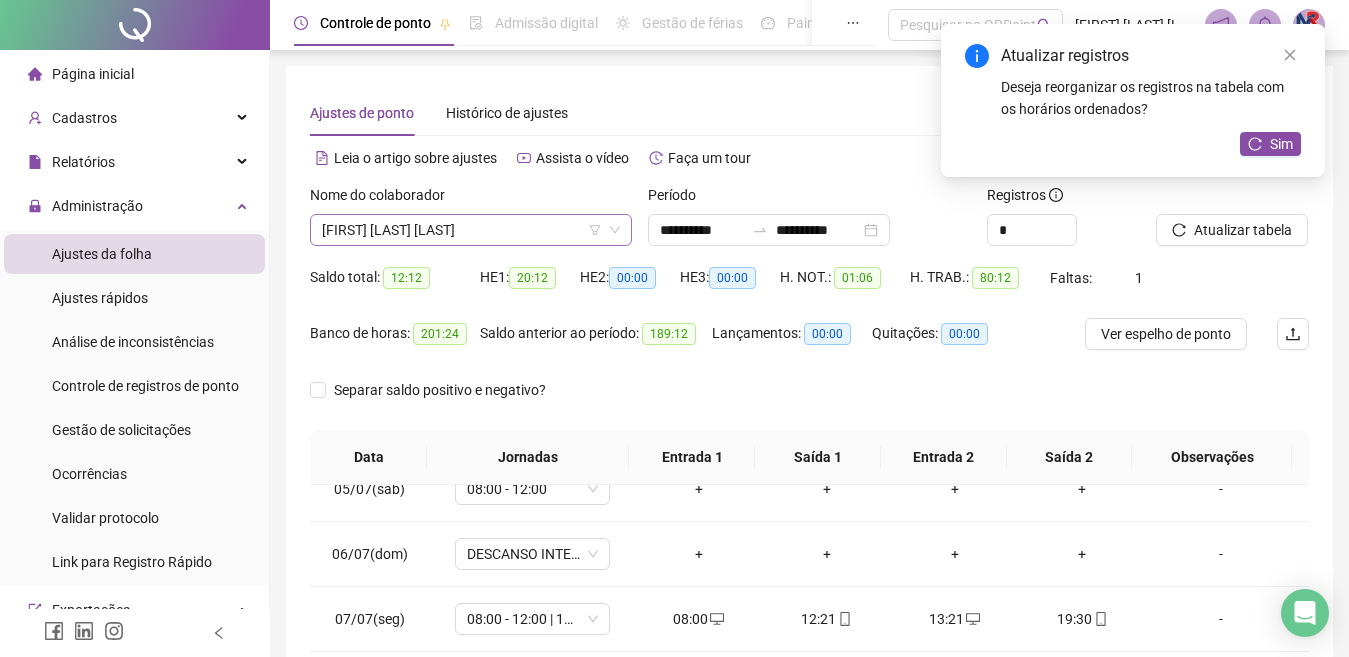 click on "[FIRST] [LAST] [LAST]" at bounding box center (471, 230) 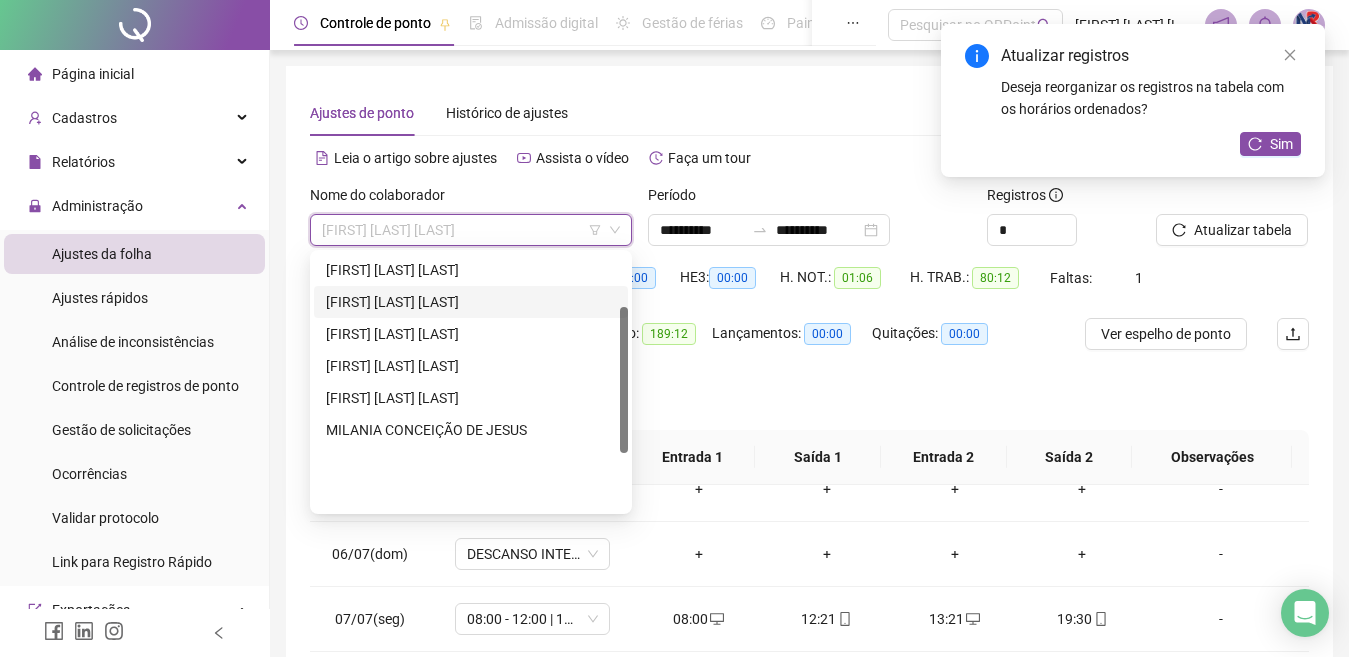 scroll, scrollTop: 92, scrollLeft: 0, axis: vertical 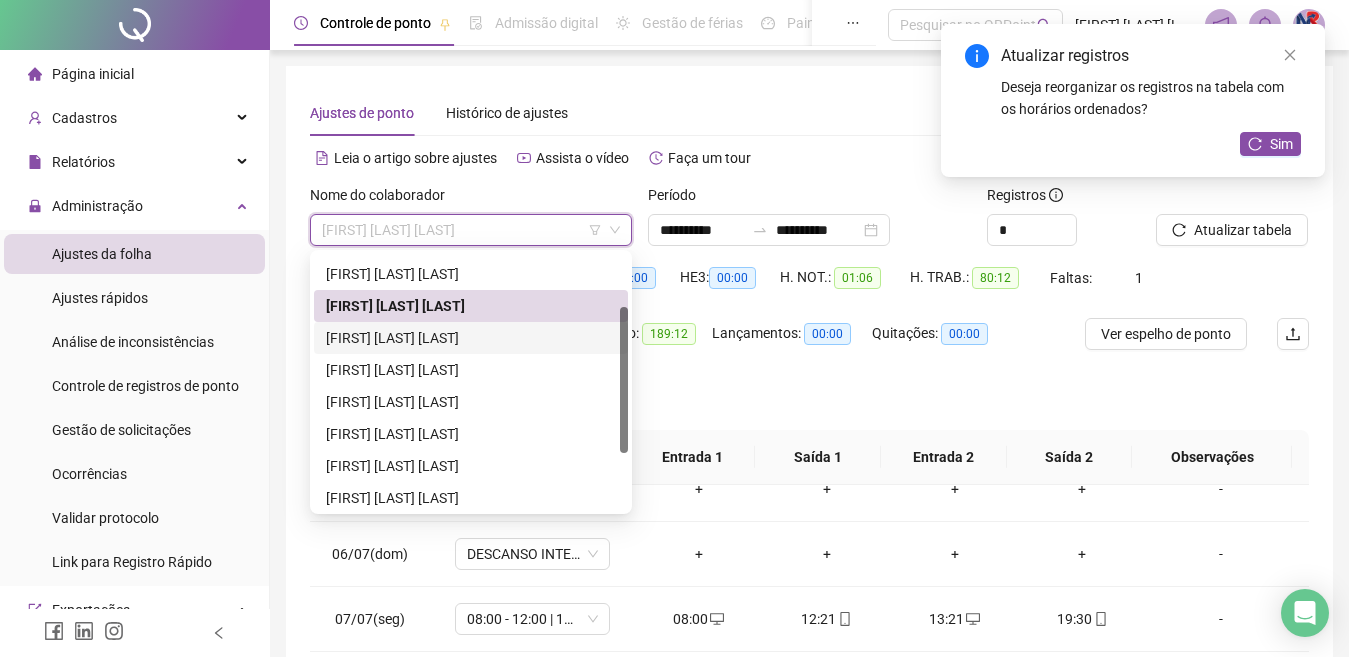 click on "[FIRST] [LAST] [LAST]" at bounding box center (471, 338) 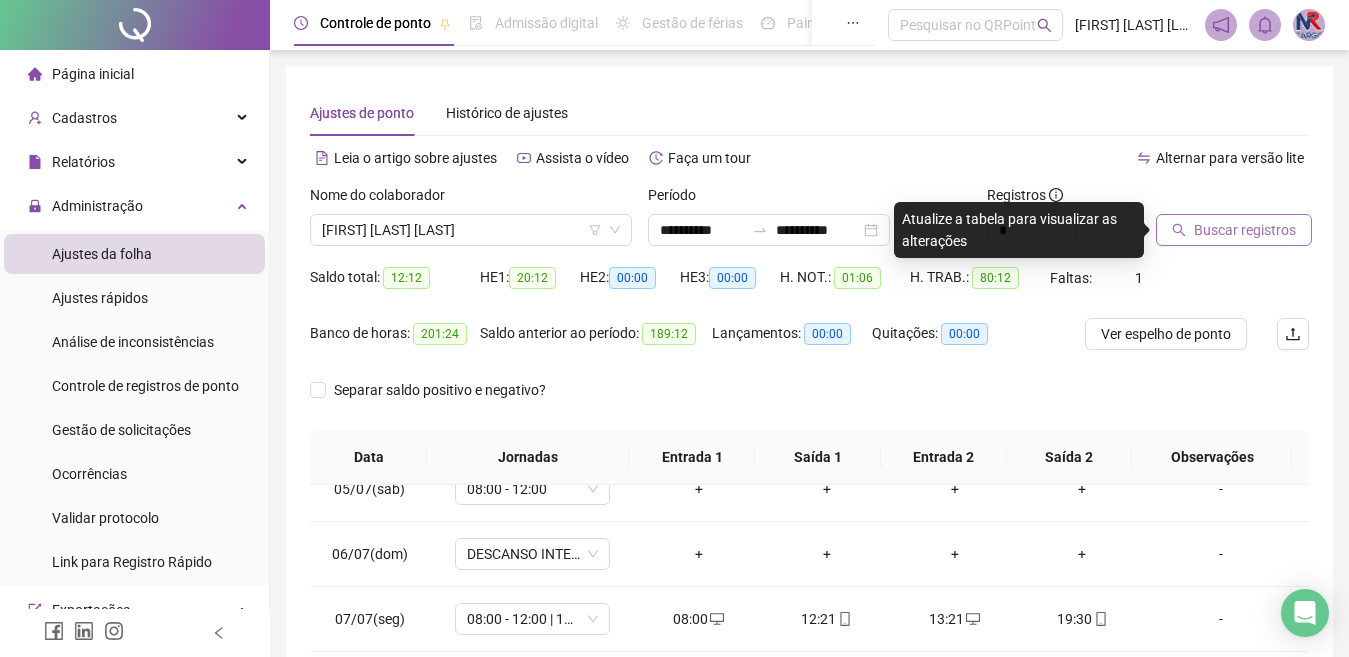 click on "Buscar registros" at bounding box center (1245, 230) 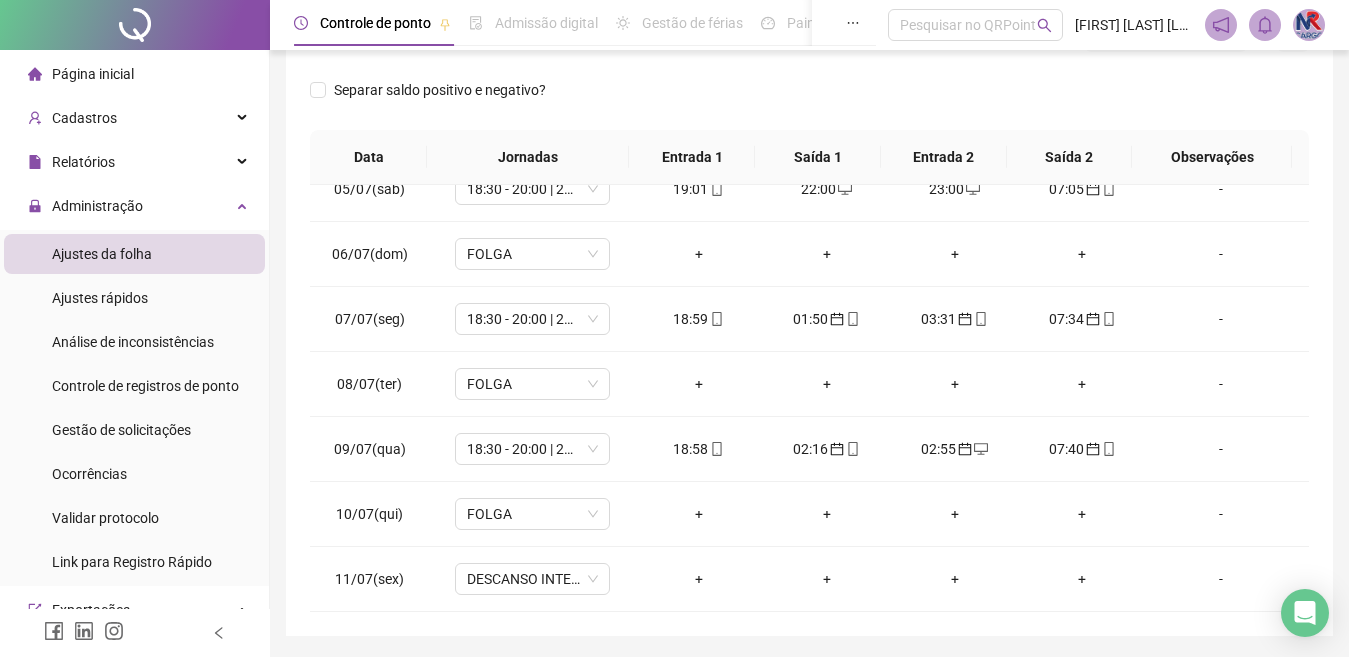scroll, scrollTop: 365, scrollLeft: 0, axis: vertical 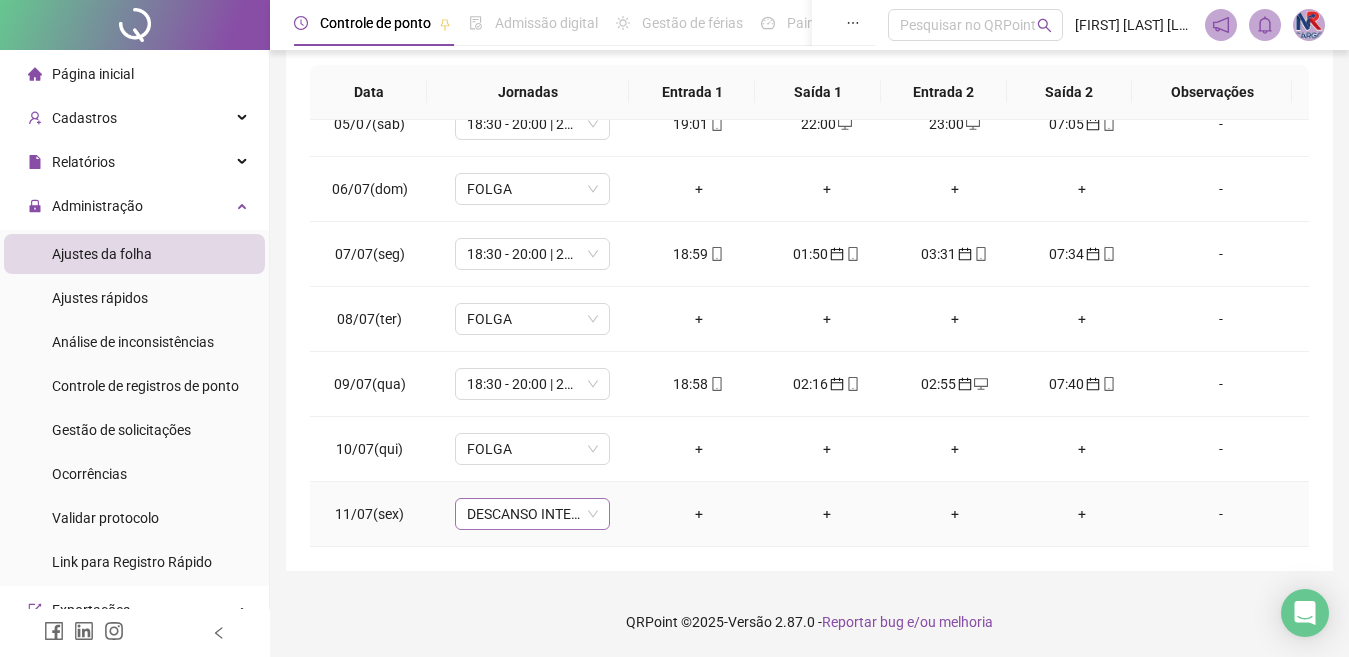 click on "DESCANSO INTER-JORNADA" at bounding box center [532, 514] 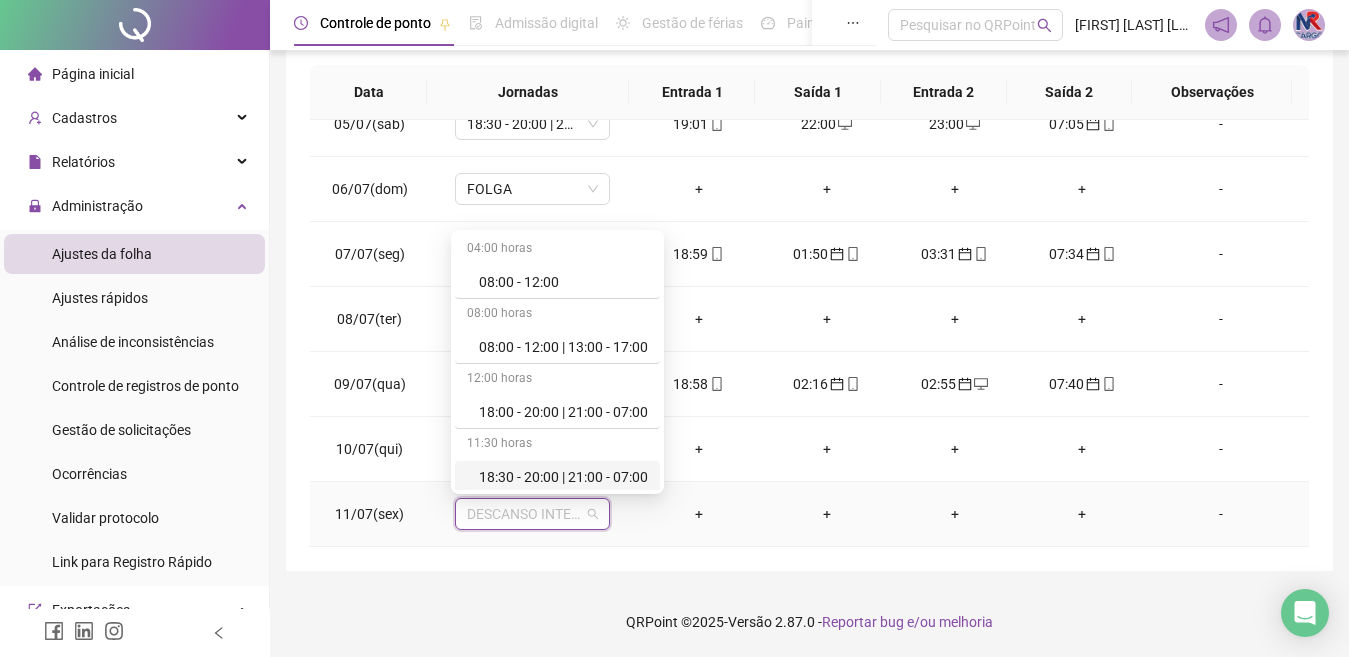 click on "18:30 - 20:00 | 21:00 - 07:00" at bounding box center [563, 477] 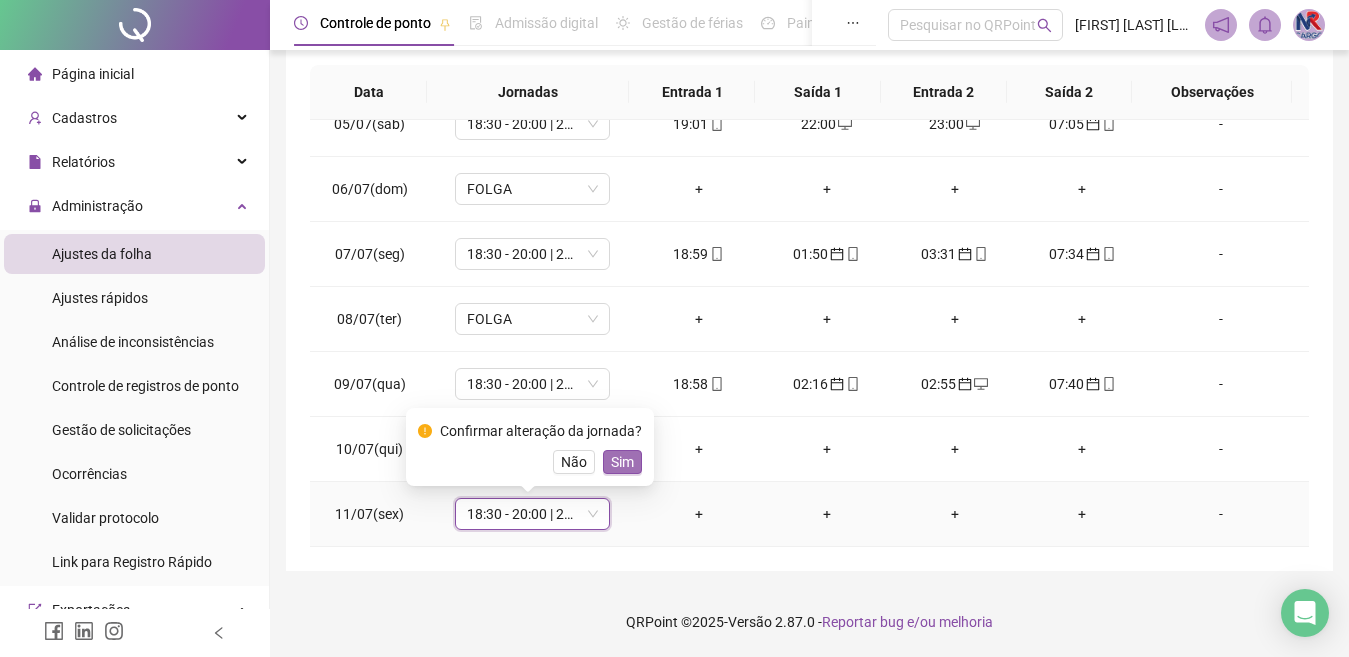 click on "Sim" at bounding box center [622, 462] 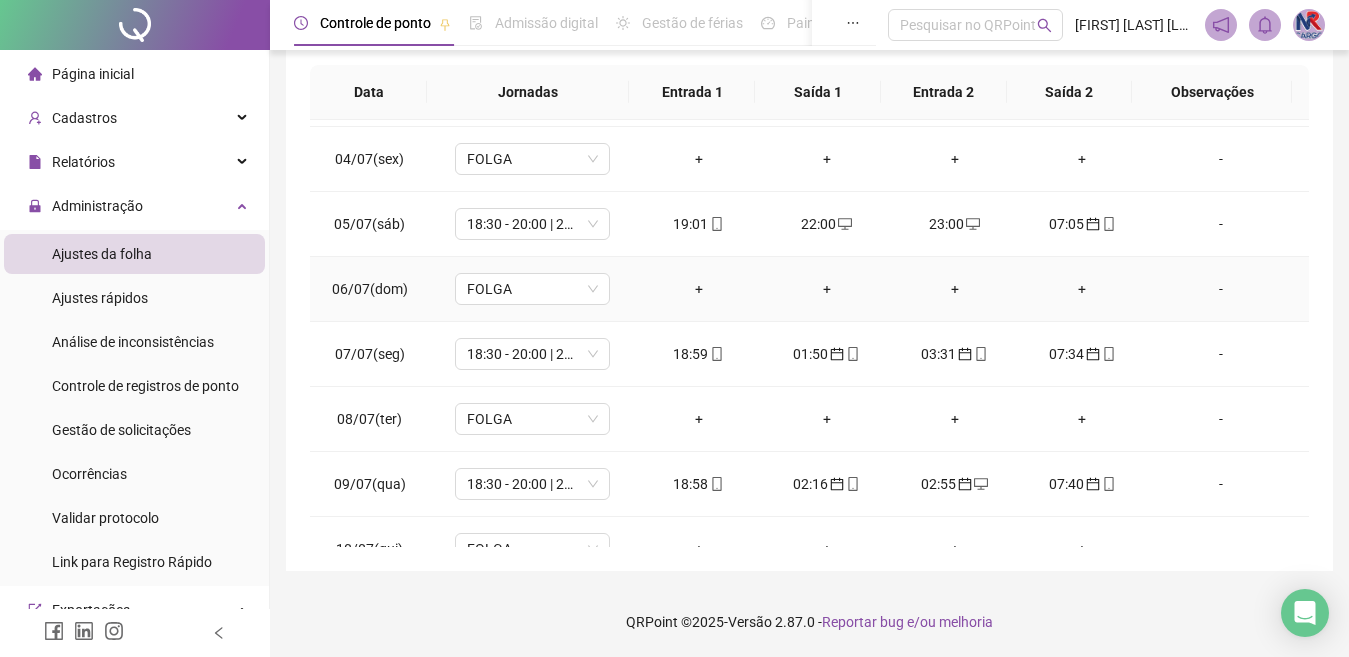scroll, scrollTop: 0, scrollLeft: 0, axis: both 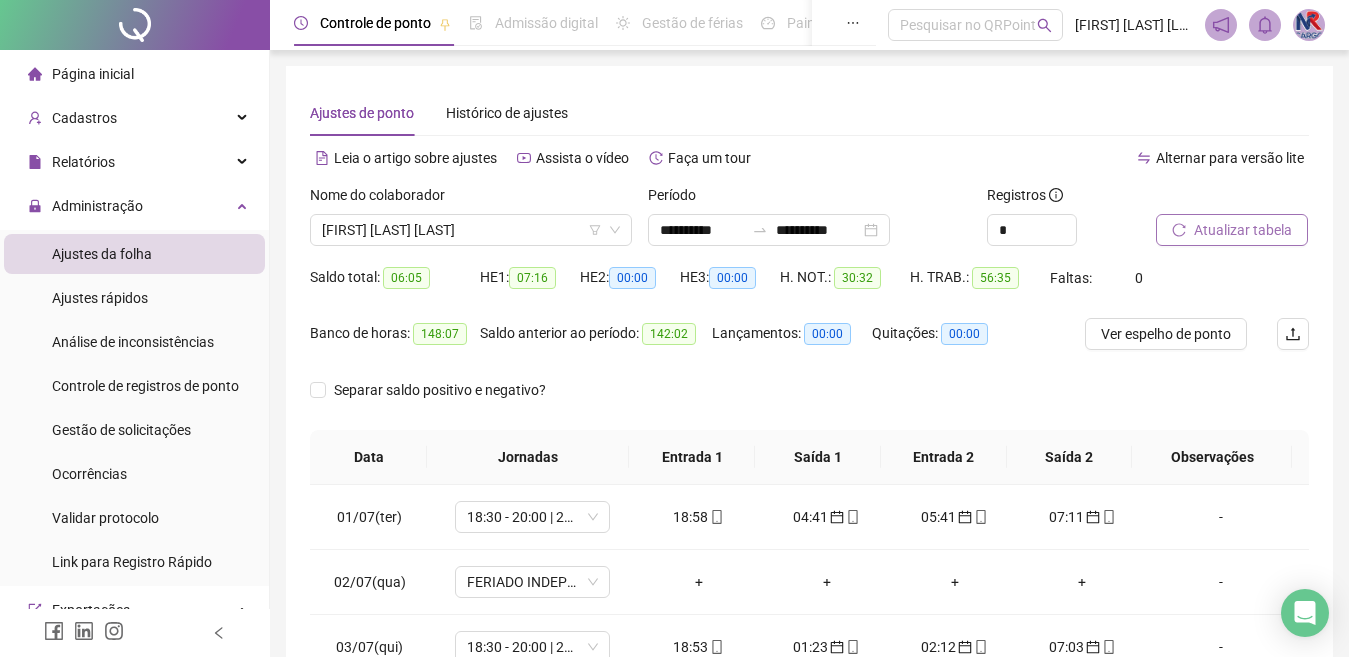 click on "Atualizar tabela" at bounding box center [1232, 230] 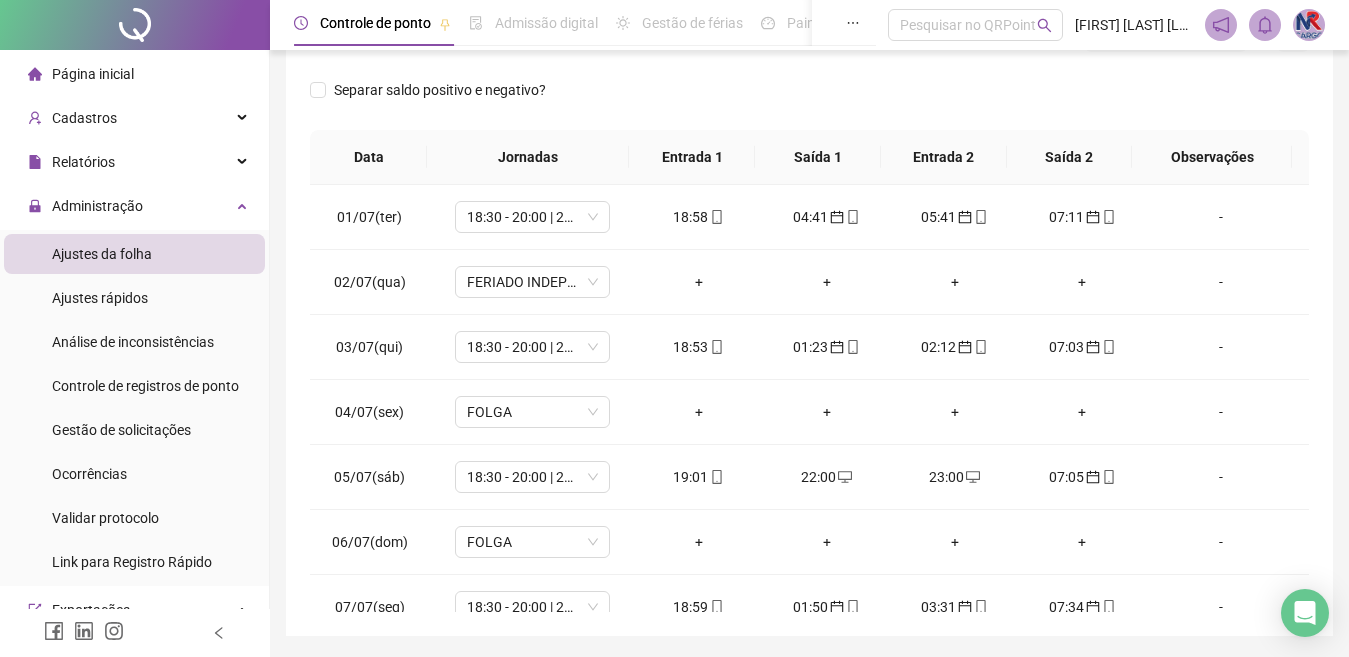 scroll, scrollTop: 365, scrollLeft: 0, axis: vertical 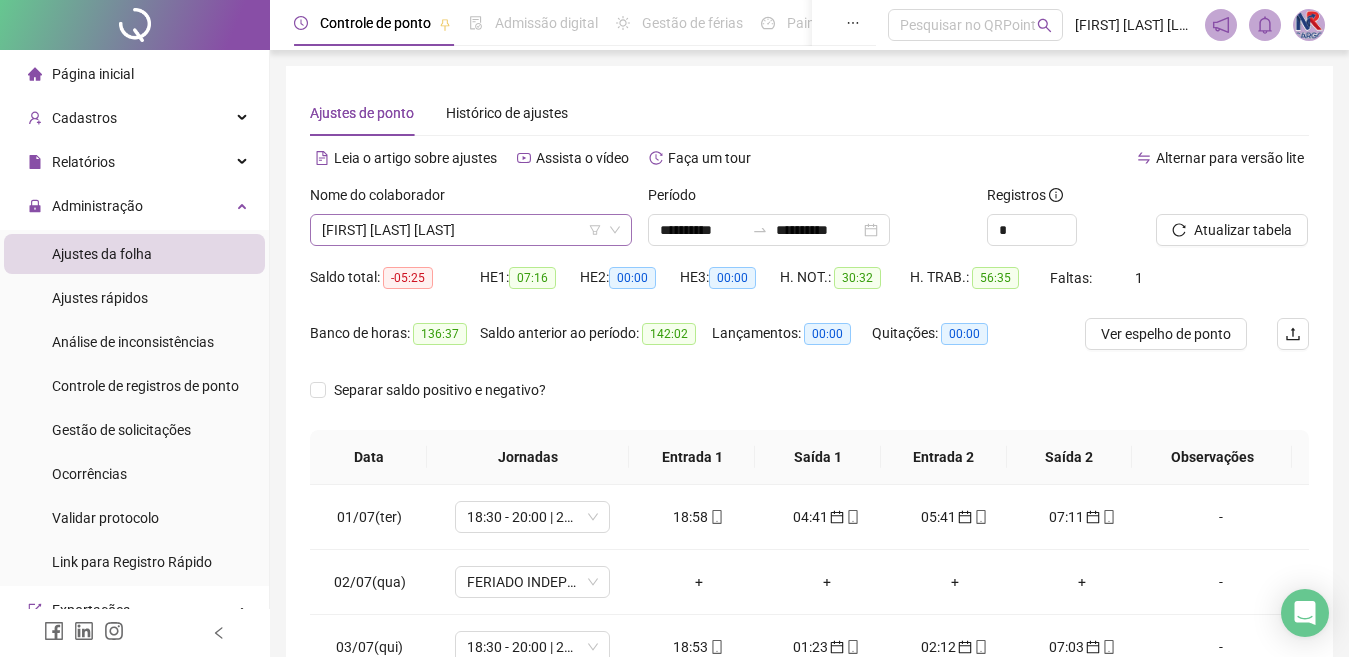click on "[FIRST] [LAST] [LAST]" at bounding box center [471, 230] 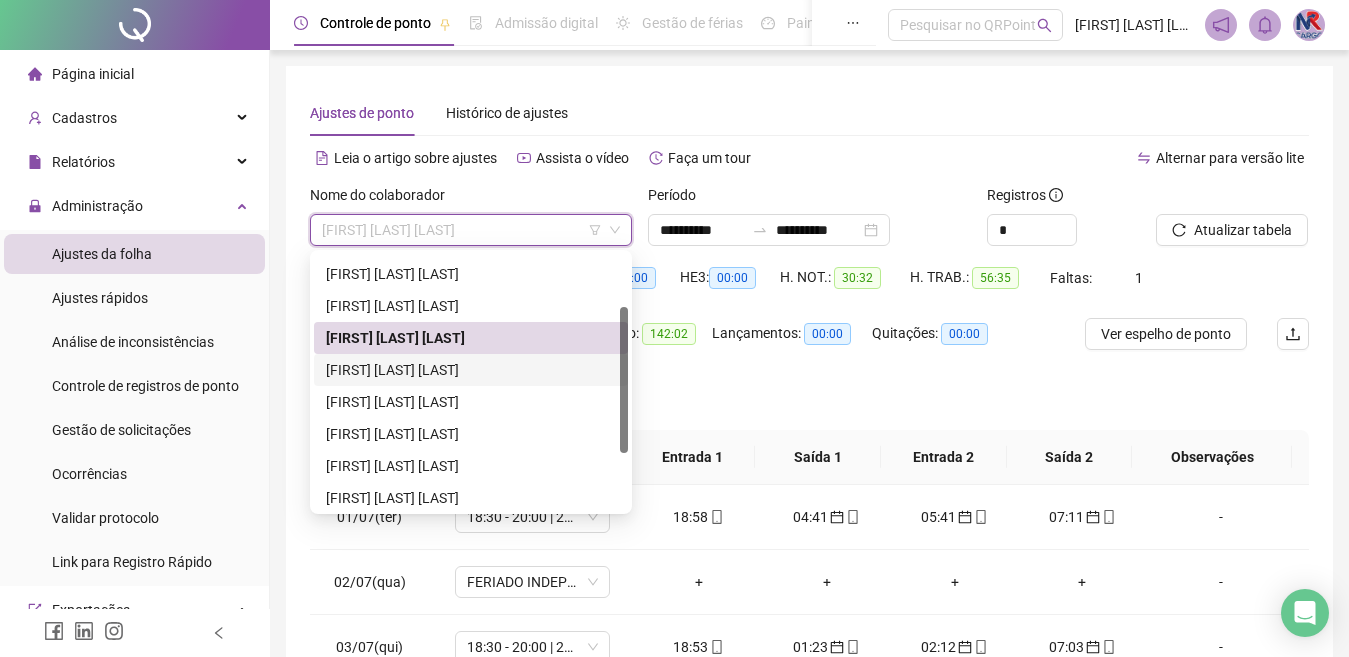 click on "[FIRST] [LAST] [LAST]" at bounding box center (471, 370) 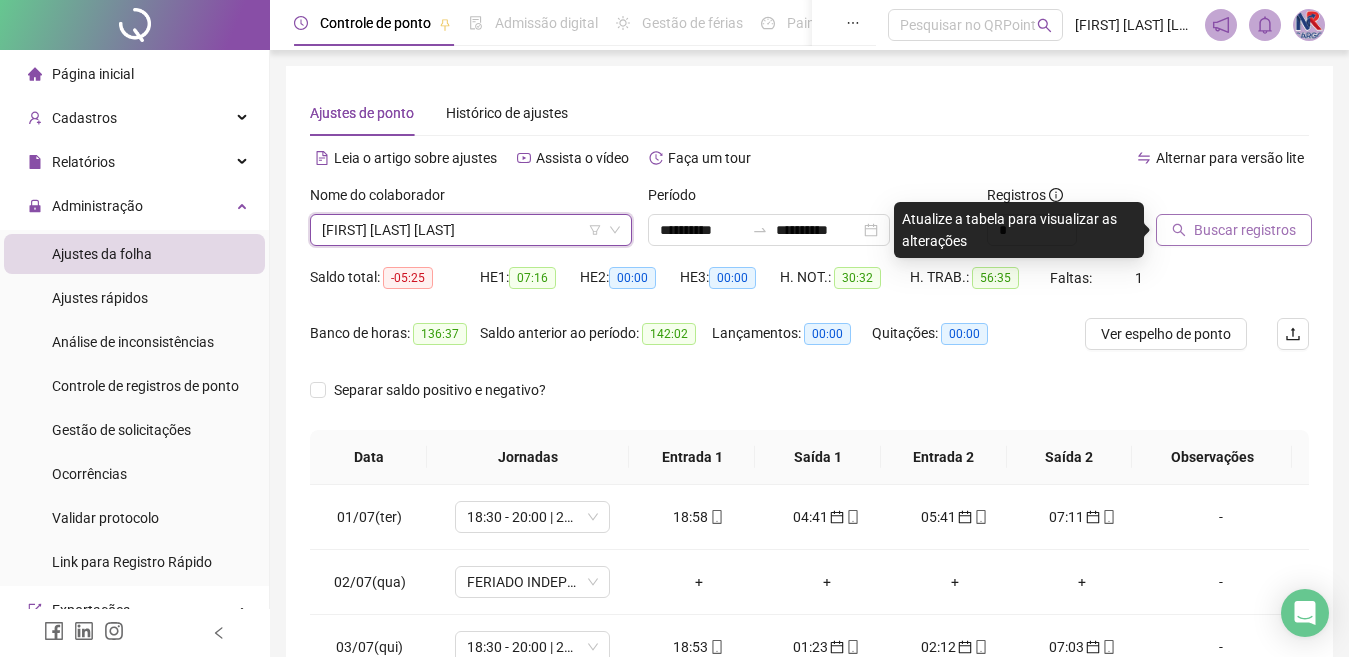click on "Buscar registros" at bounding box center (1245, 230) 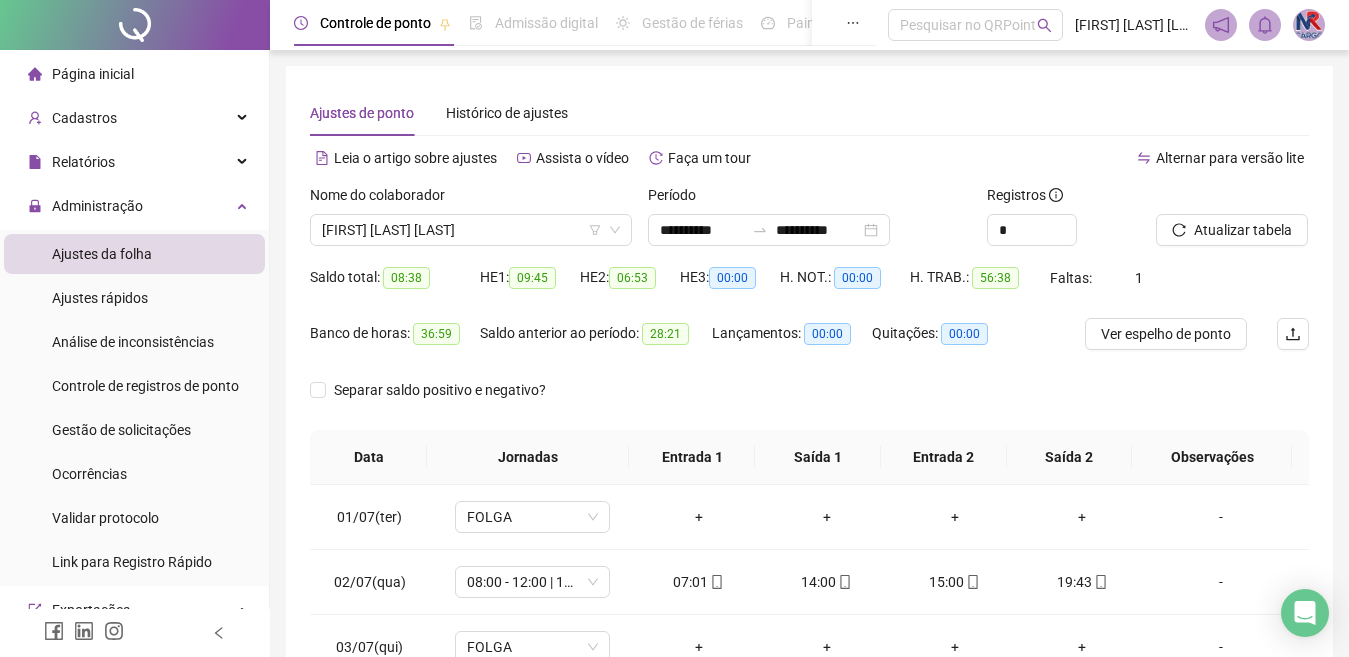 scroll, scrollTop: 365, scrollLeft: 0, axis: vertical 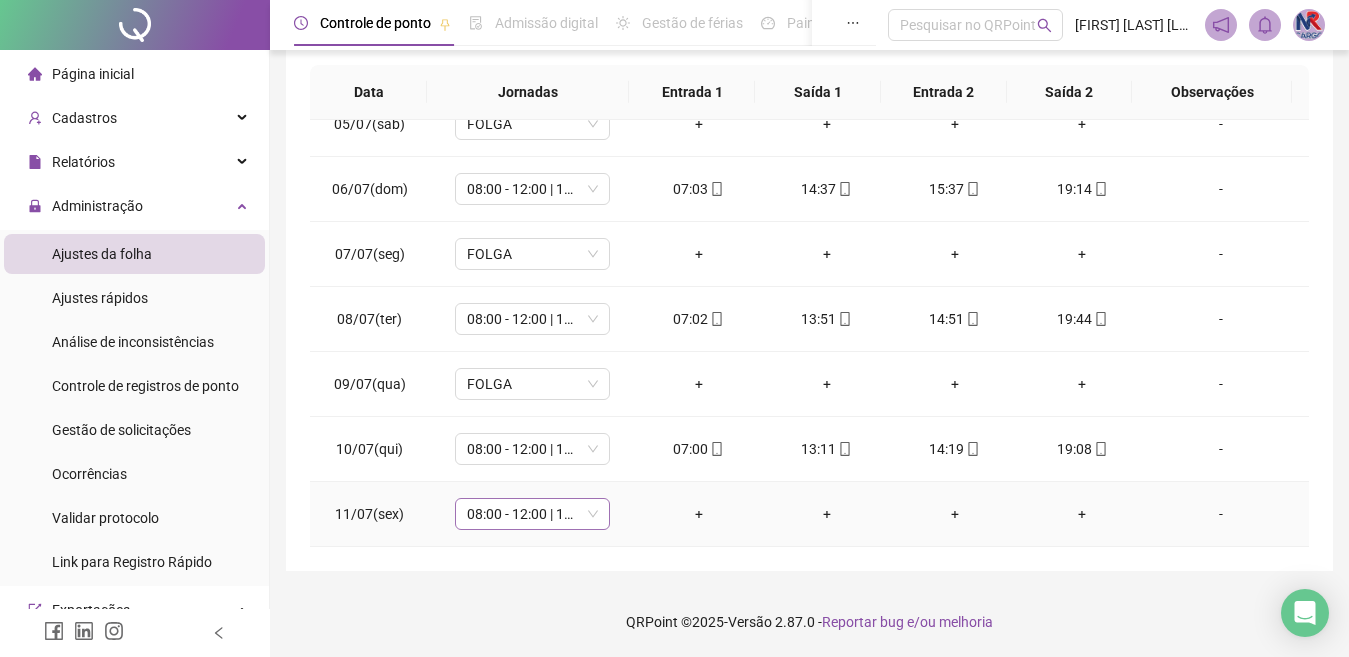 click on "08:00 - 12:00 | 13:00 - 17:00" at bounding box center [532, 514] 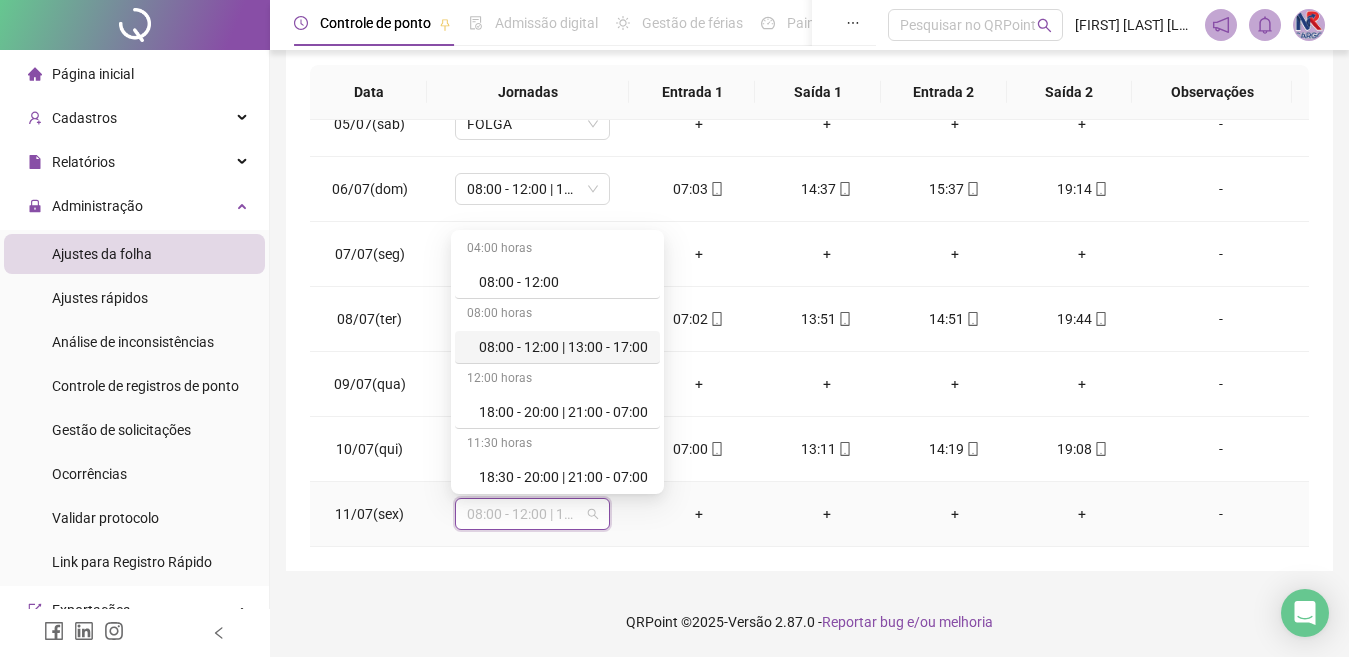 scroll, scrollTop: 300, scrollLeft: 0, axis: vertical 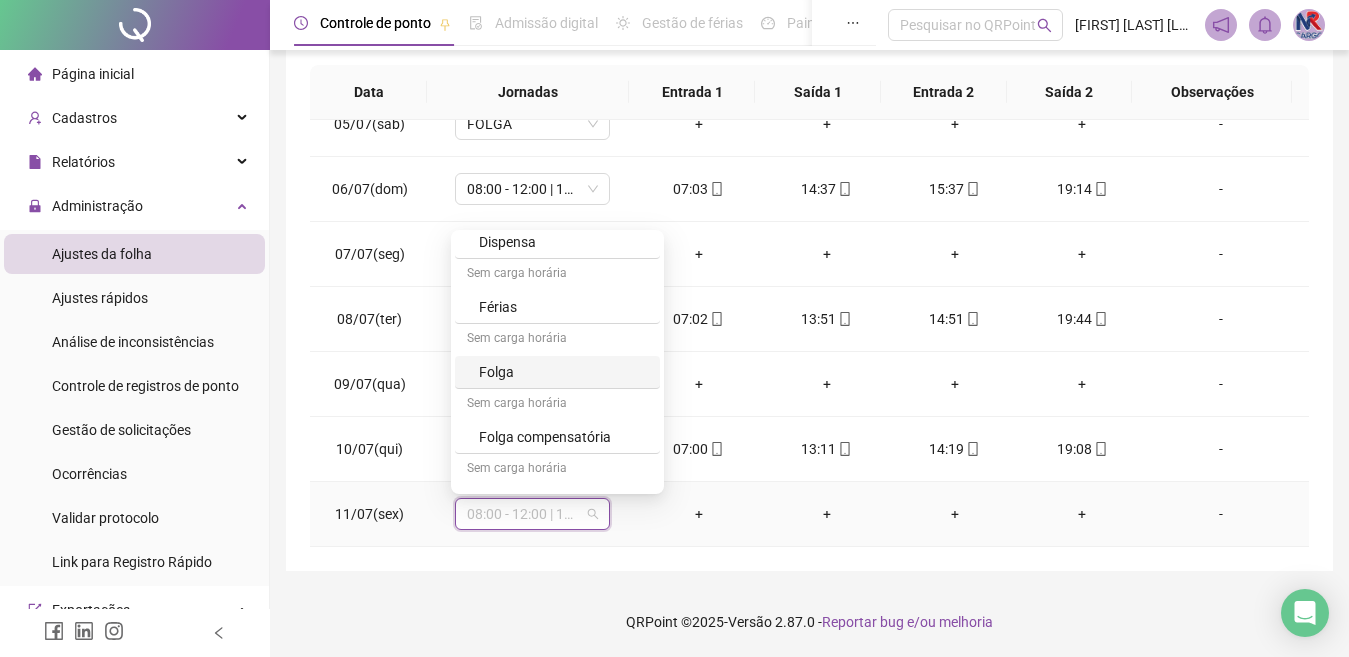 click on "Folga" at bounding box center (563, 372) 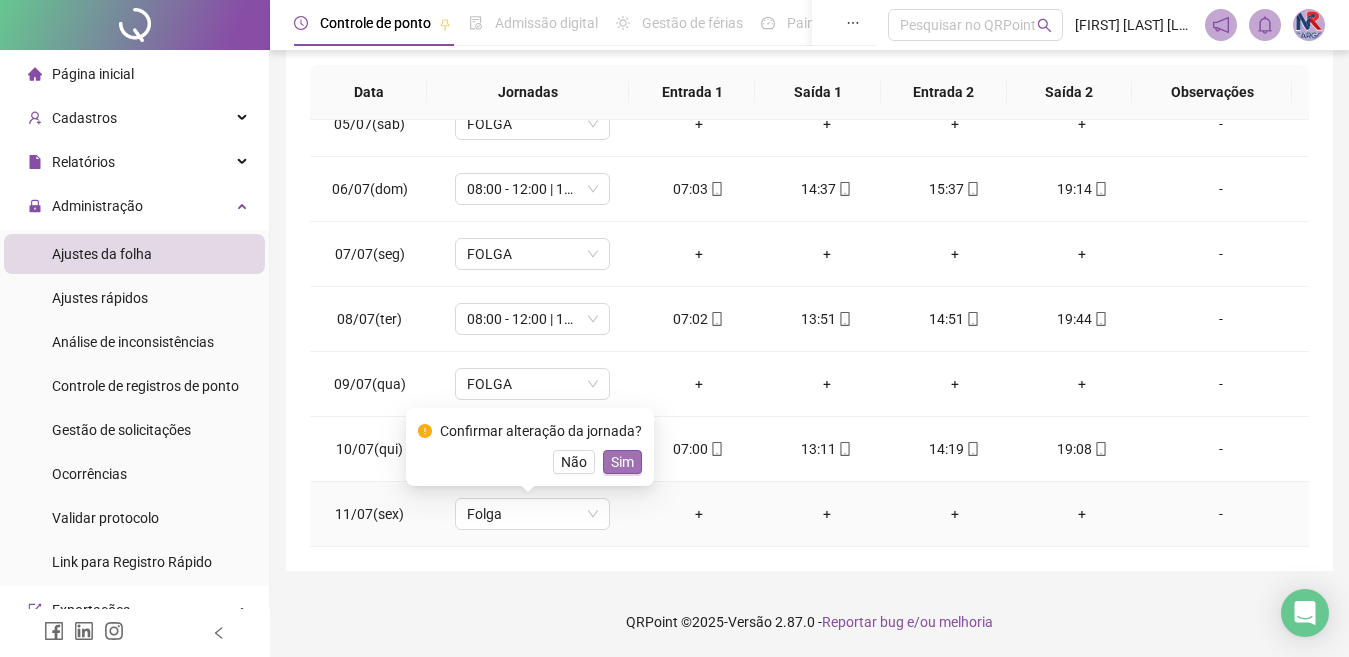 click on "Sim" at bounding box center (622, 462) 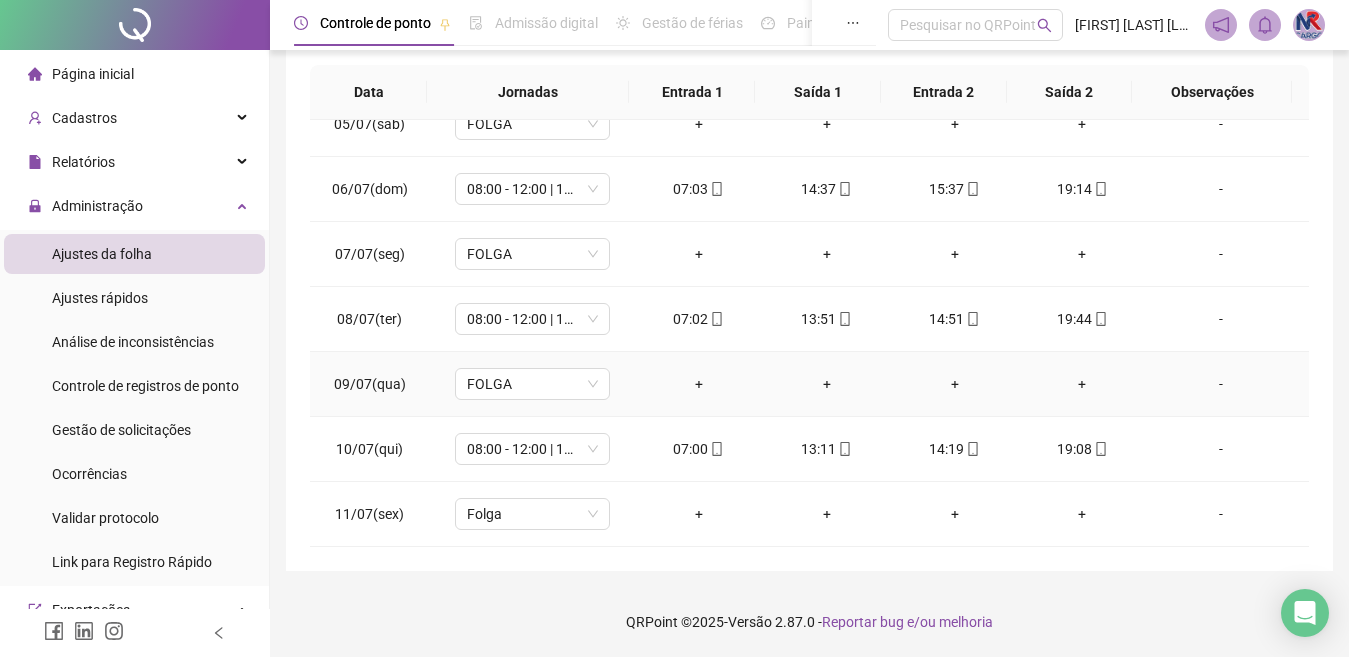 scroll, scrollTop: 0, scrollLeft: 0, axis: both 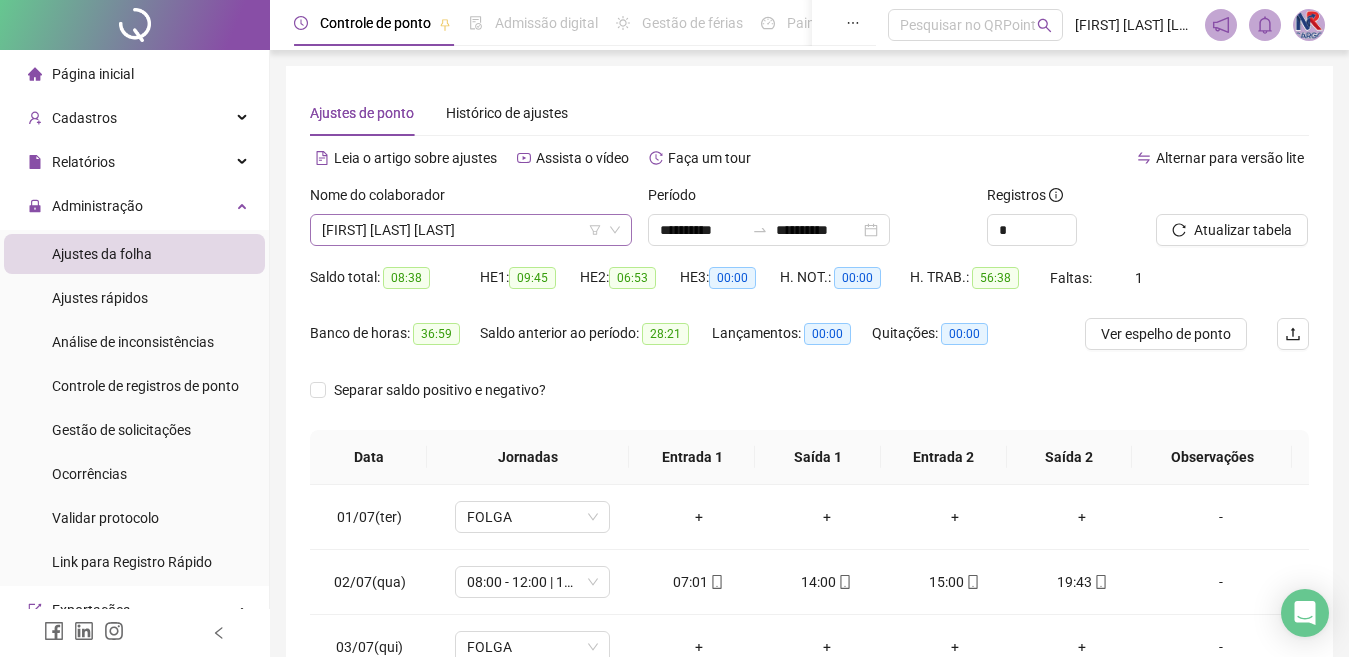 click on "[FIRST] [LAST] [LAST]" at bounding box center [471, 230] 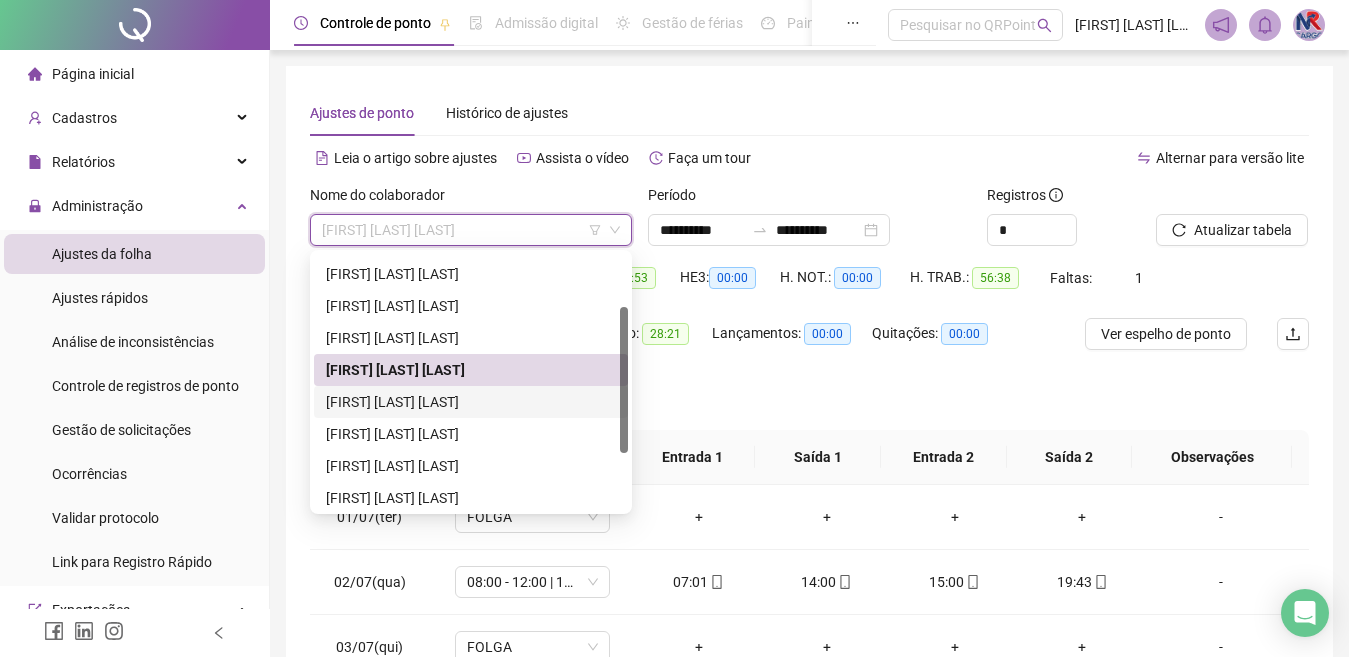 click on "[FIRST] [LAST] [LAST]" at bounding box center [471, 402] 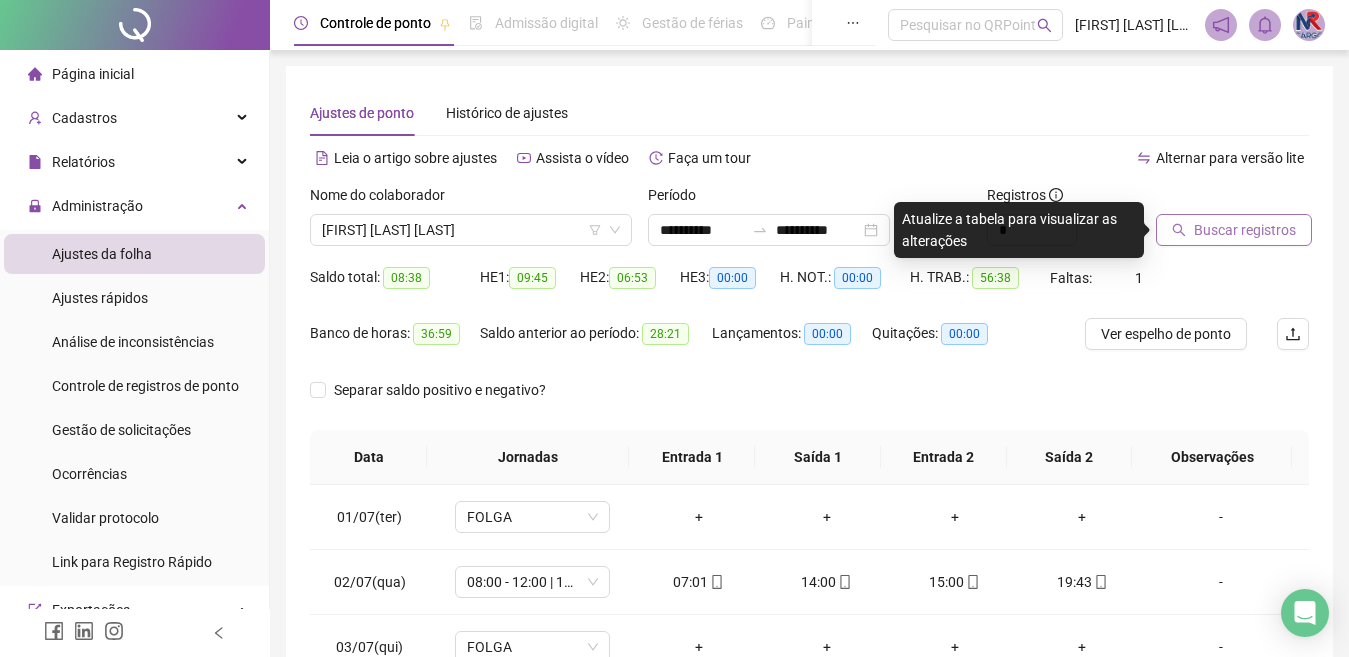 click on "Buscar registros" at bounding box center [1234, 230] 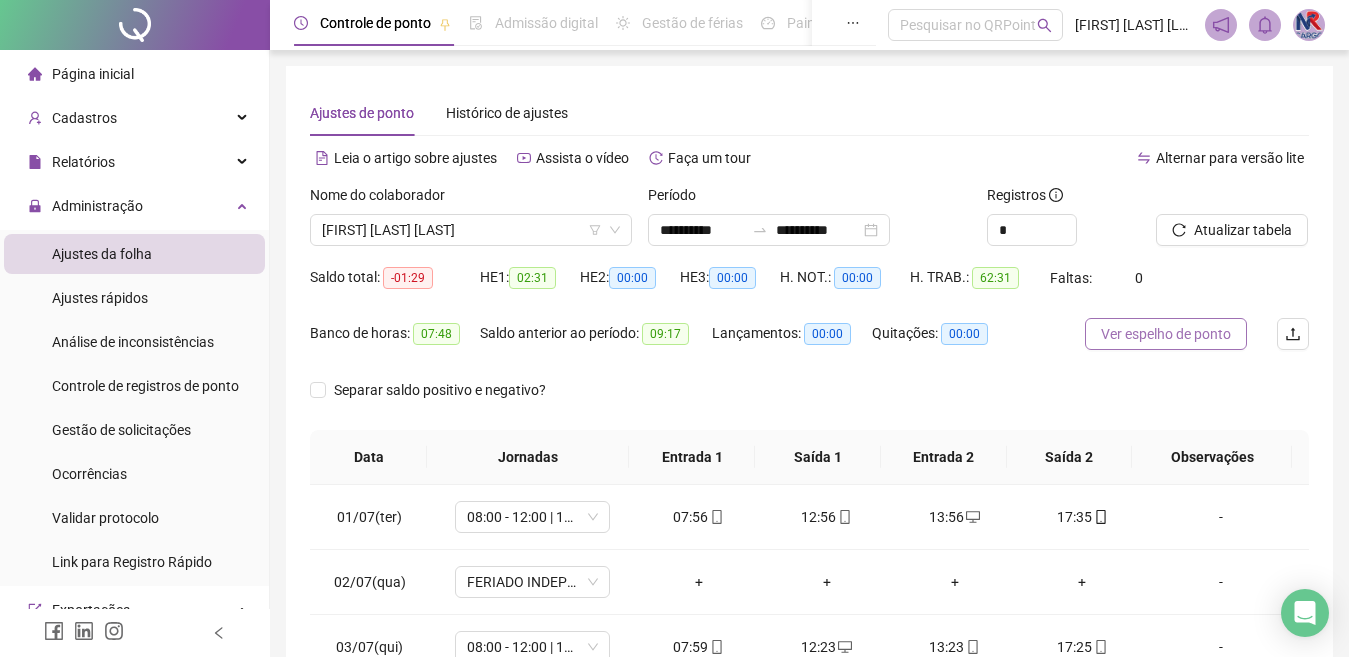 scroll, scrollTop: 365, scrollLeft: 0, axis: vertical 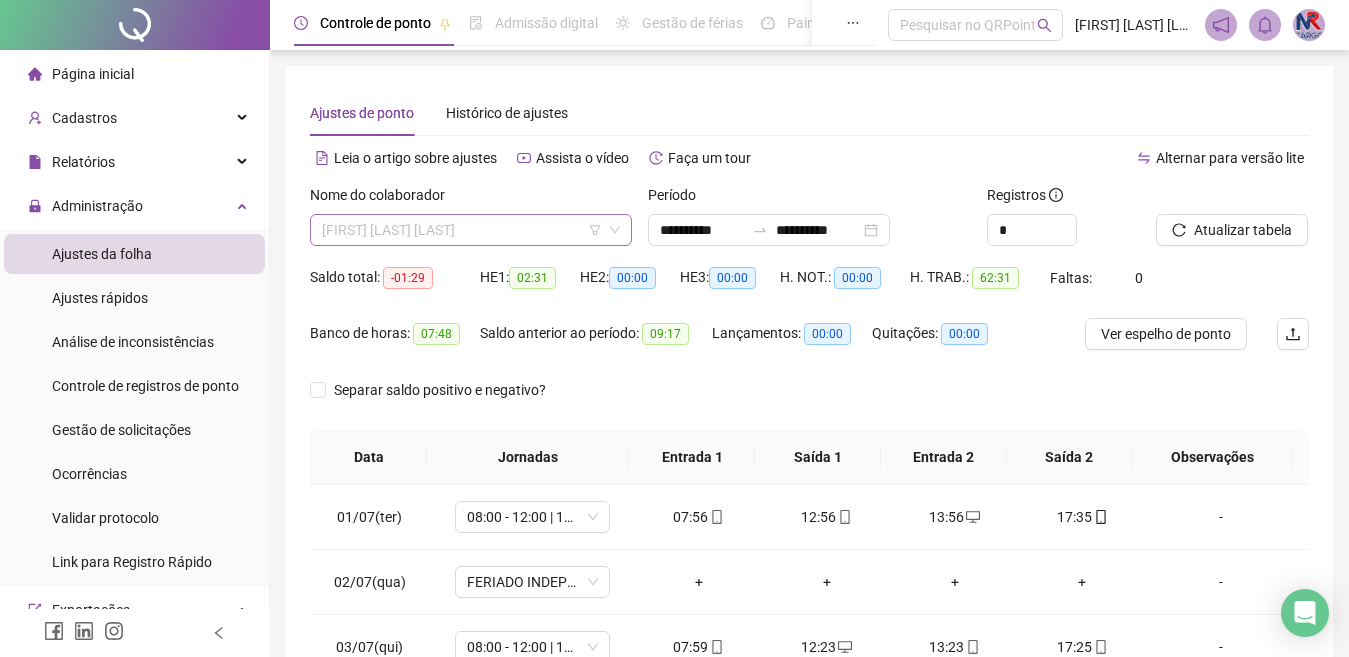 click on "[FIRST] [LAST] [LAST]" at bounding box center [471, 230] 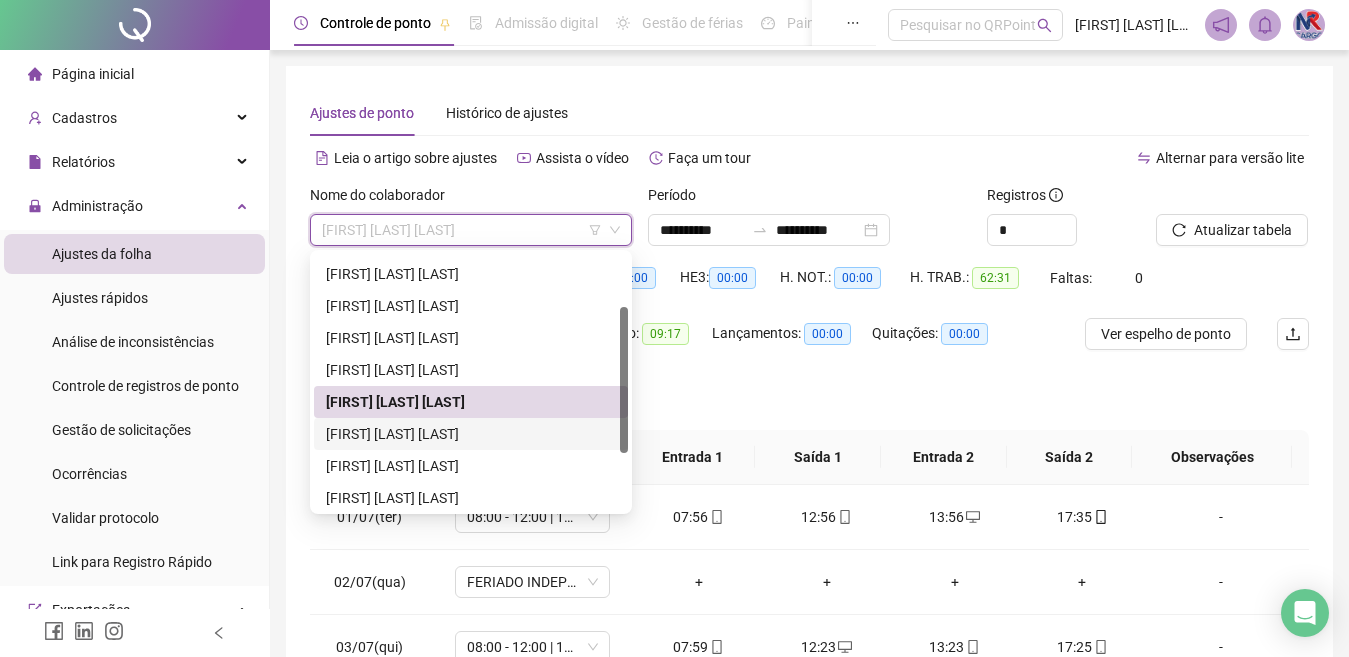 click on "[FIRST] [LAST] [LAST]" at bounding box center [471, 434] 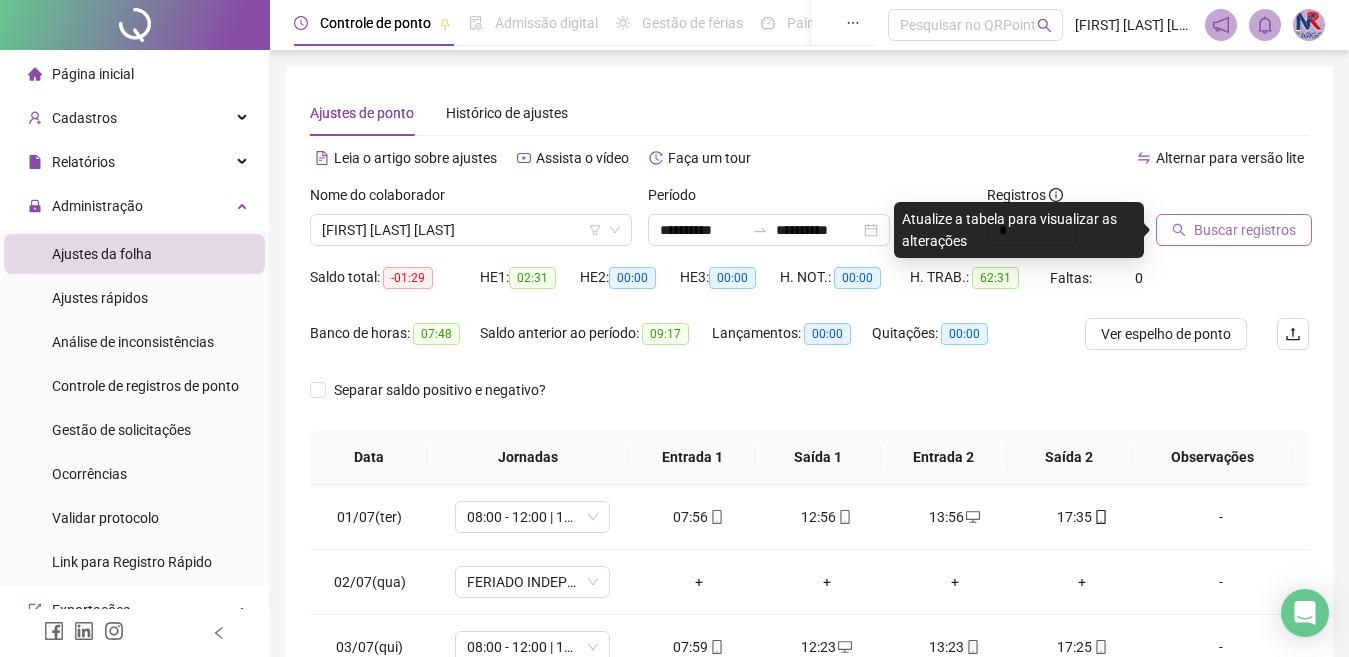 click on "Buscar registros" at bounding box center [1245, 230] 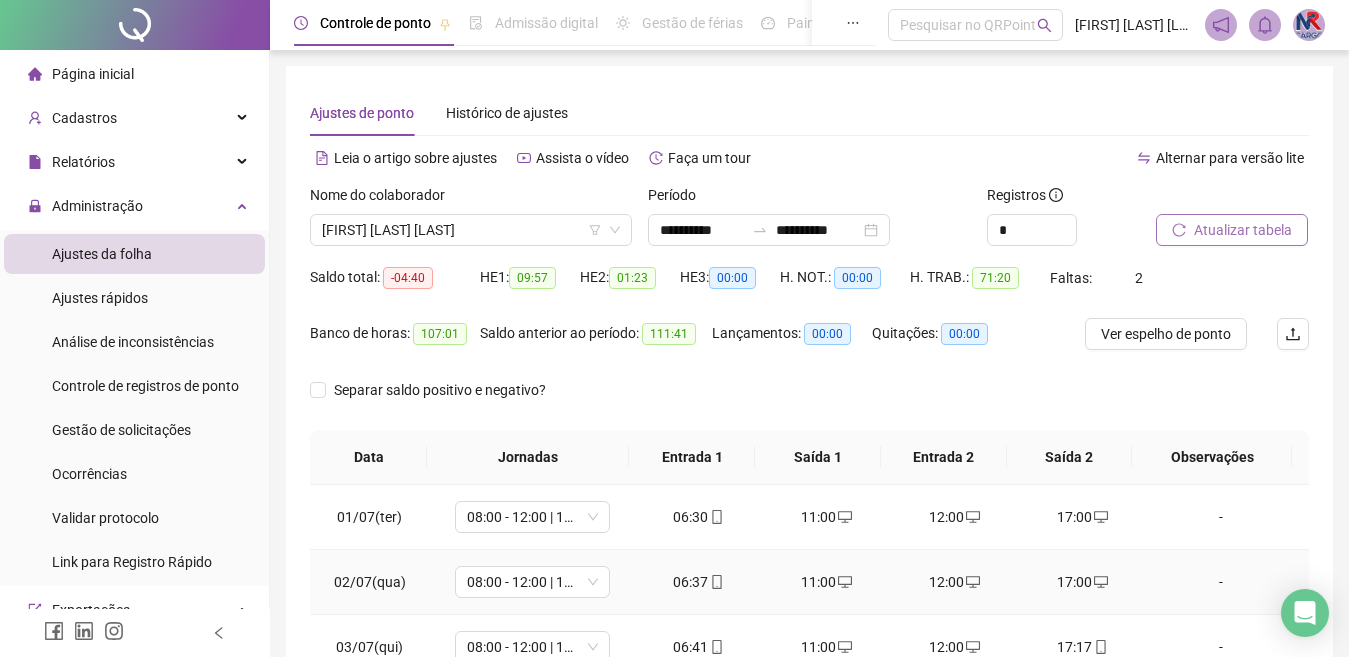 scroll, scrollTop: 365, scrollLeft: 0, axis: vertical 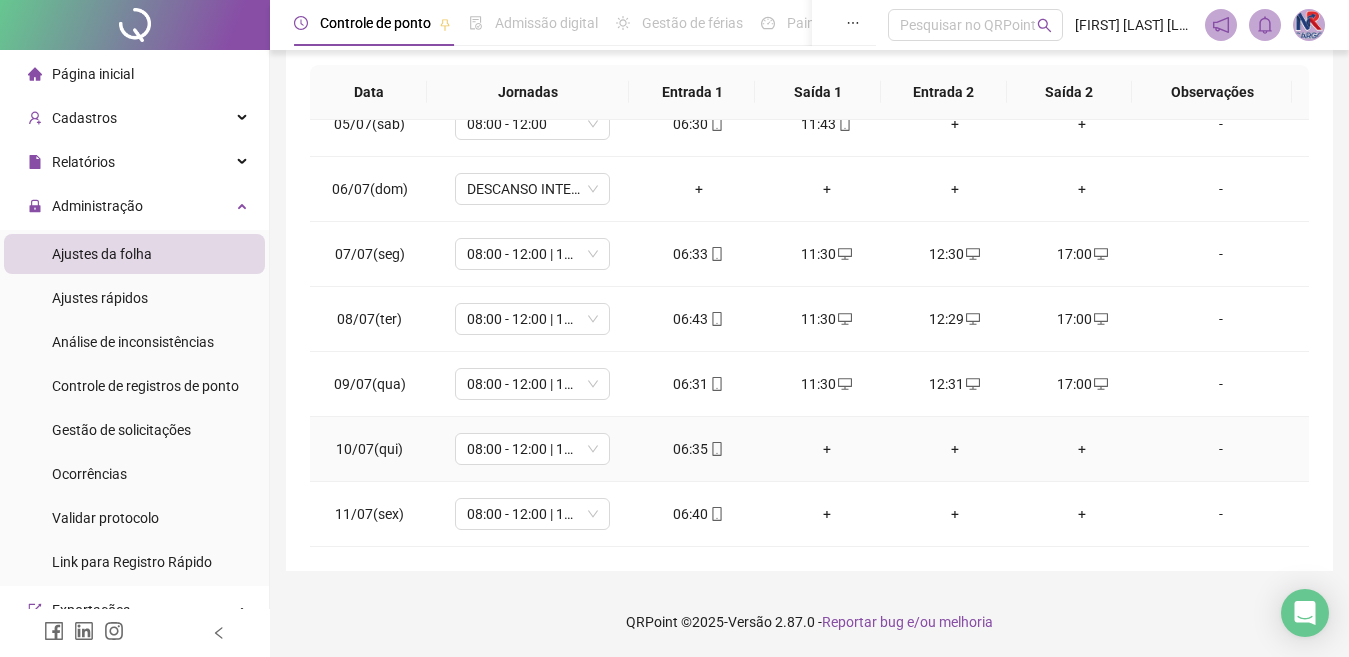 click on "+" at bounding box center (827, 449) 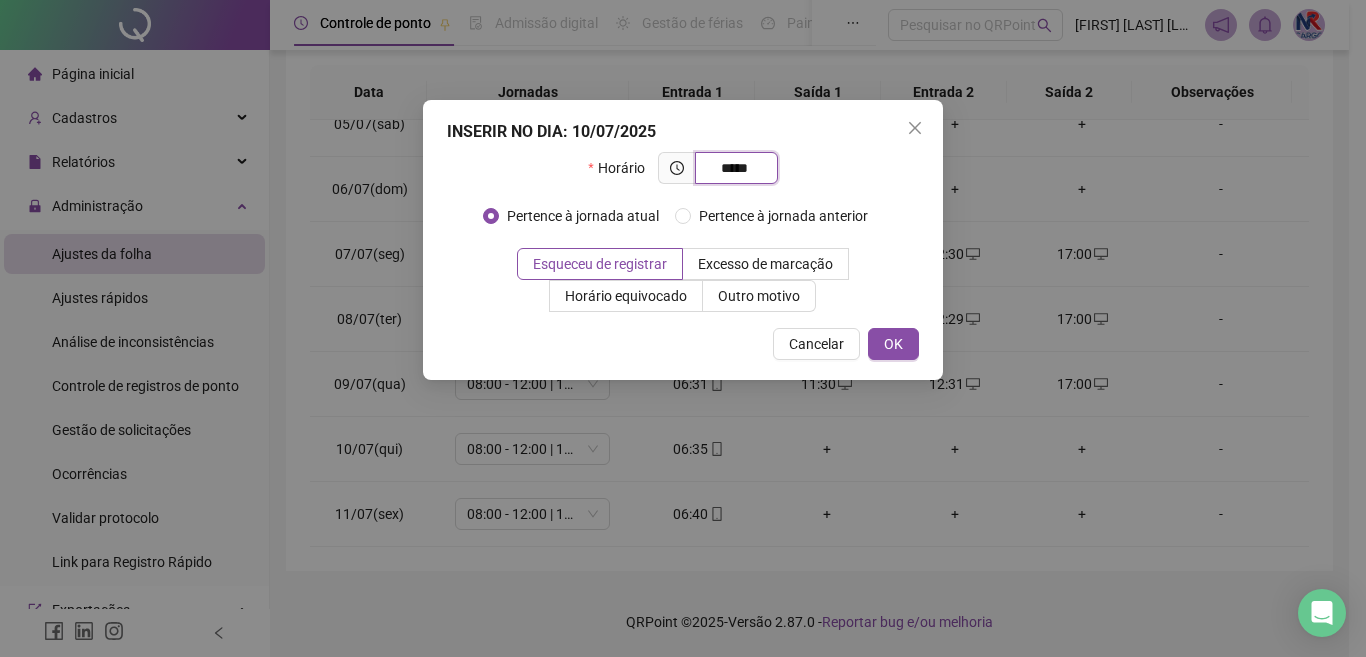 type on "*****" 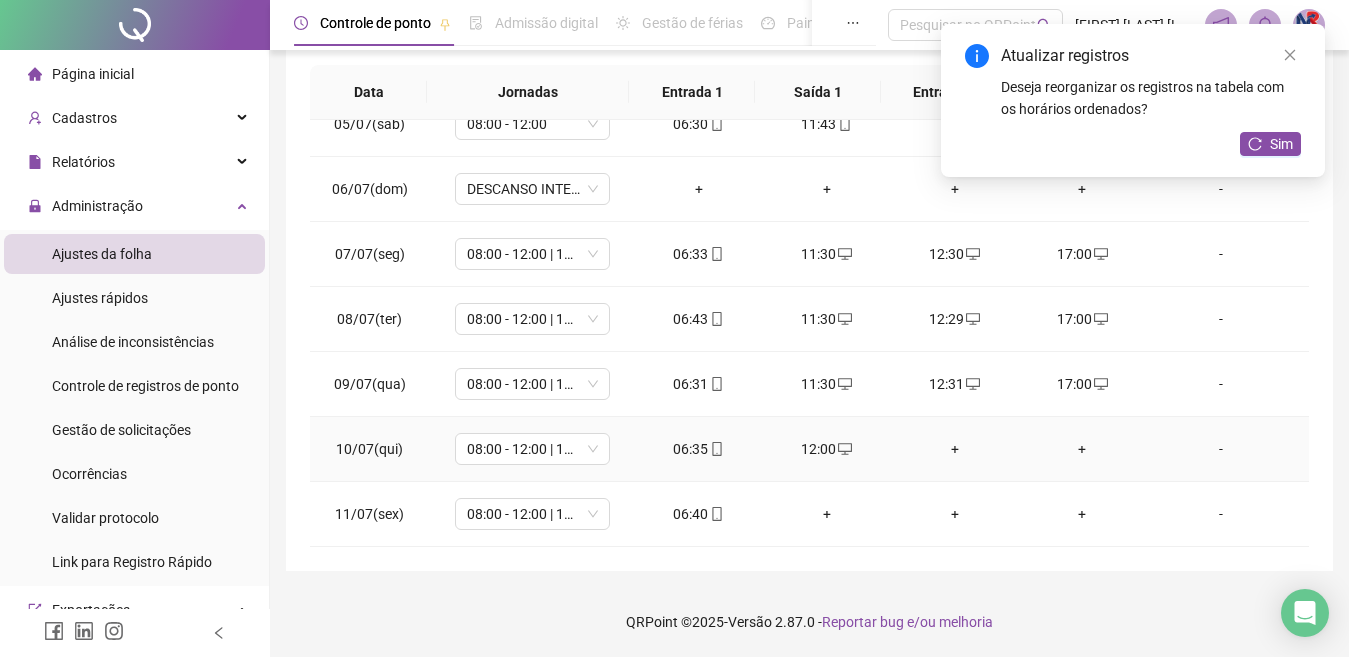 click on "+" at bounding box center [955, 449] 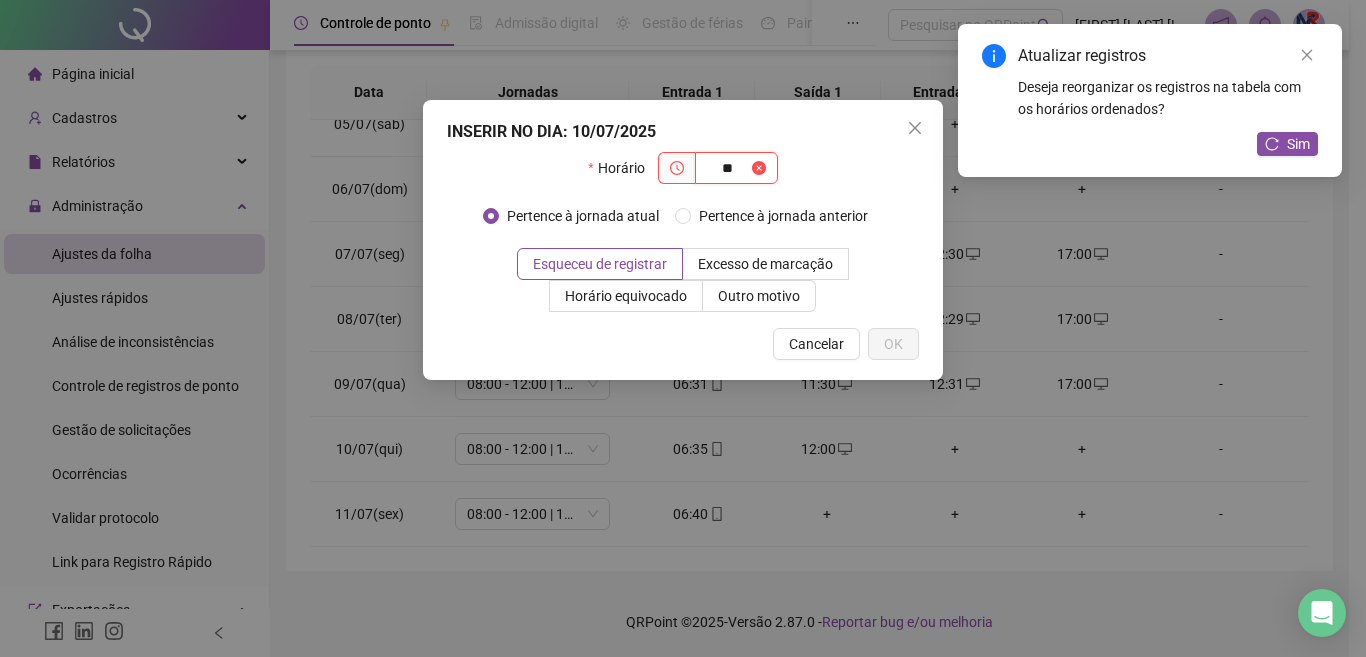 type on "*" 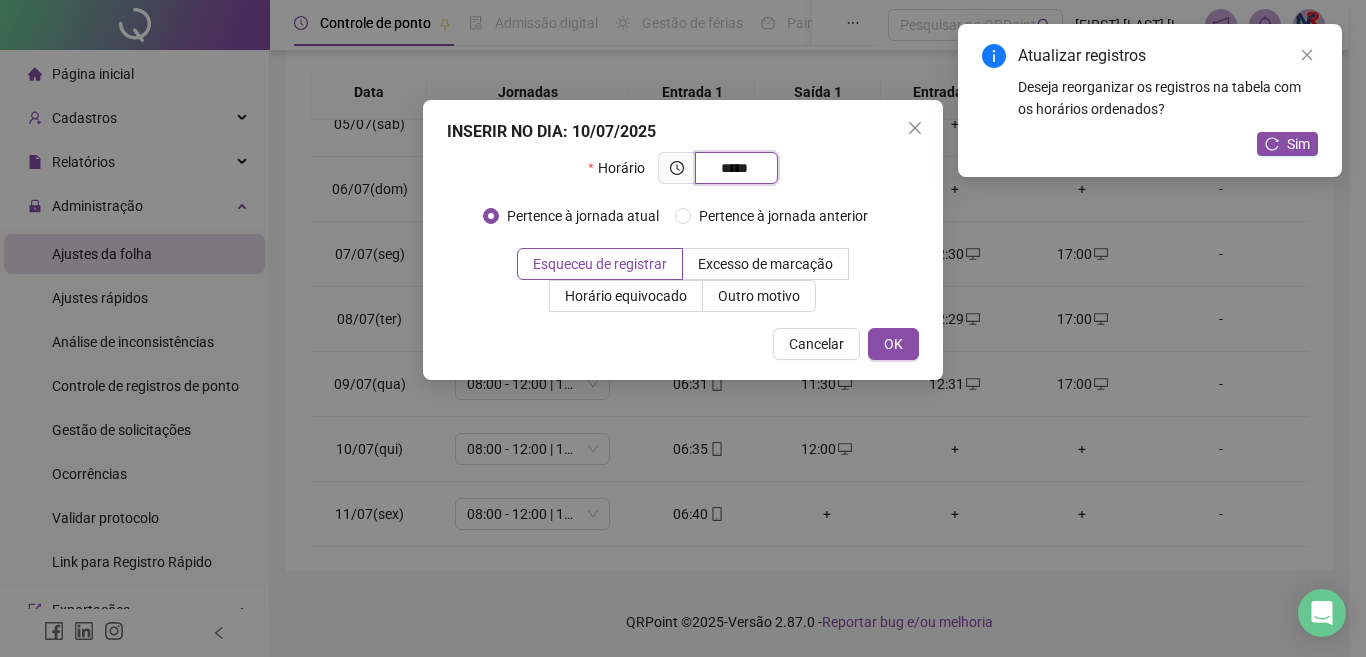 type on "*****" 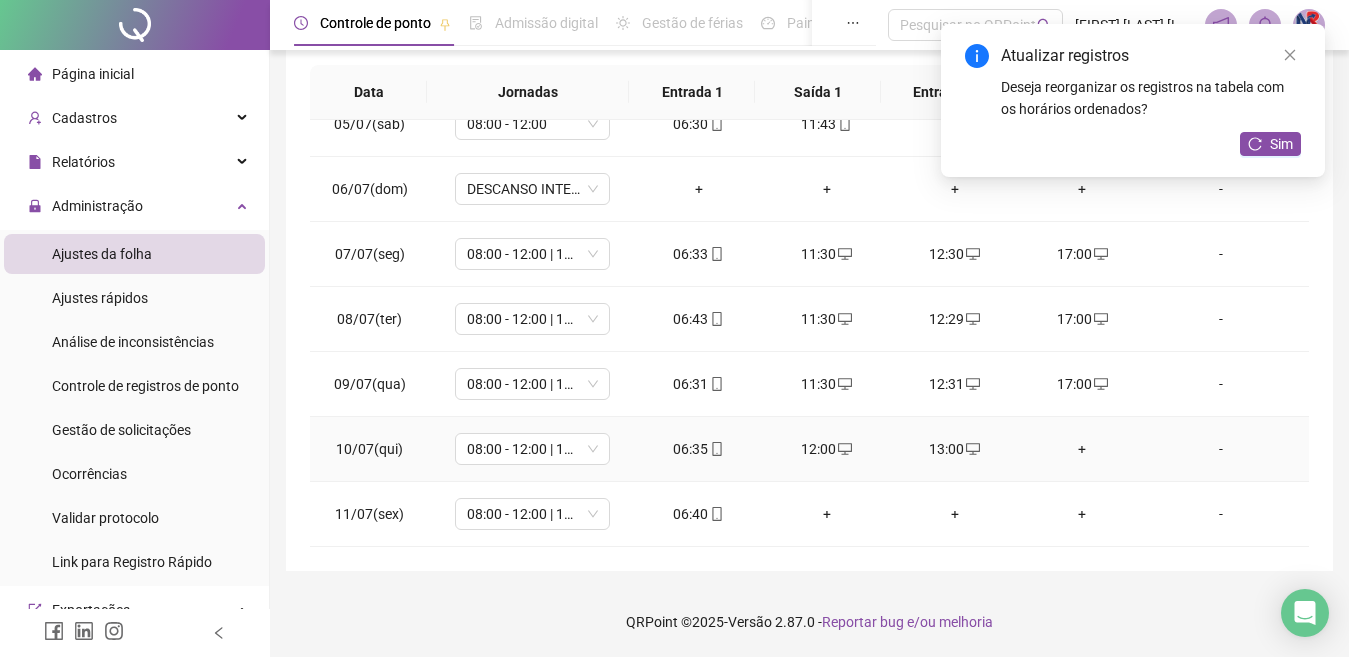 click on "+" at bounding box center (1083, 449) 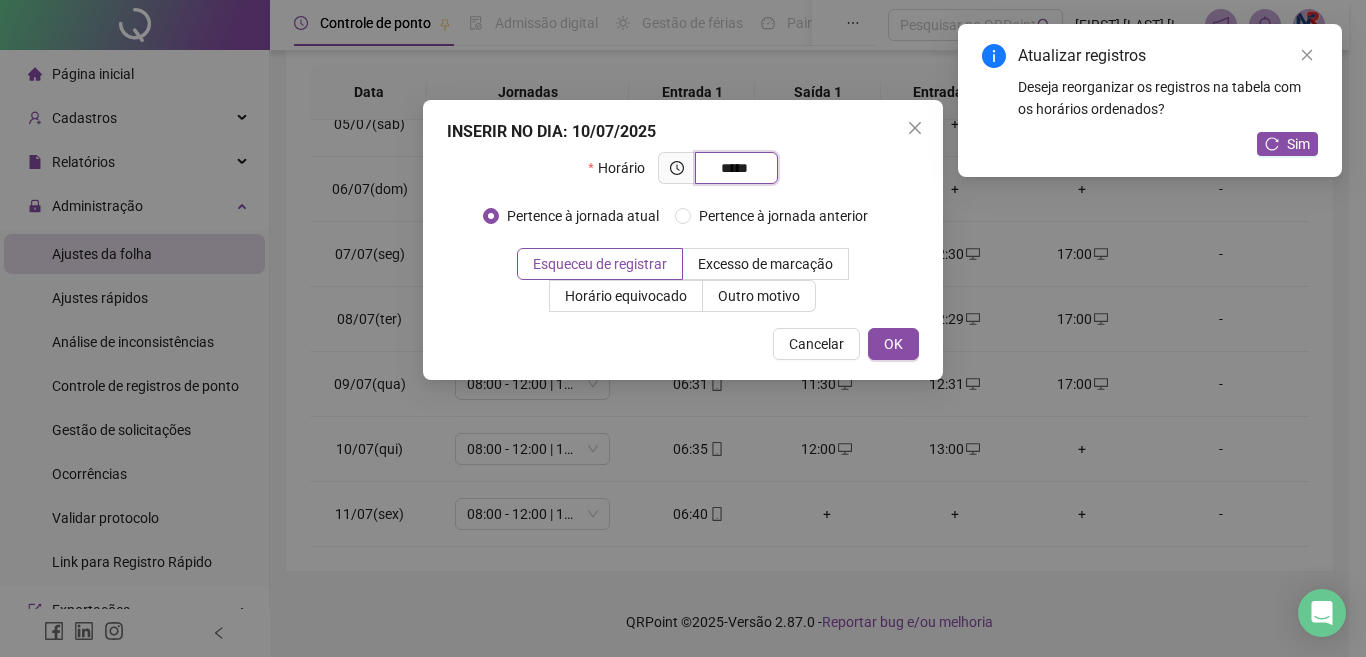 type on "*****" 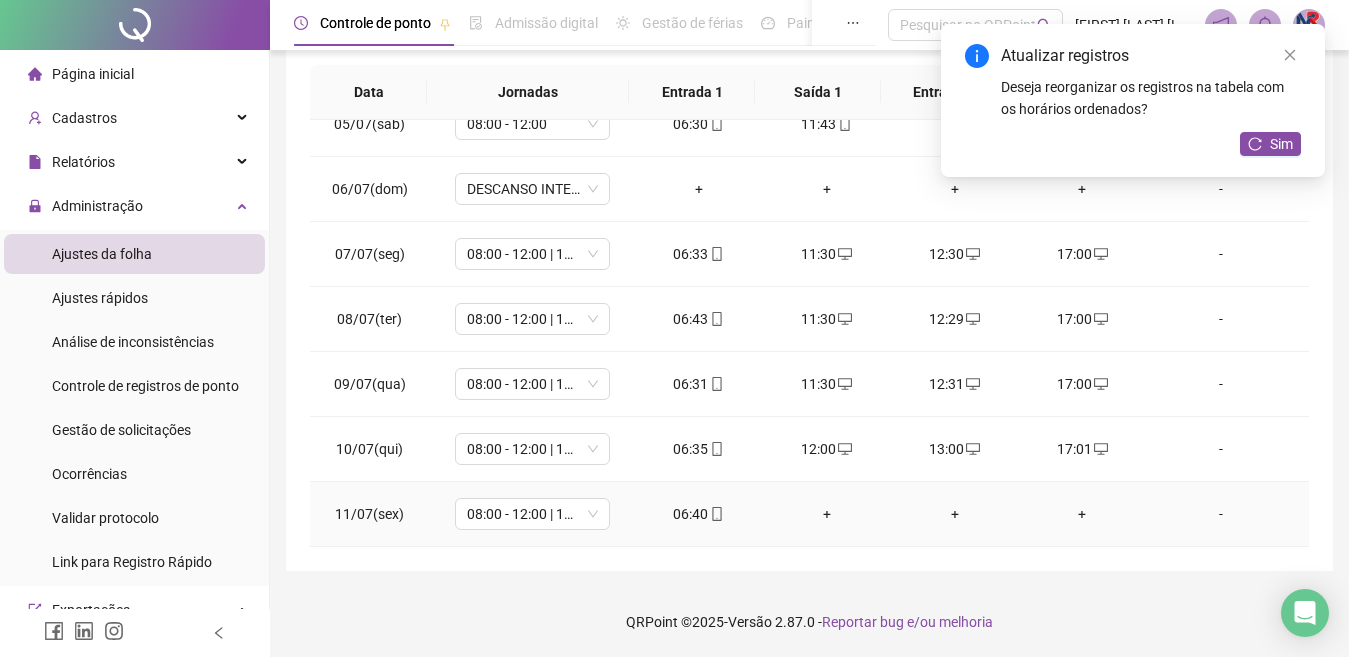 click on "+" at bounding box center (827, 514) 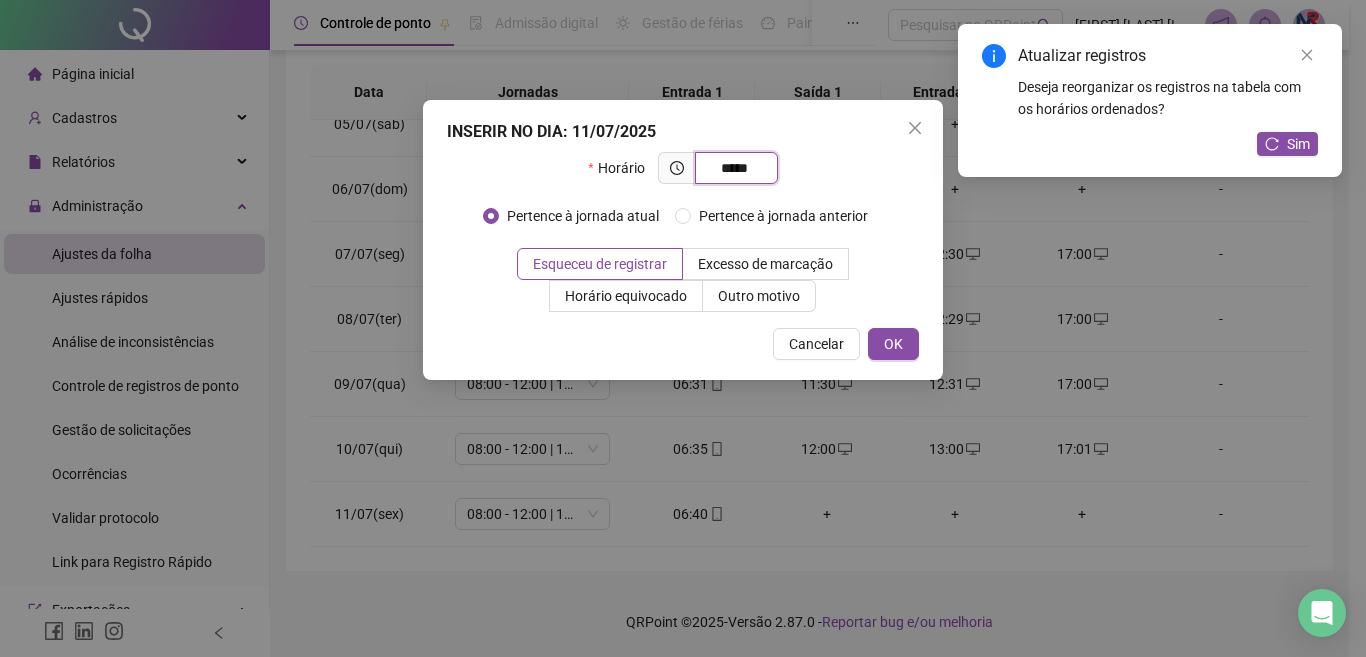 type on "*****" 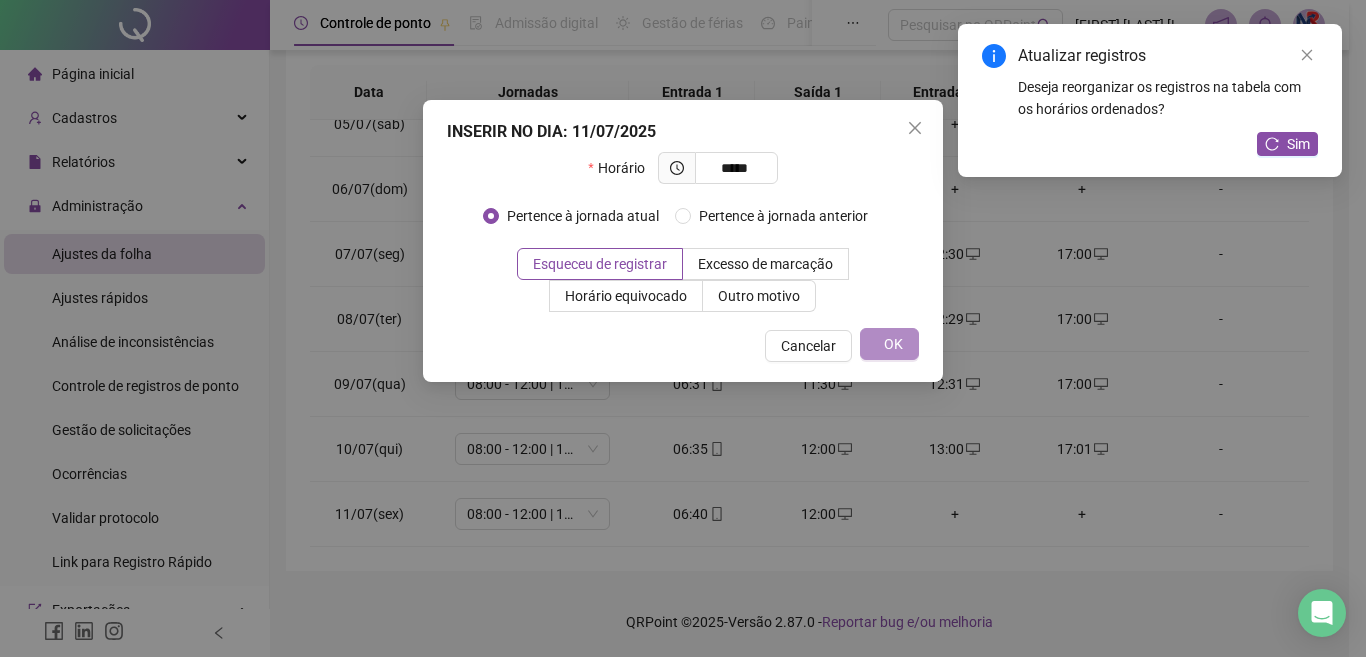 click on "INSERIR NO DIA :   11/07/2025 Horário ***** Pertence à jornada atual Pertence à jornada anterior Esqueceu de registrar Excesso de marcação Horário equivocado Outro motivo Motivo Cancelar OK" at bounding box center [683, 328] 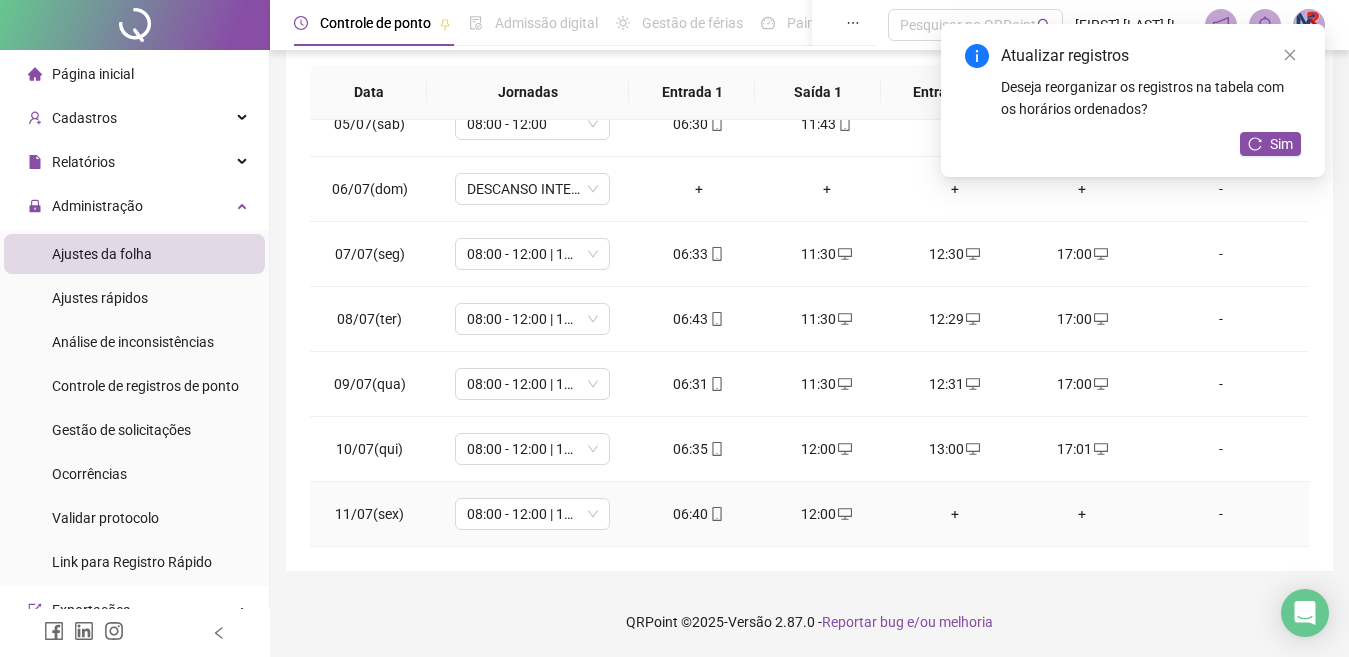 click on "+" at bounding box center (955, 514) 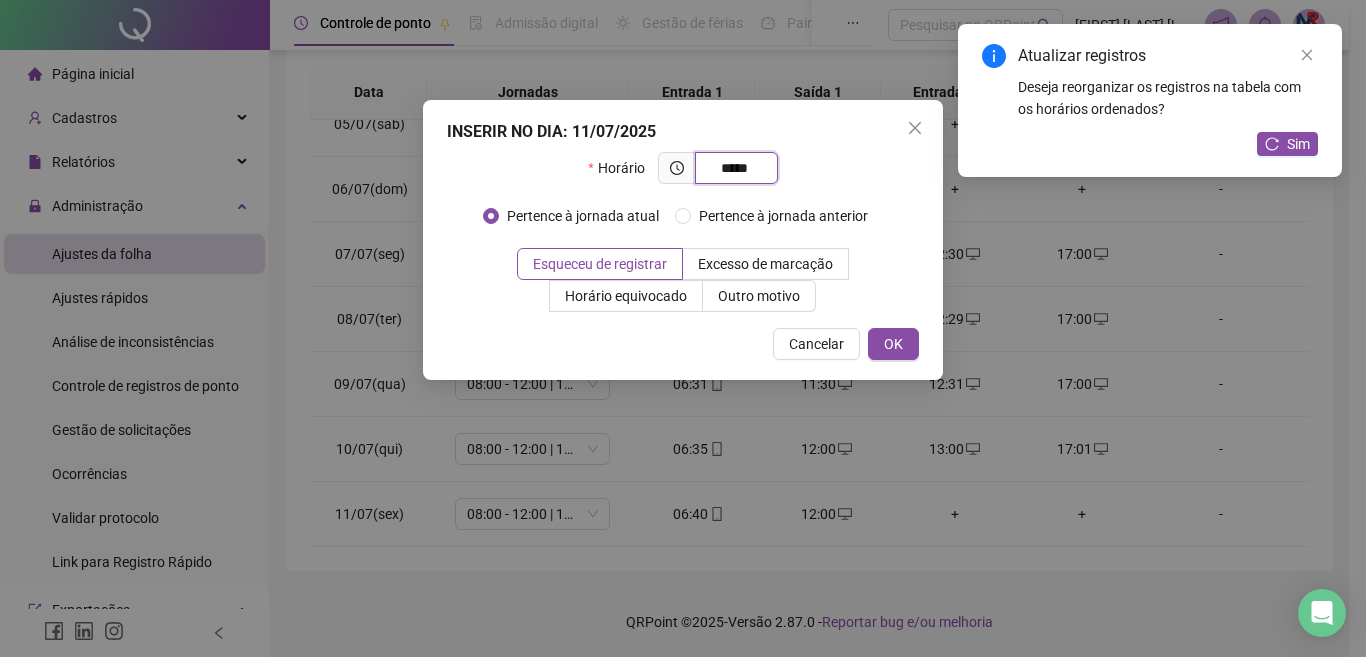 type on "*****" 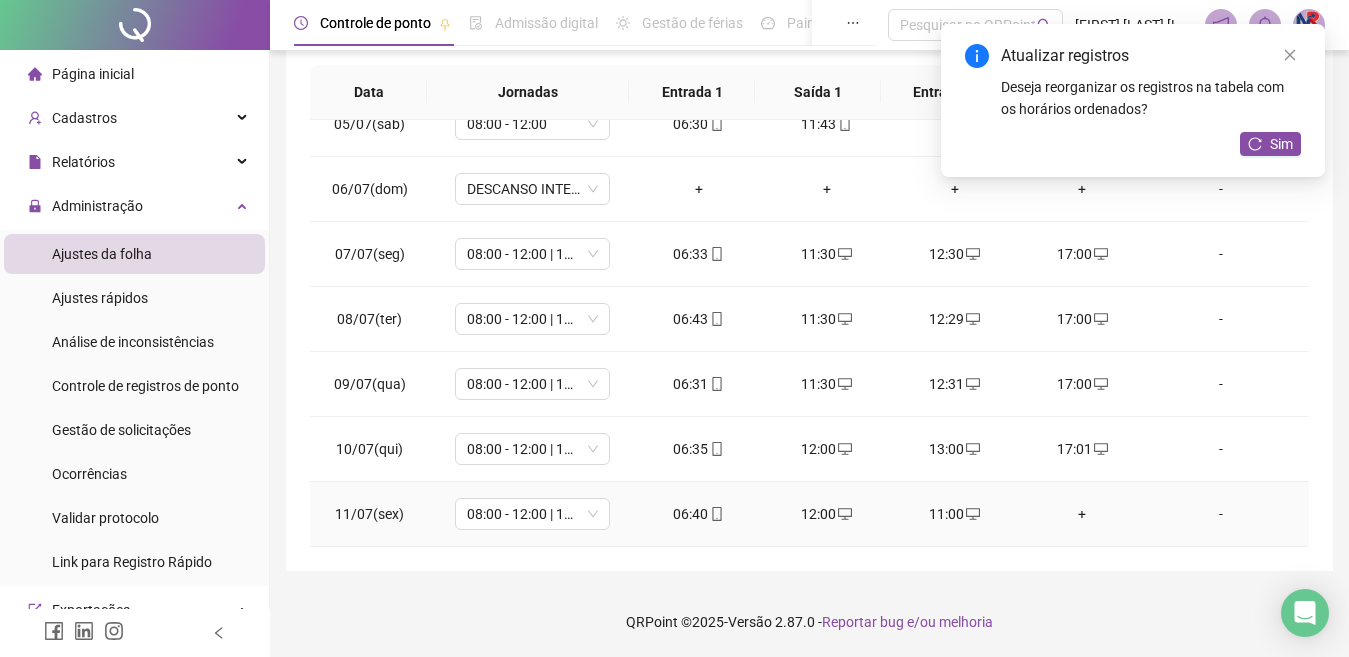 click on "+" at bounding box center [1083, 514] 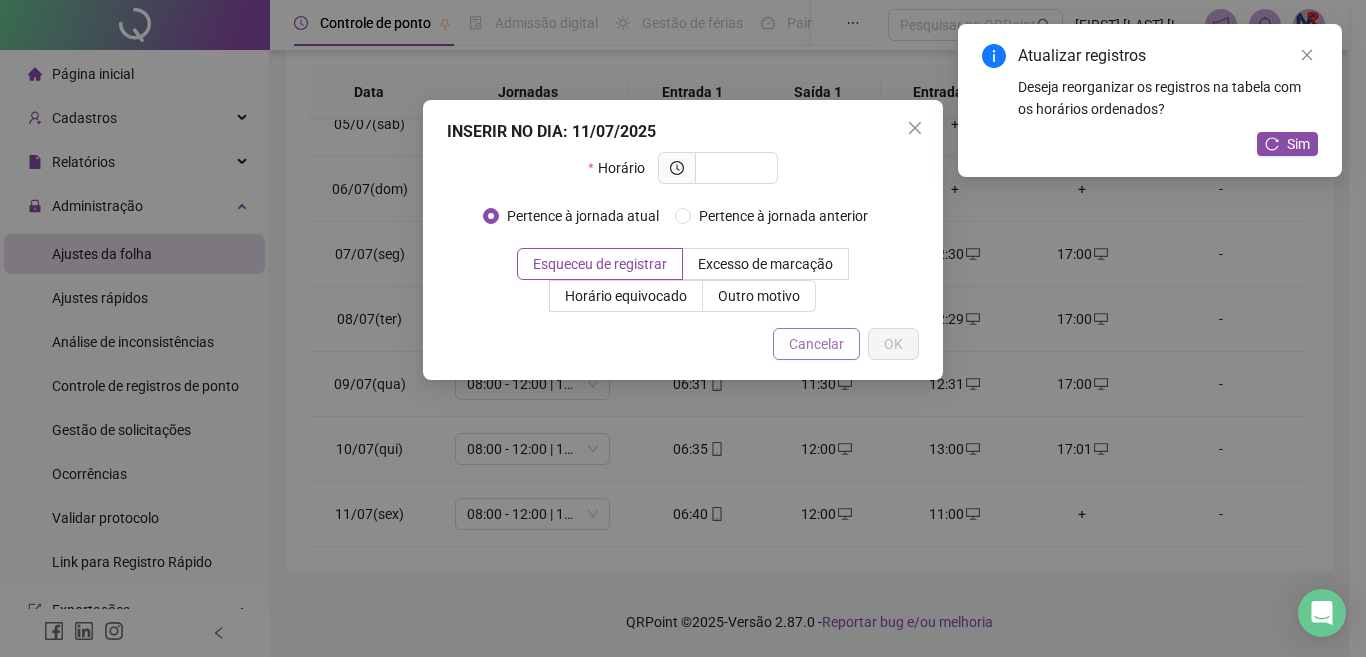 click on "Cancelar" at bounding box center [816, 344] 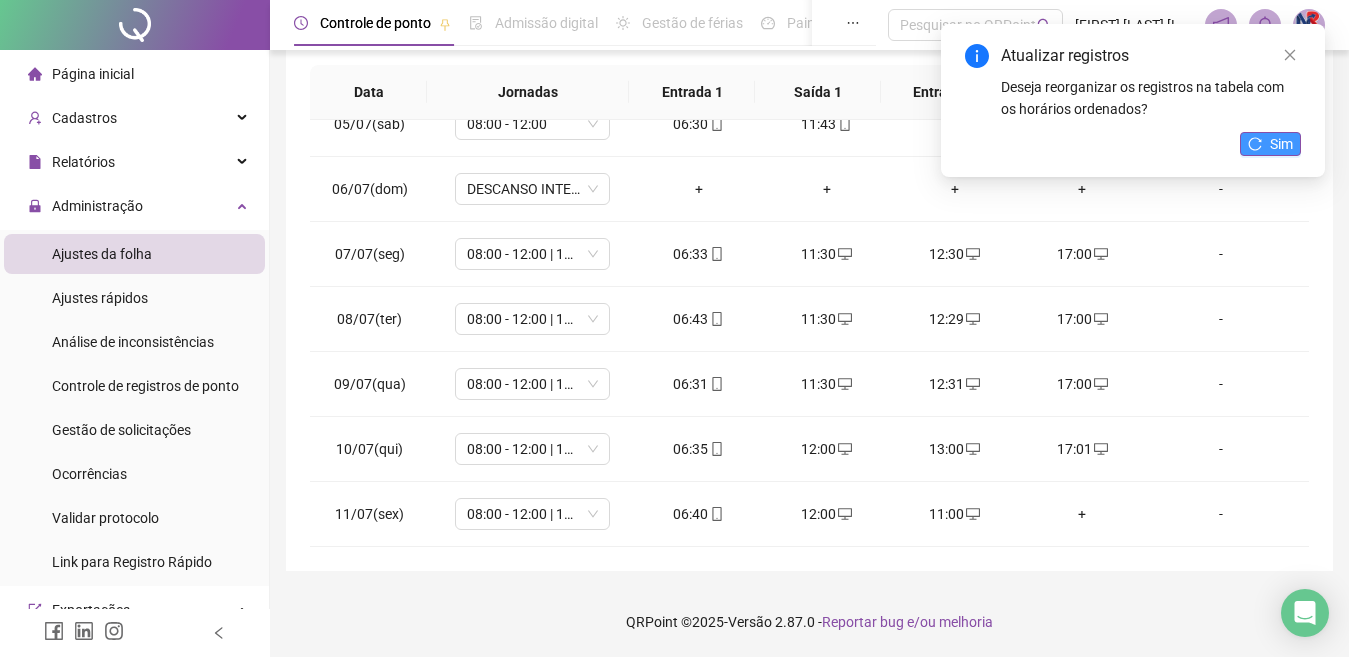 click on "Sim" at bounding box center [1281, 144] 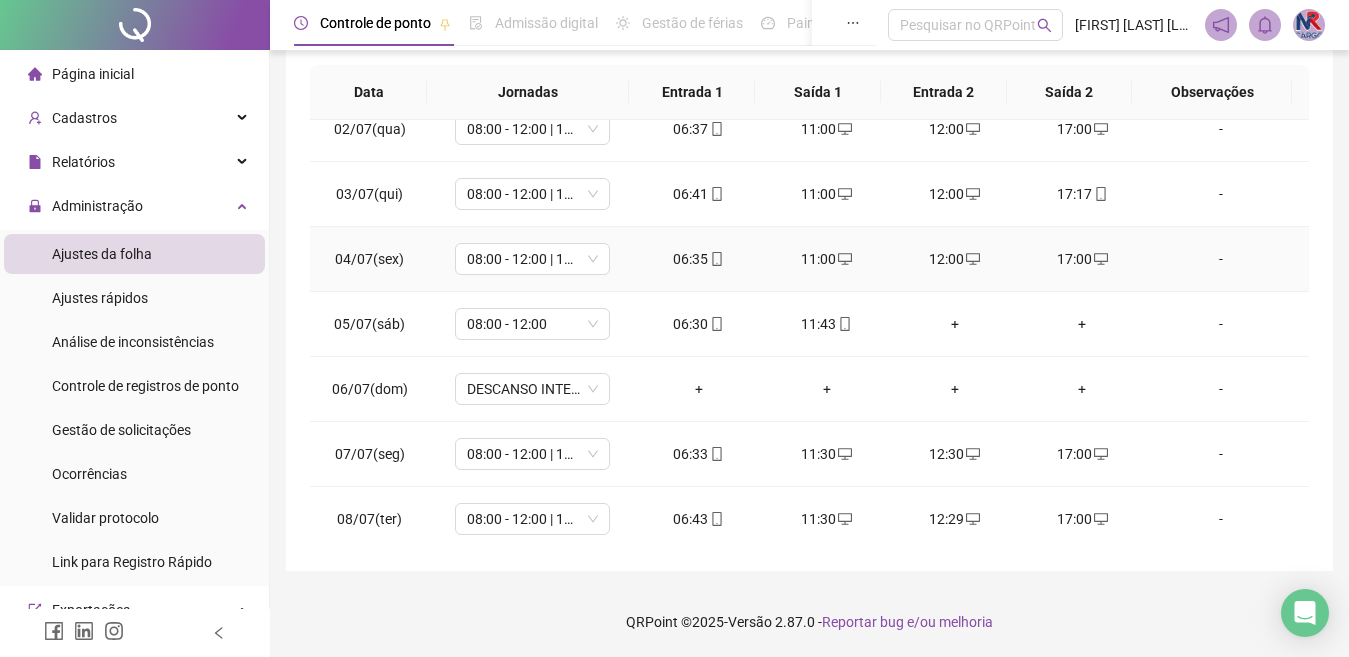 scroll, scrollTop: 0, scrollLeft: 0, axis: both 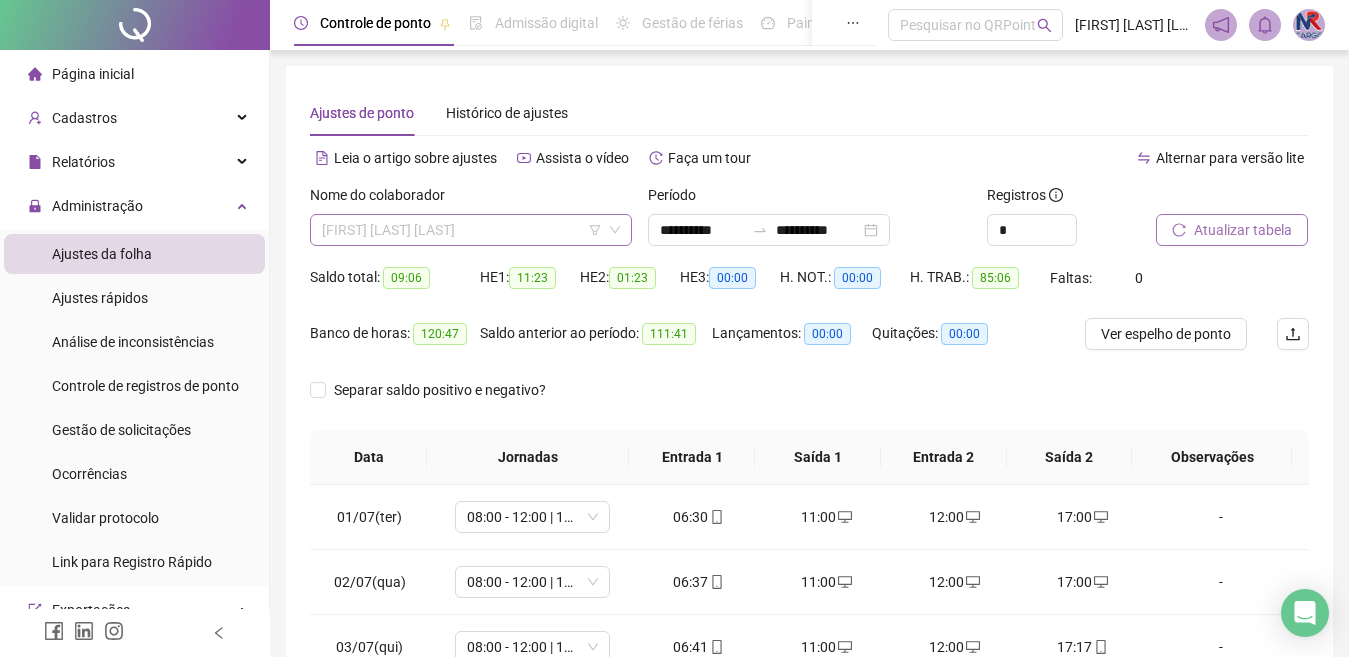 click on "[FIRST] [LAST] [LAST]" at bounding box center [471, 230] 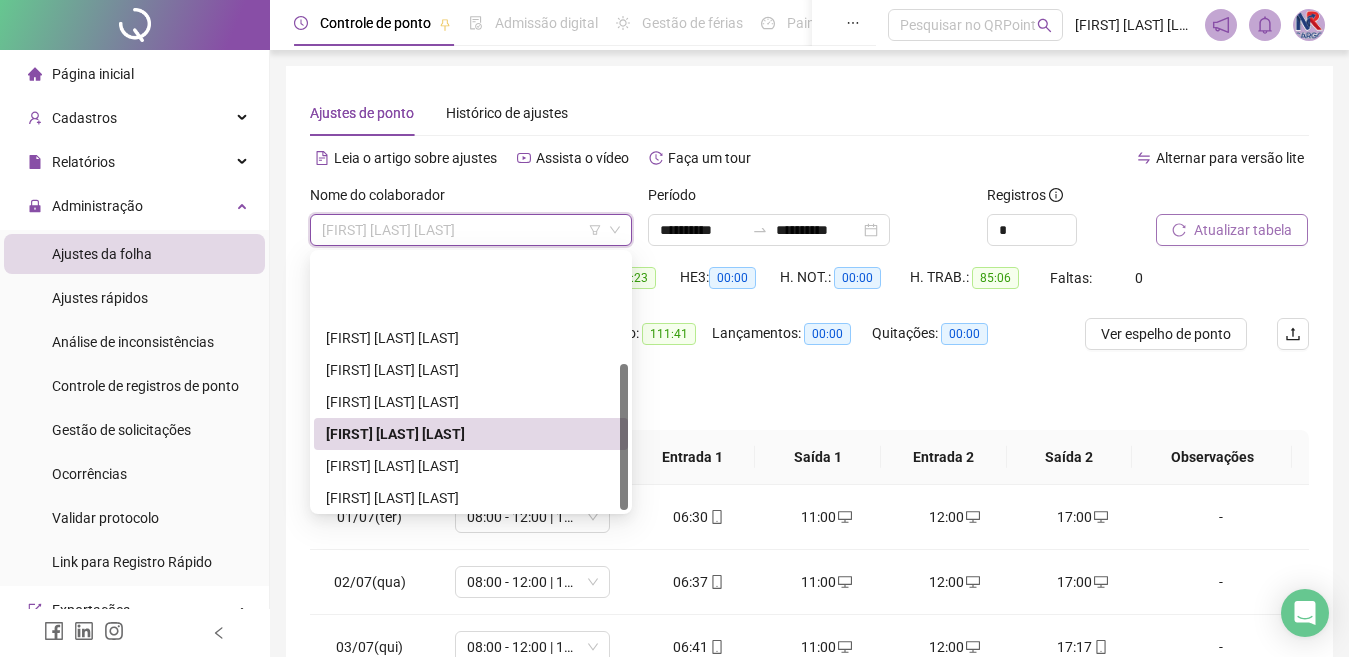 scroll, scrollTop: 192, scrollLeft: 0, axis: vertical 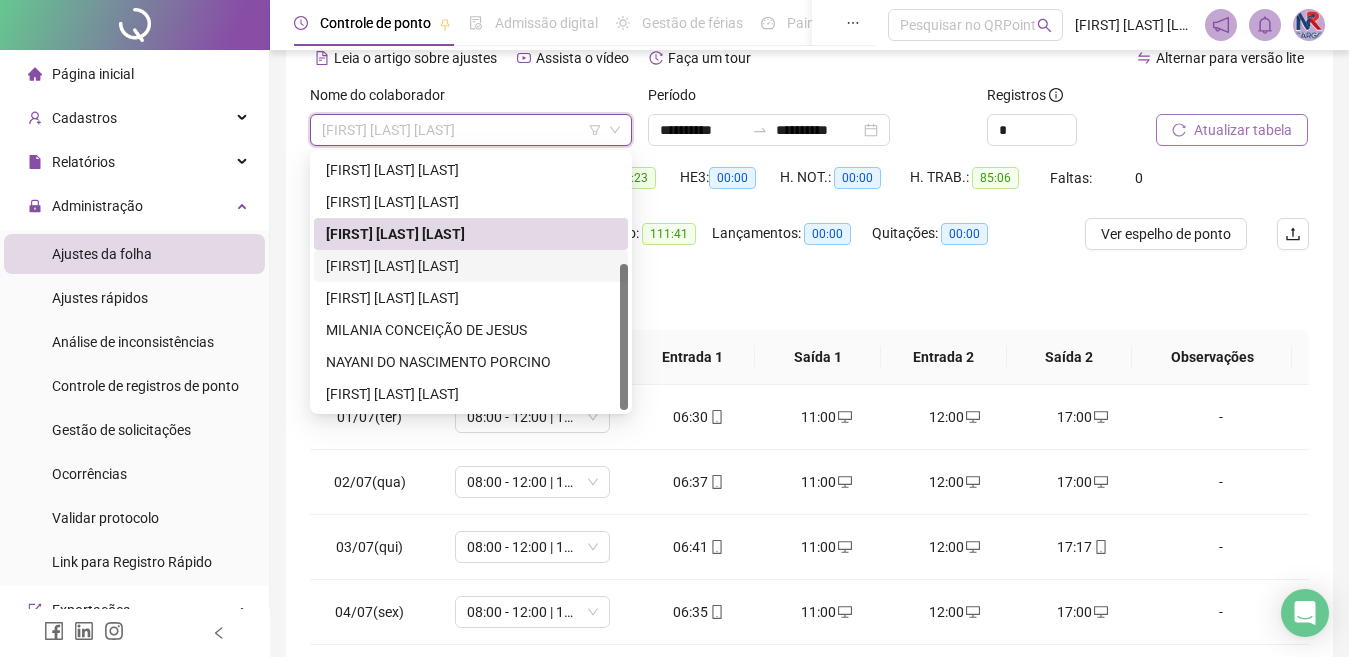 click on "[FIRST] [LAST] [LAST]" at bounding box center (471, 266) 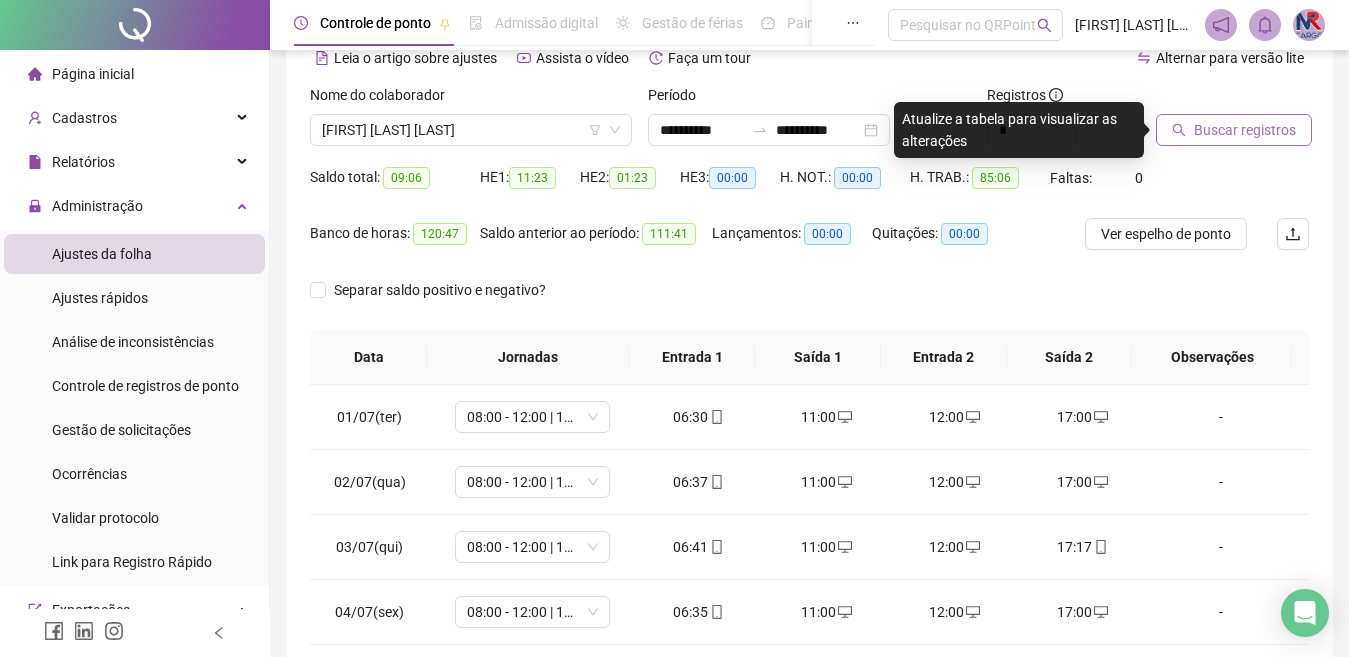 click on "Buscar registros" at bounding box center (1234, 130) 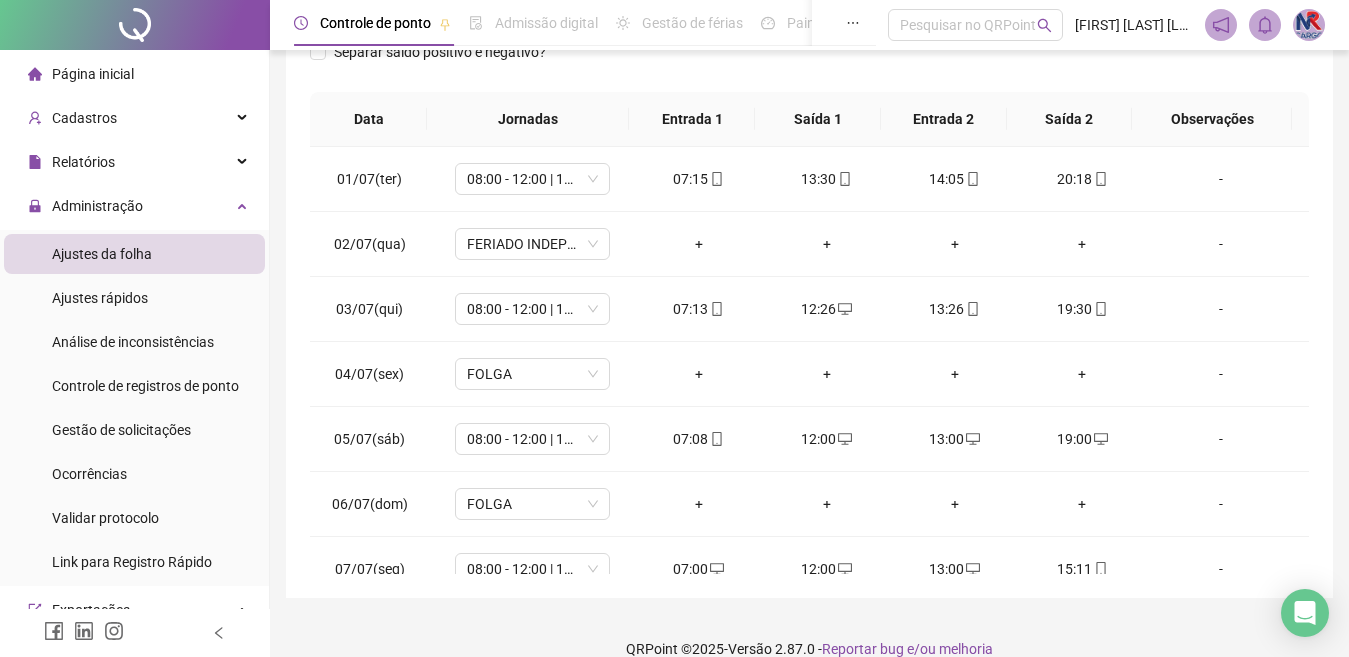 scroll, scrollTop: 365, scrollLeft: 0, axis: vertical 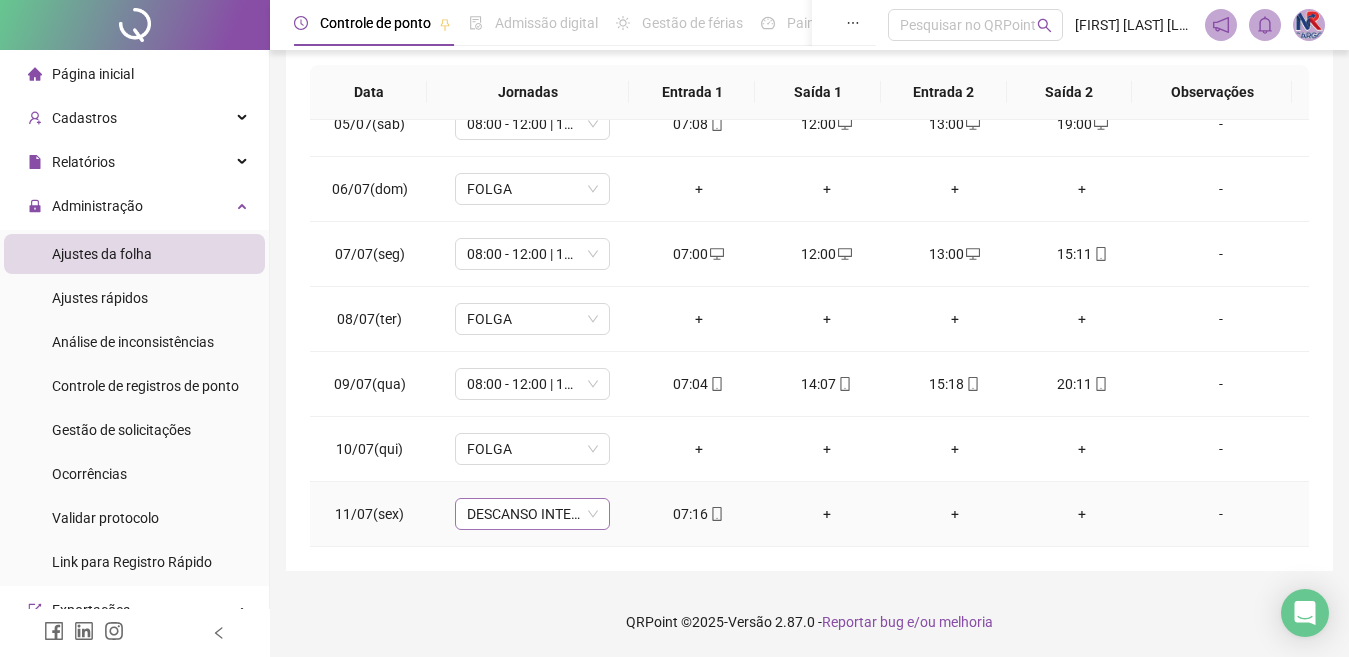 click on "DESCANSO INTER-JORNADA" at bounding box center [532, 514] 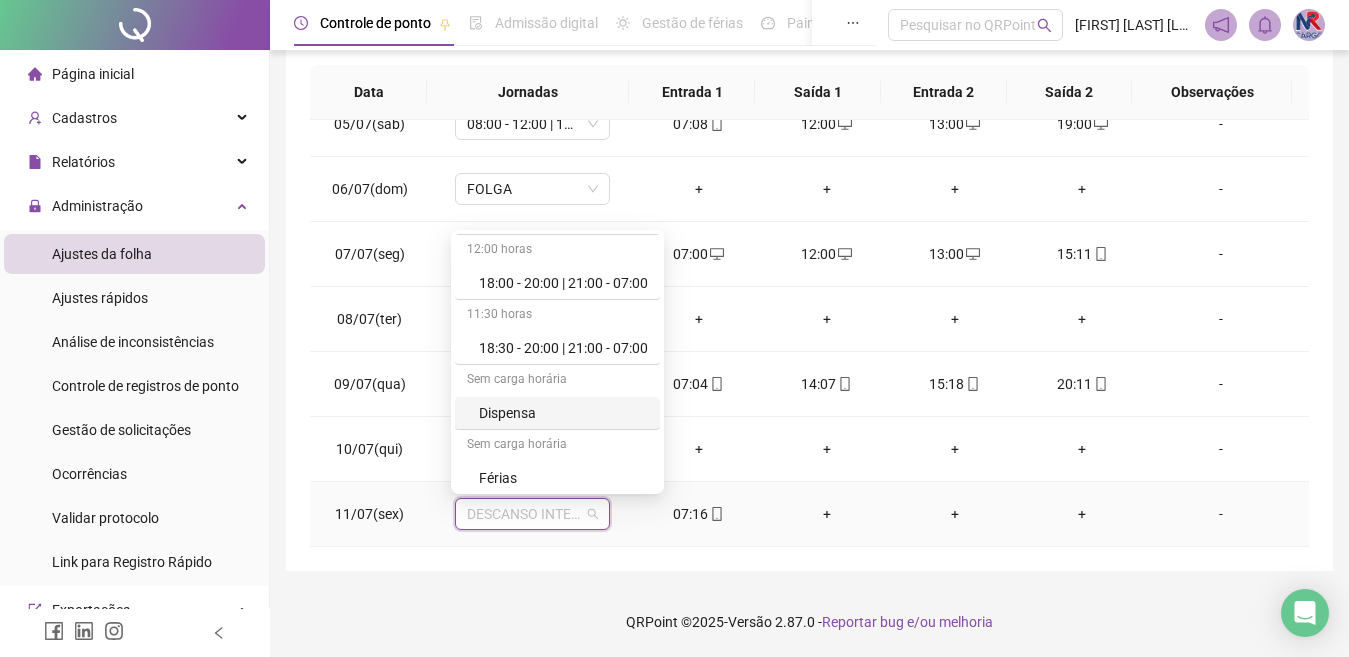scroll, scrollTop: 0, scrollLeft: 0, axis: both 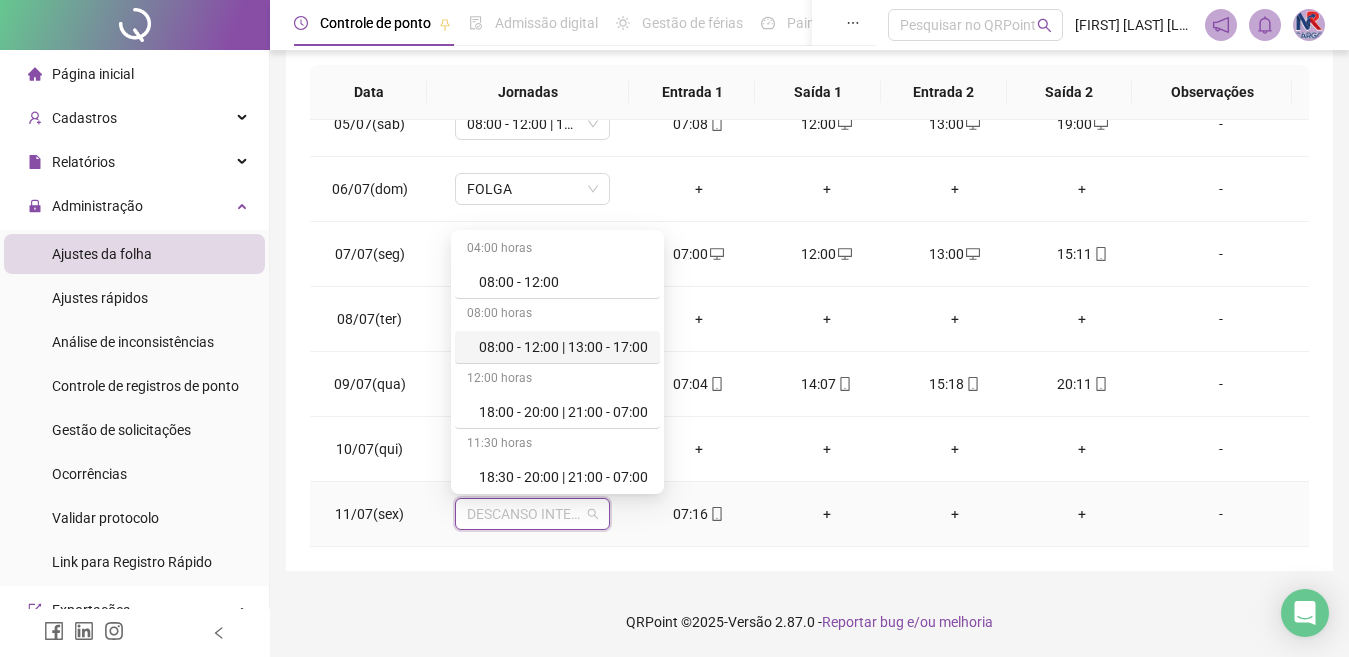drag, startPoint x: 602, startPoint y: 344, endPoint x: 587, endPoint y: 347, distance: 15.297058 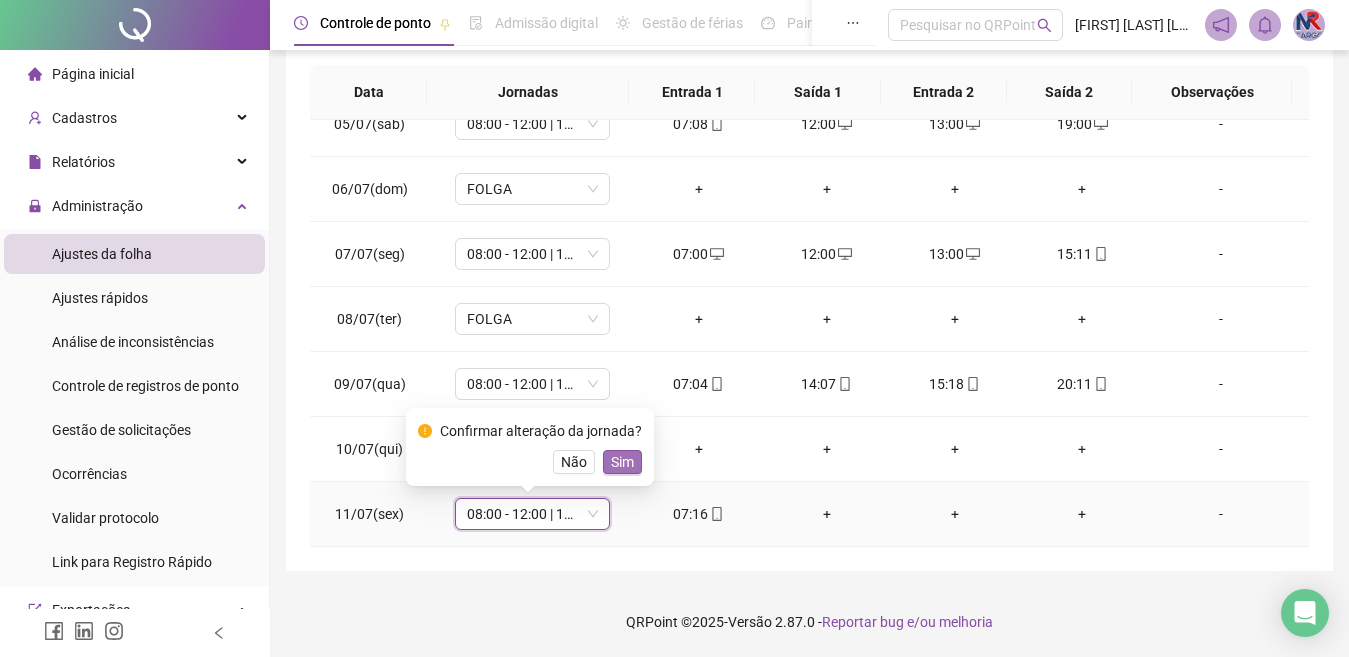 click on "Sim" at bounding box center (622, 462) 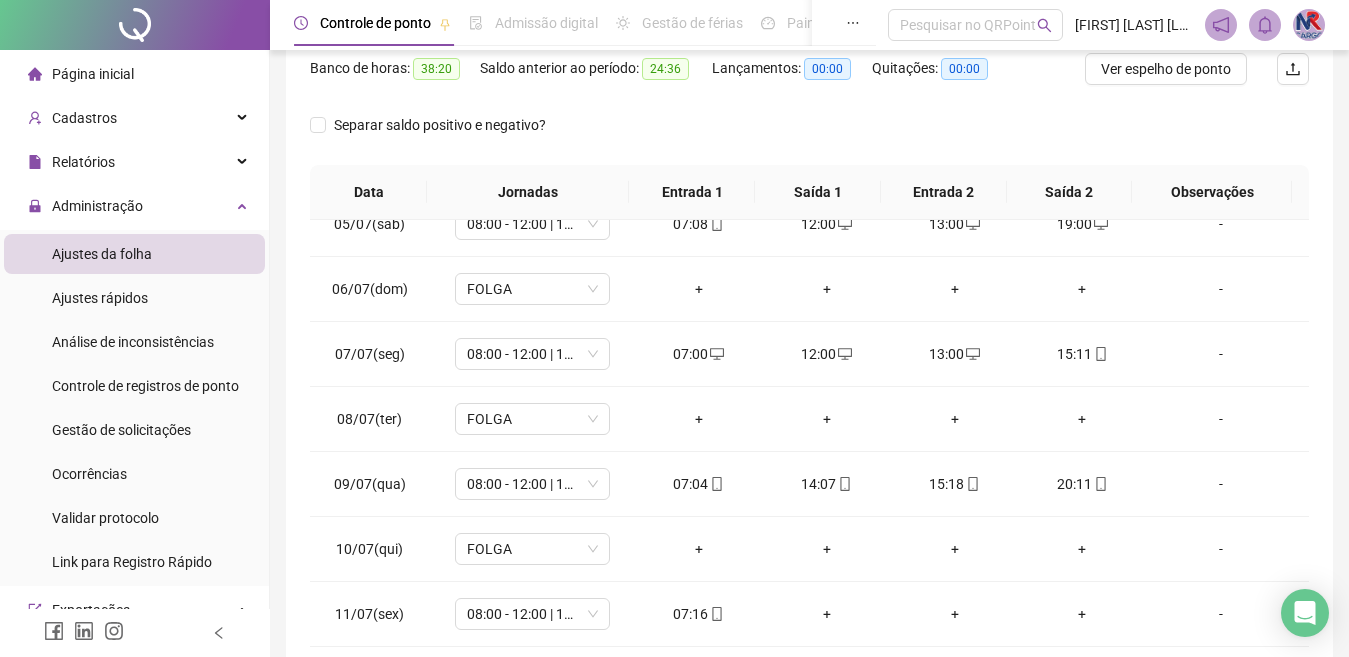 scroll, scrollTop: 365, scrollLeft: 0, axis: vertical 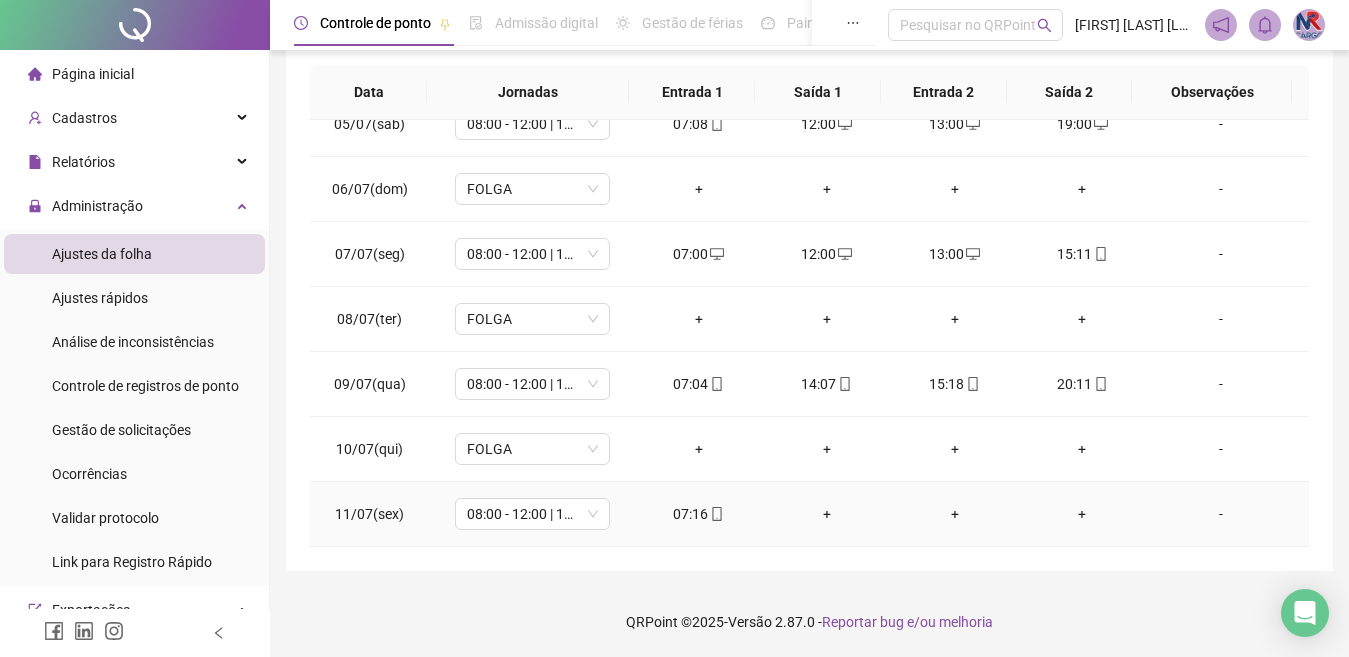 click on "+" at bounding box center [827, 514] 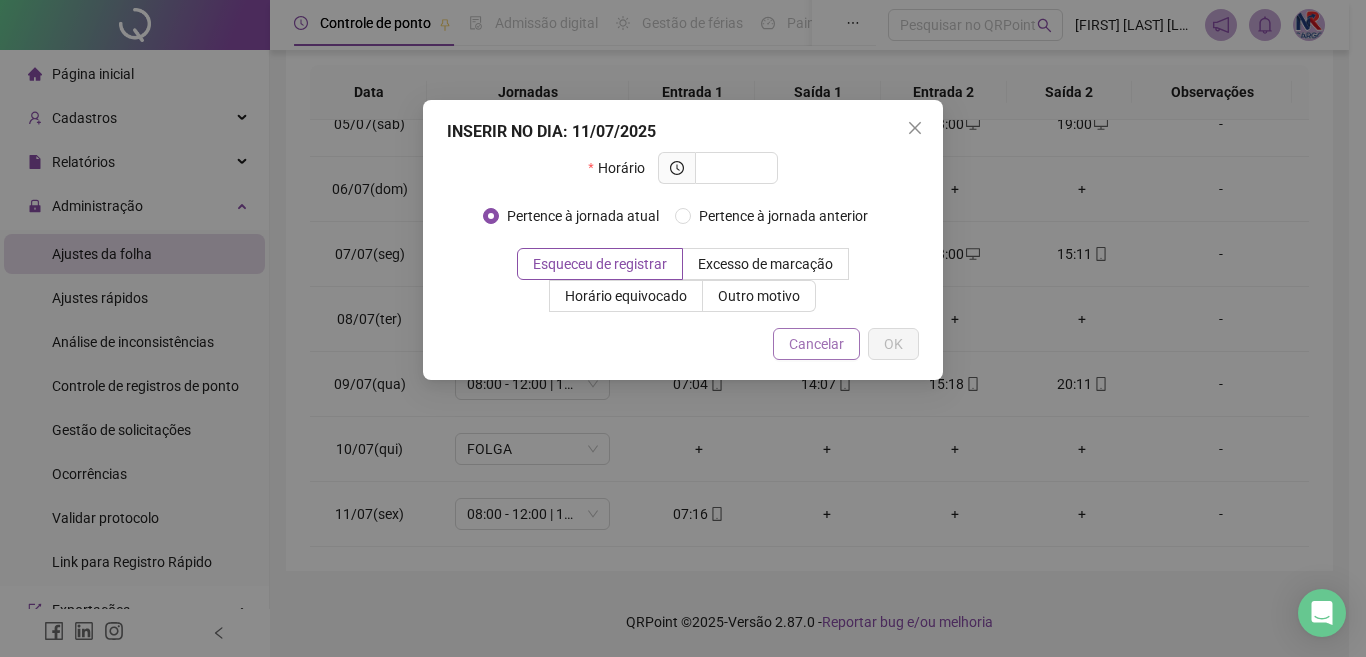 click on "Cancelar" at bounding box center [816, 344] 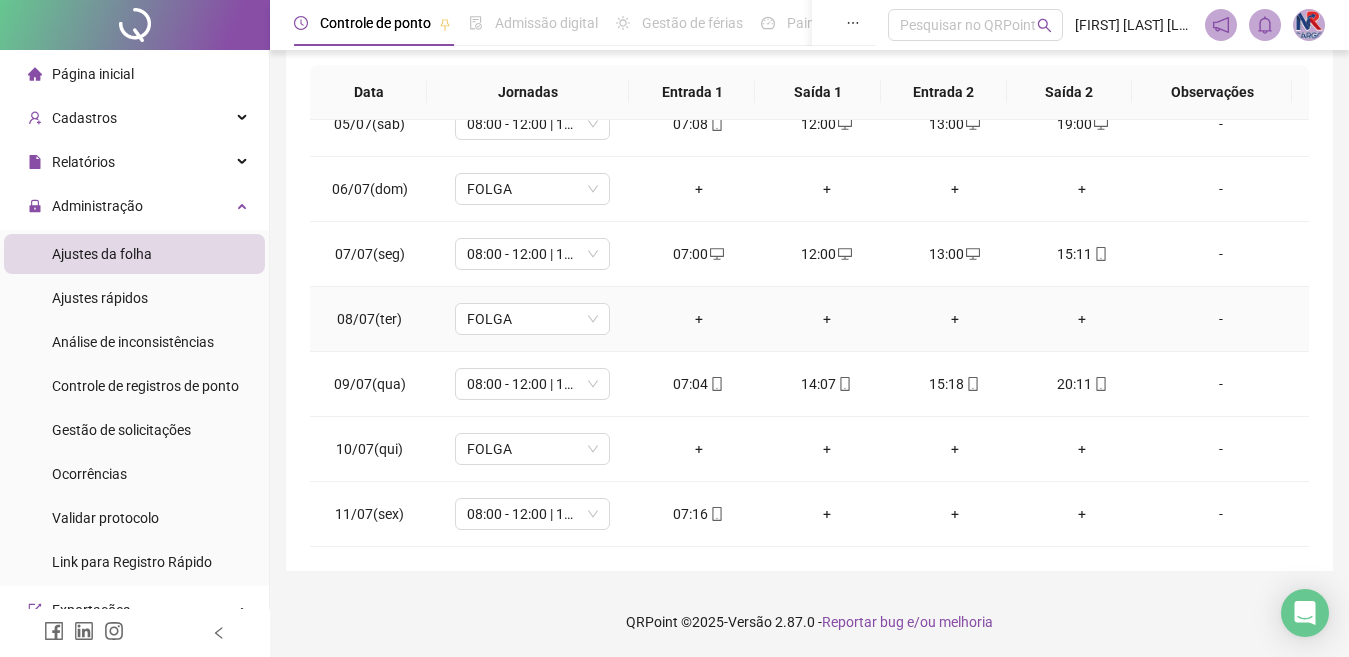 scroll, scrollTop: 0, scrollLeft: 0, axis: both 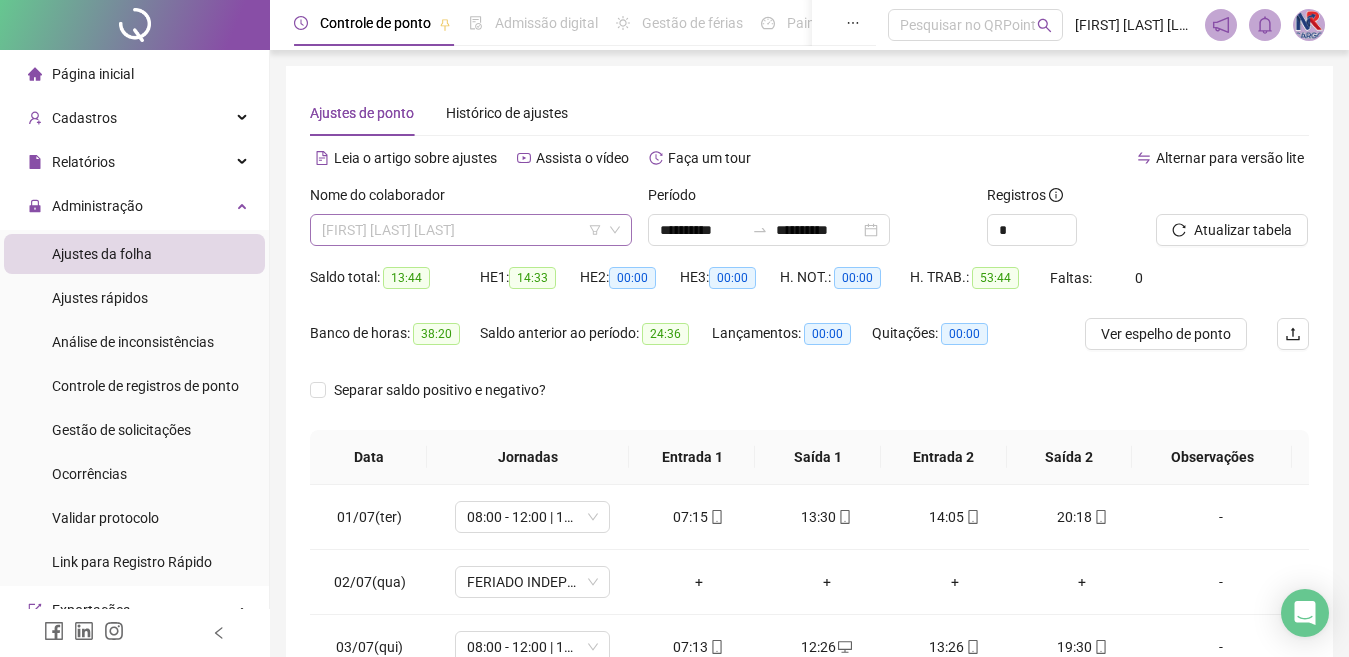 click on "[FIRST] [LAST] [LAST]" at bounding box center (471, 230) 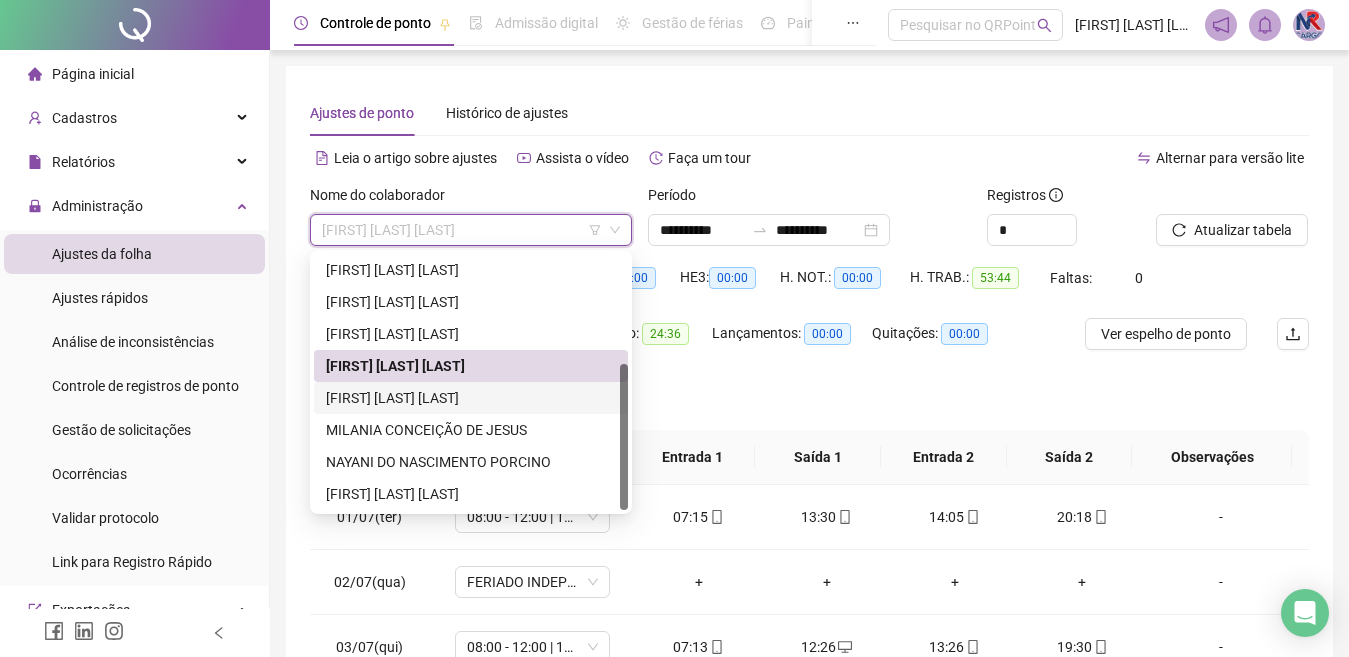 click on "[FIRST] [LAST] [LAST]" at bounding box center (471, 398) 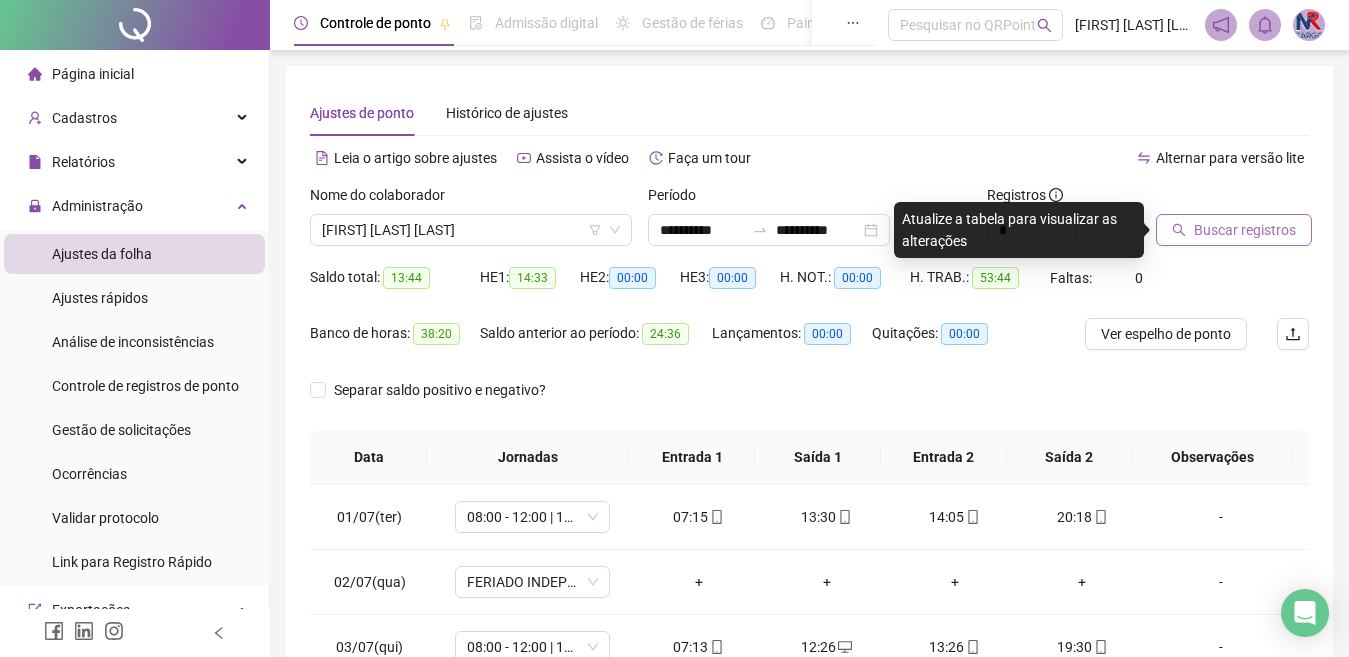 click on "Buscar registros" at bounding box center [1245, 230] 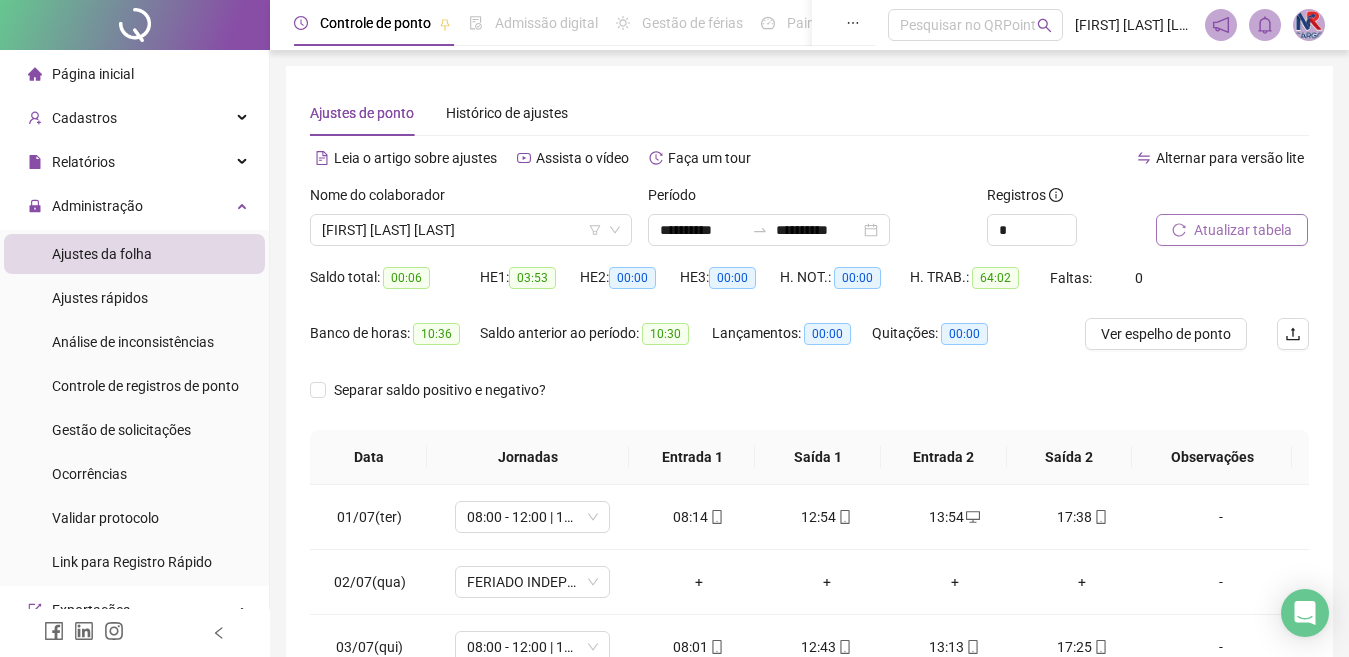 scroll, scrollTop: 365, scrollLeft: 0, axis: vertical 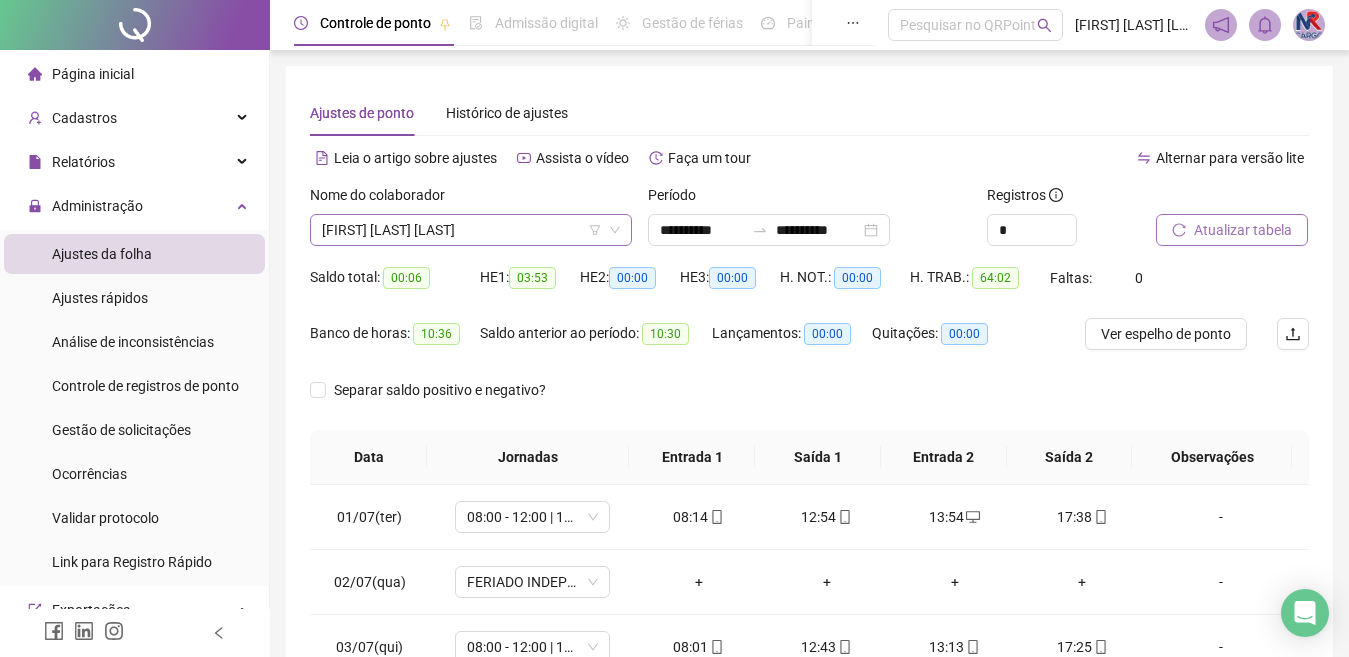 click on "[FIRST] [LAST] [LAST]" at bounding box center [471, 230] 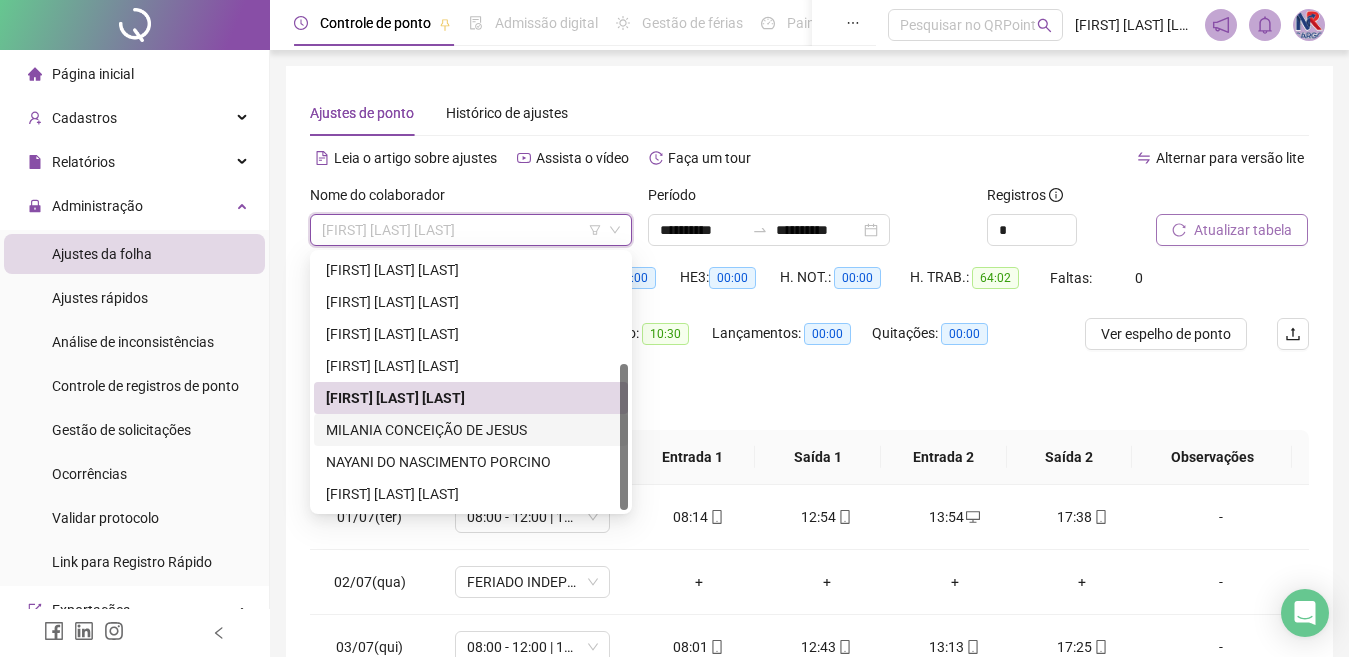 drag, startPoint x: 517, startPoint y: 437, endPoint x: 718, endPoint y: 368, distance: 212.51353 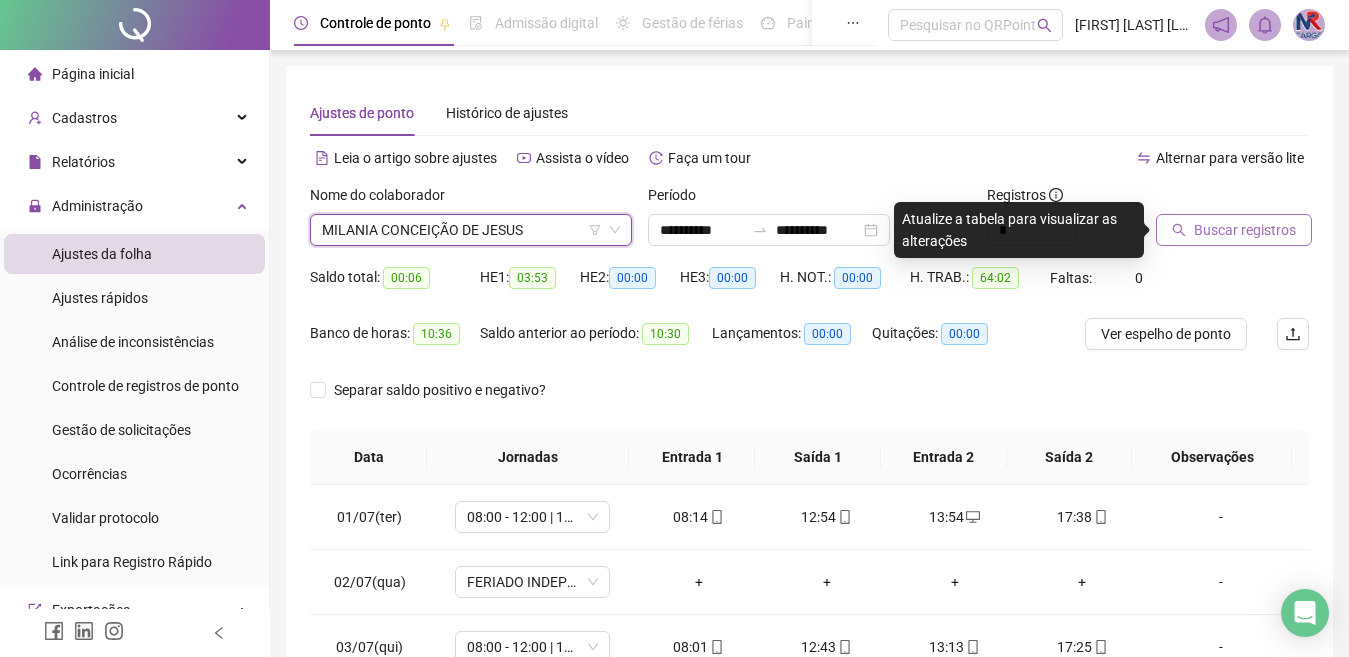 click on "Buscar registros" at bounding box center [1245, 230] 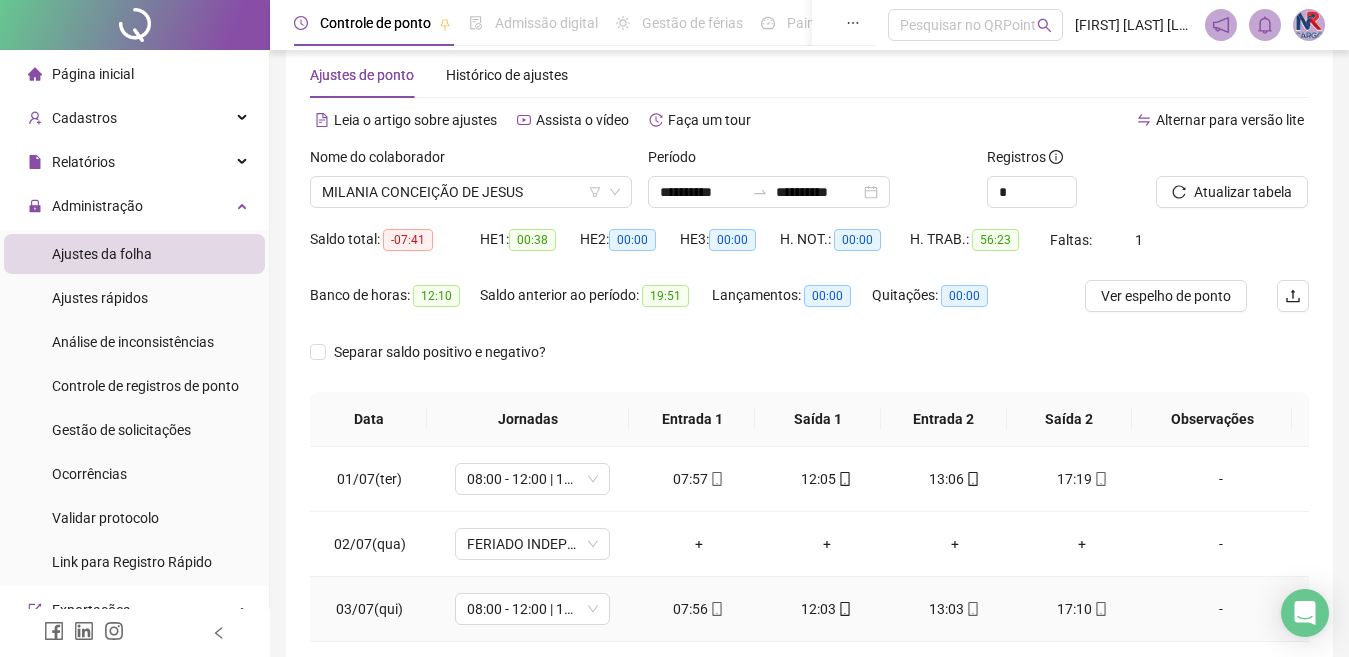 scroll, scrollTop: 365, scrollLeft: 0, axis: vertical 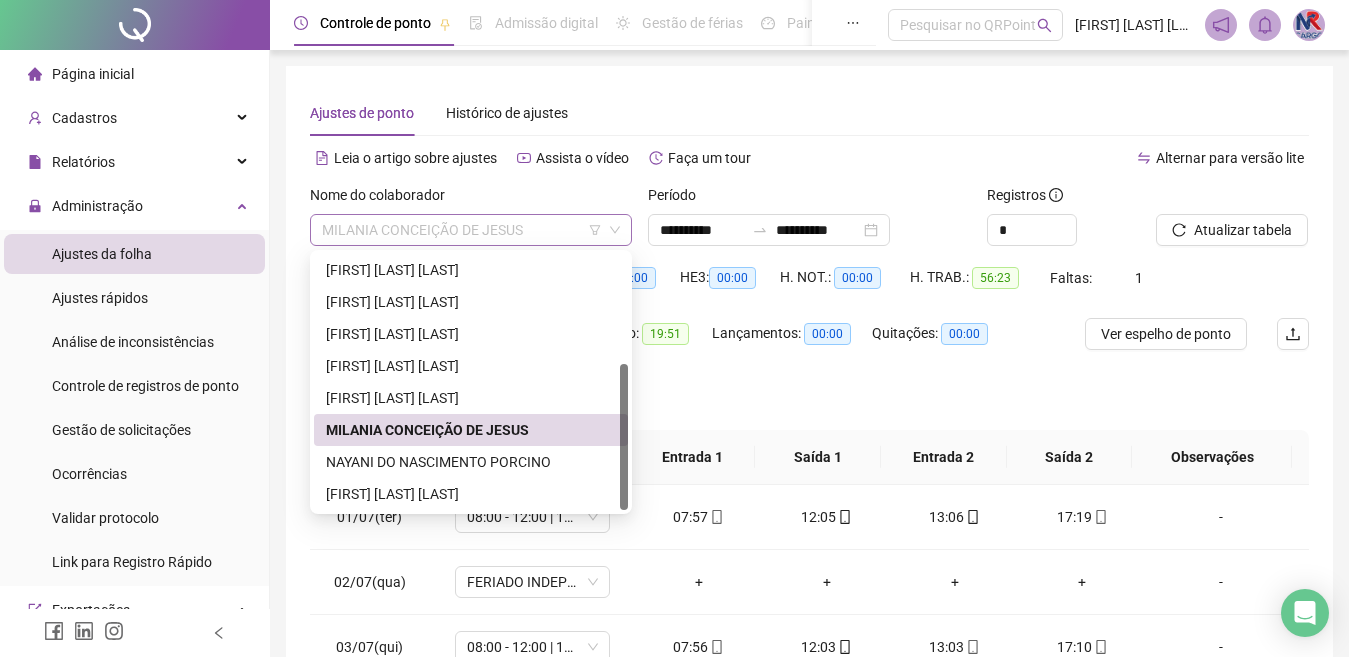 click on "MILANIA CONCEIÇÃO DE JESUS" at bounding box center [471, 230] 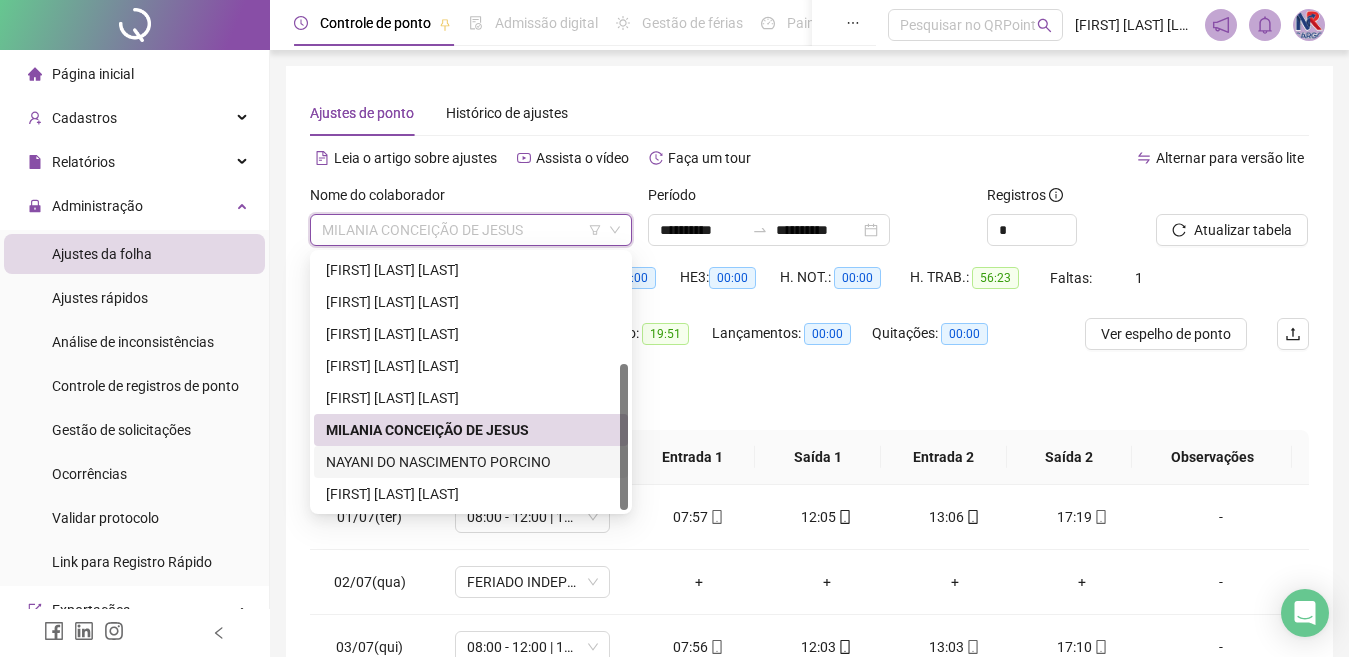 click on "NAYANI DO NASCIMENTO PORCINO" at bounding box center (471, 462) 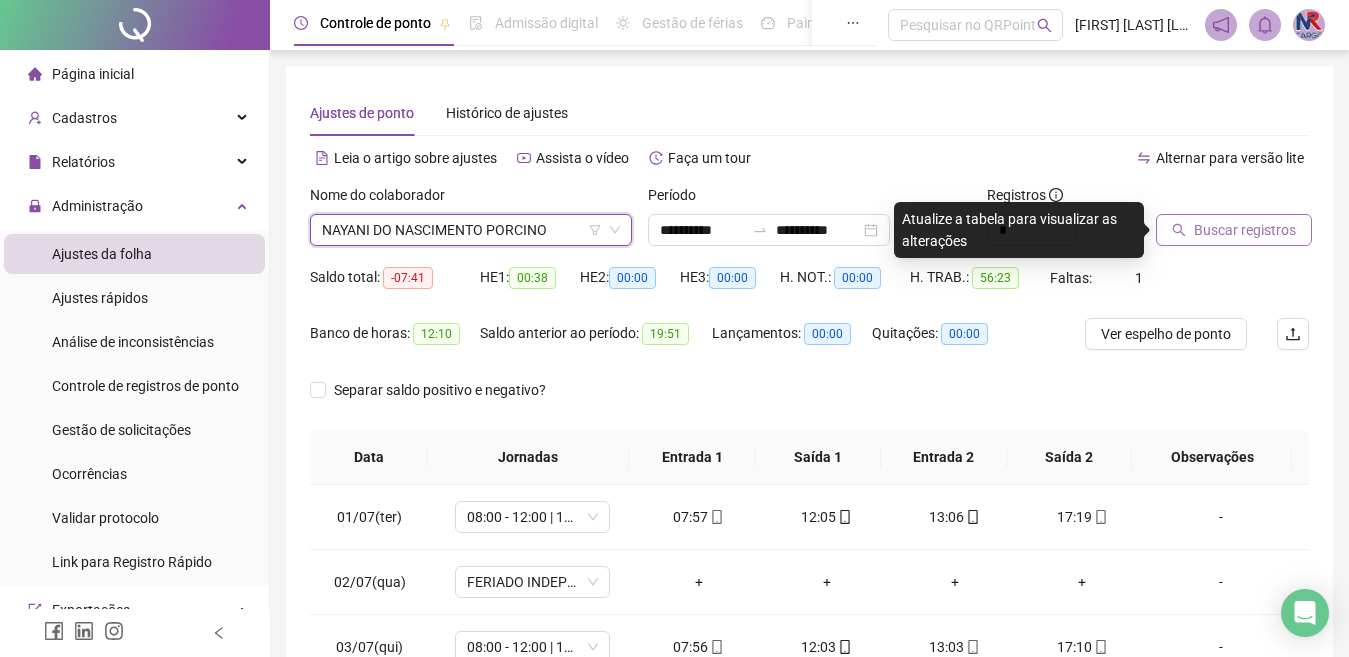 click on "Buscar registros" at bounding box center [1245, 230] 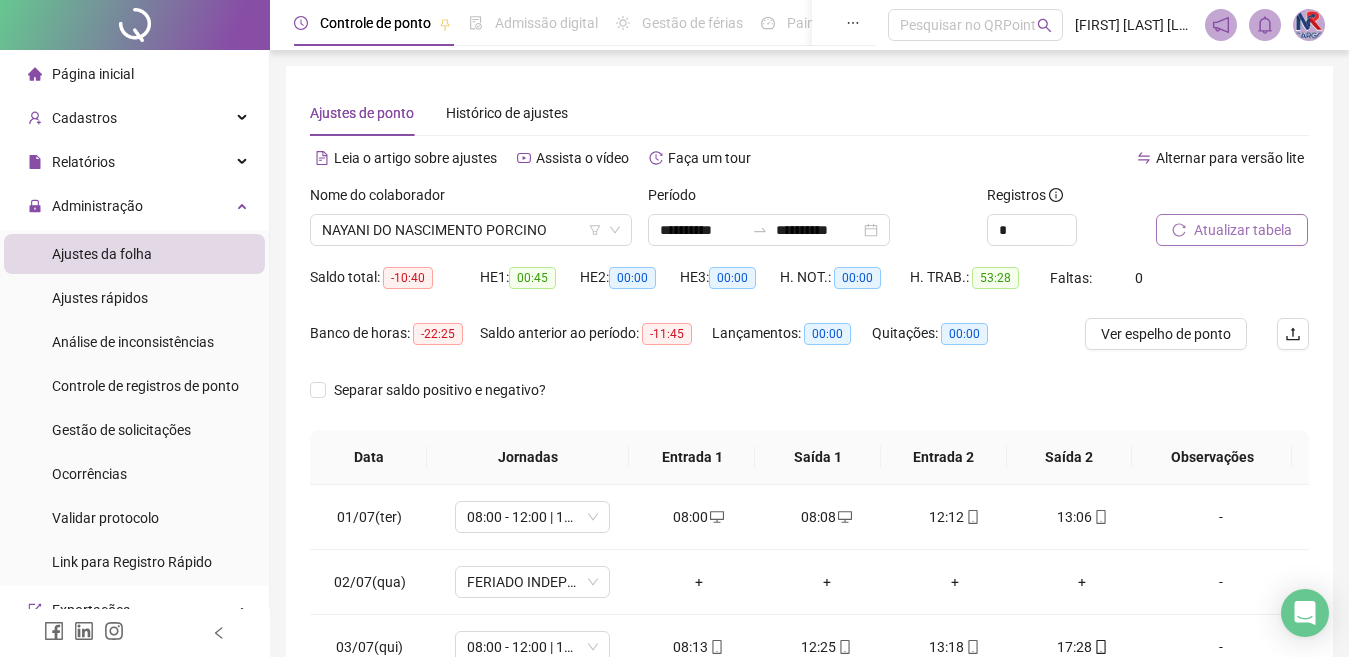 click on "Atualizar tabela" at bounding box center [1243, 230] 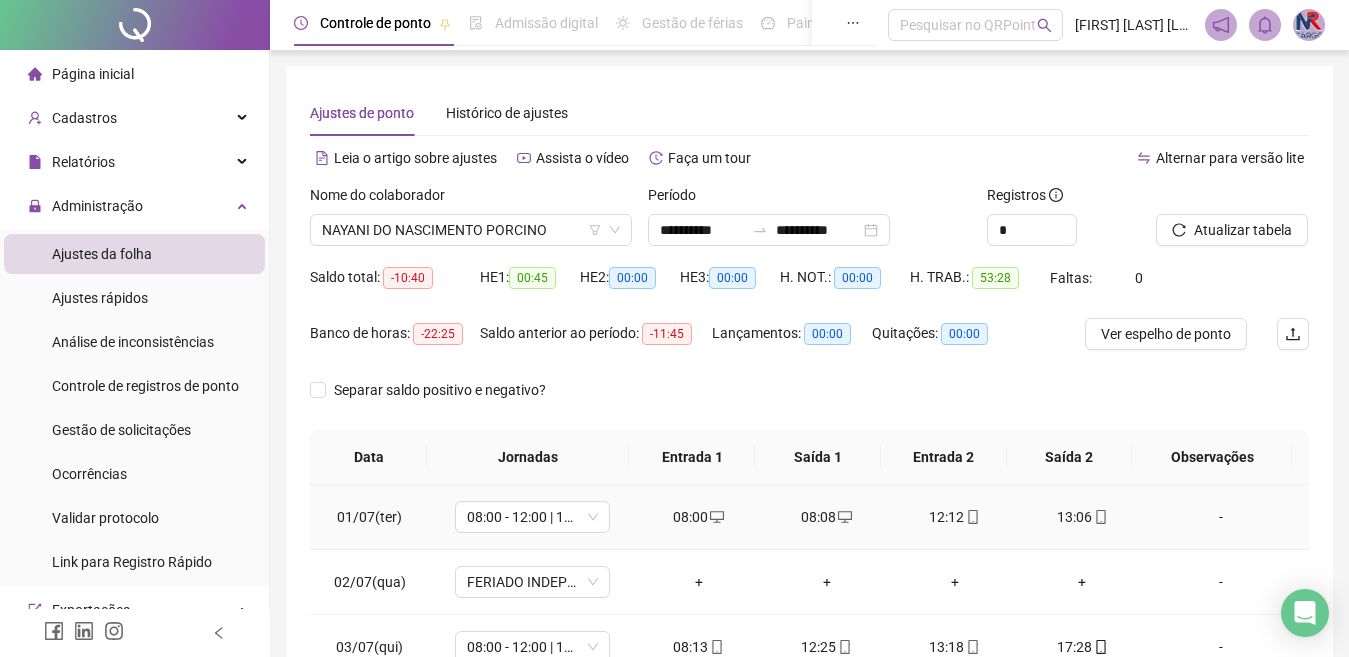 scroll, scrollTop: 365, scrollLeft: 0, axis: vertical 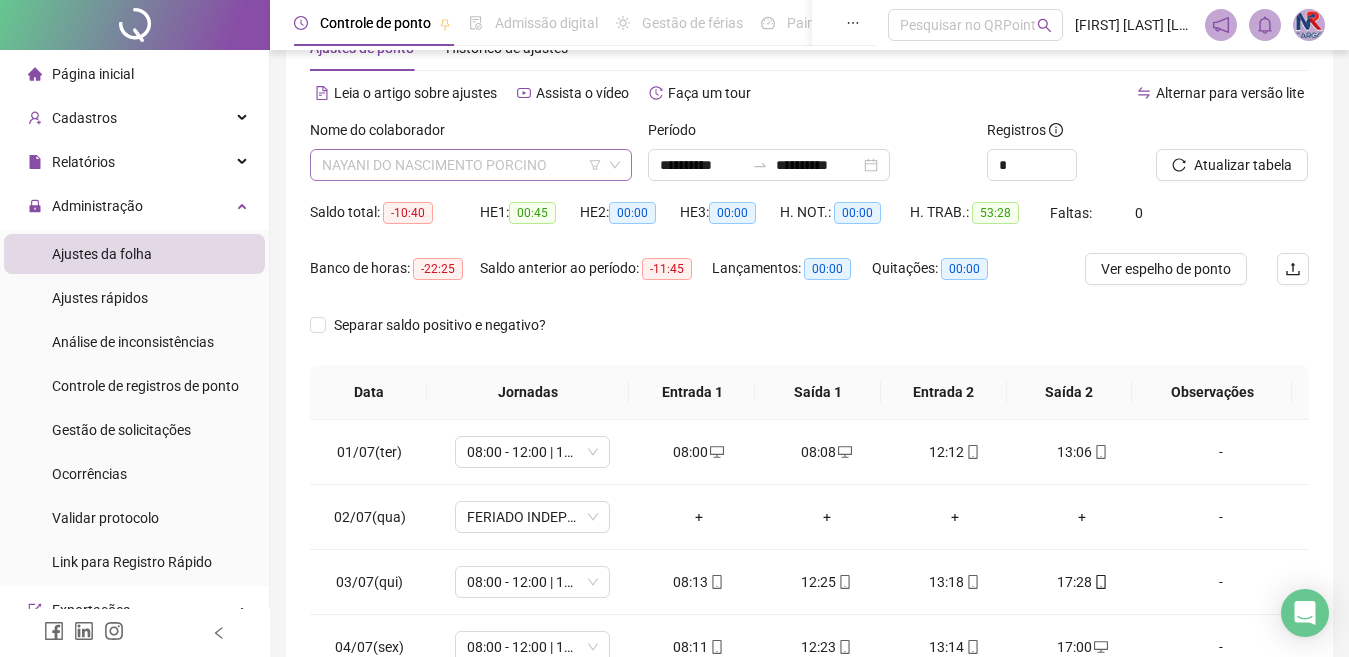 click on "NAYANI DO NASCIMENTO PORCINO" at bounding box center [471, 165] 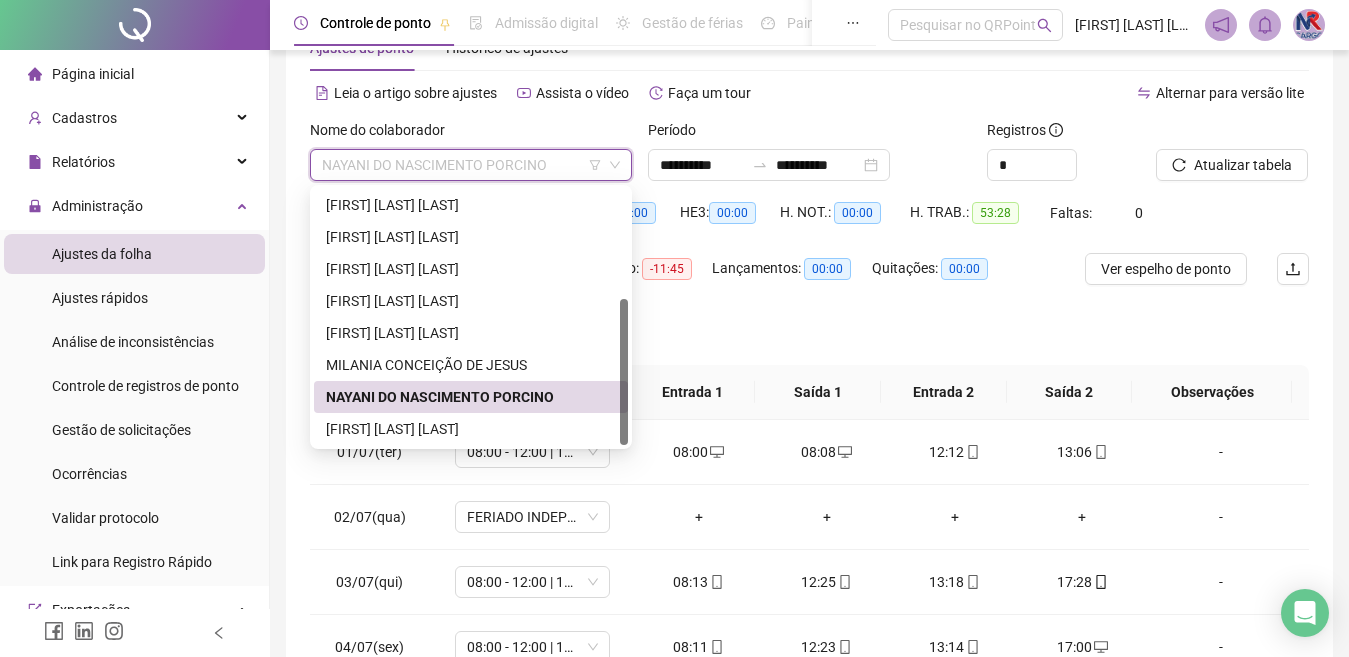 scroll, scrollTop: 165, scrollLeft: 0, axis: vertical 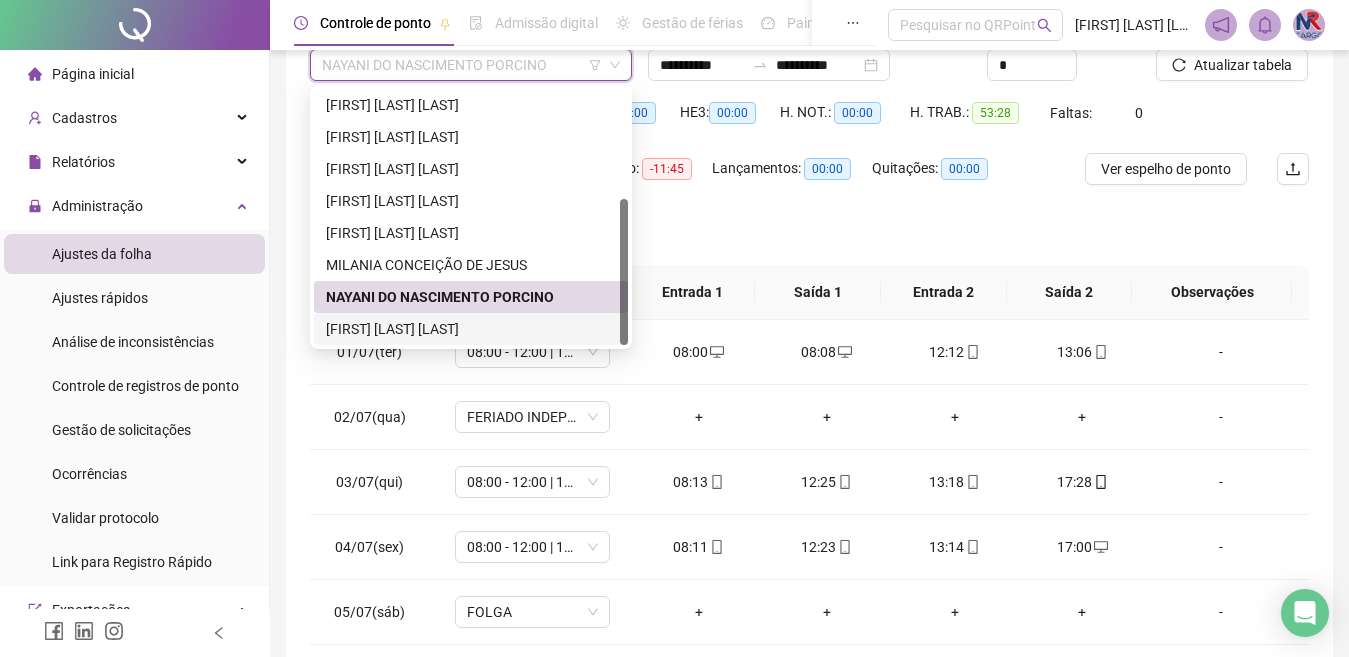 click on "[FIRST] [LAST] [LAST]" at bounding box center (471, 329) 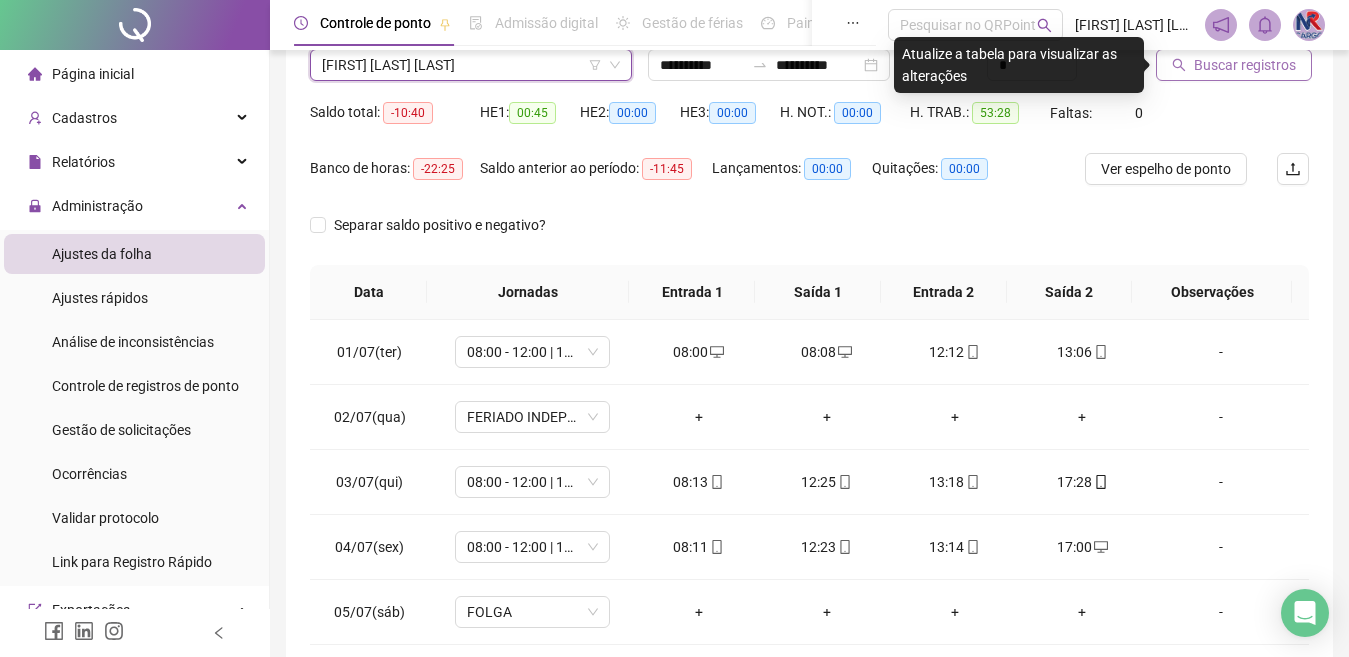 click on "Buscar registros" at bounding box center [1245, 65] 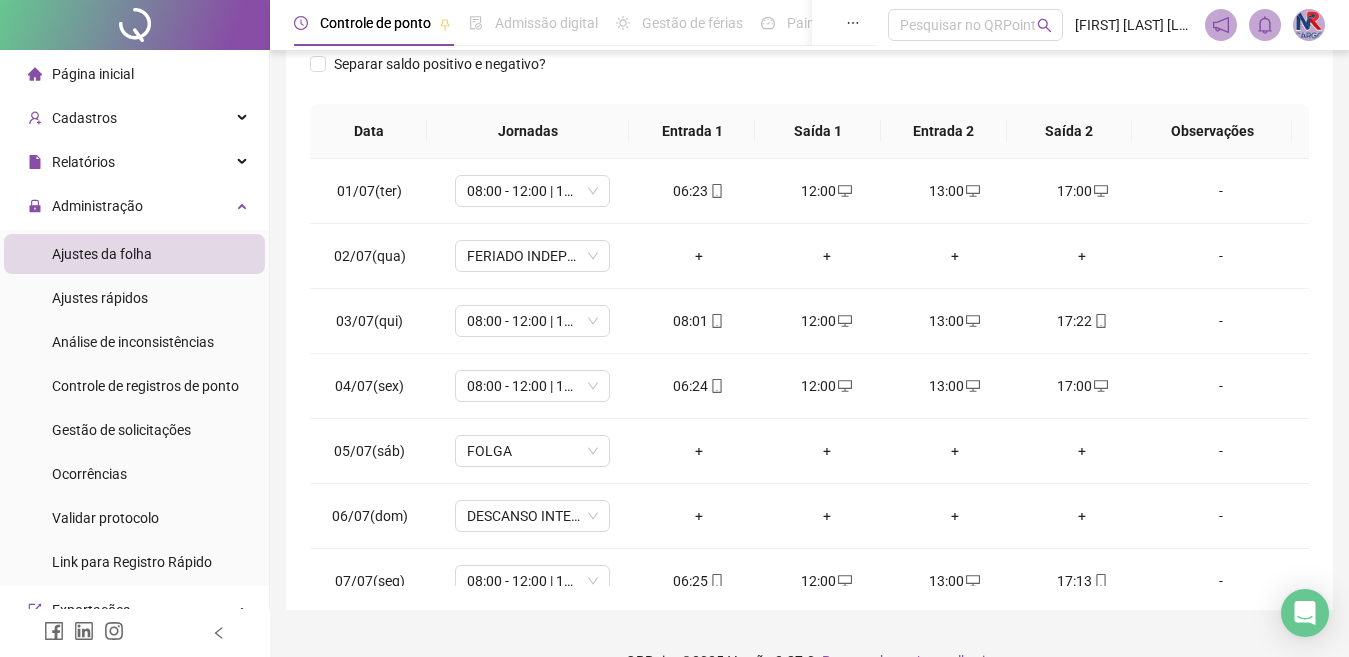 scroll, scrollTop: 365, scrollLeft: 0, axis: vertical 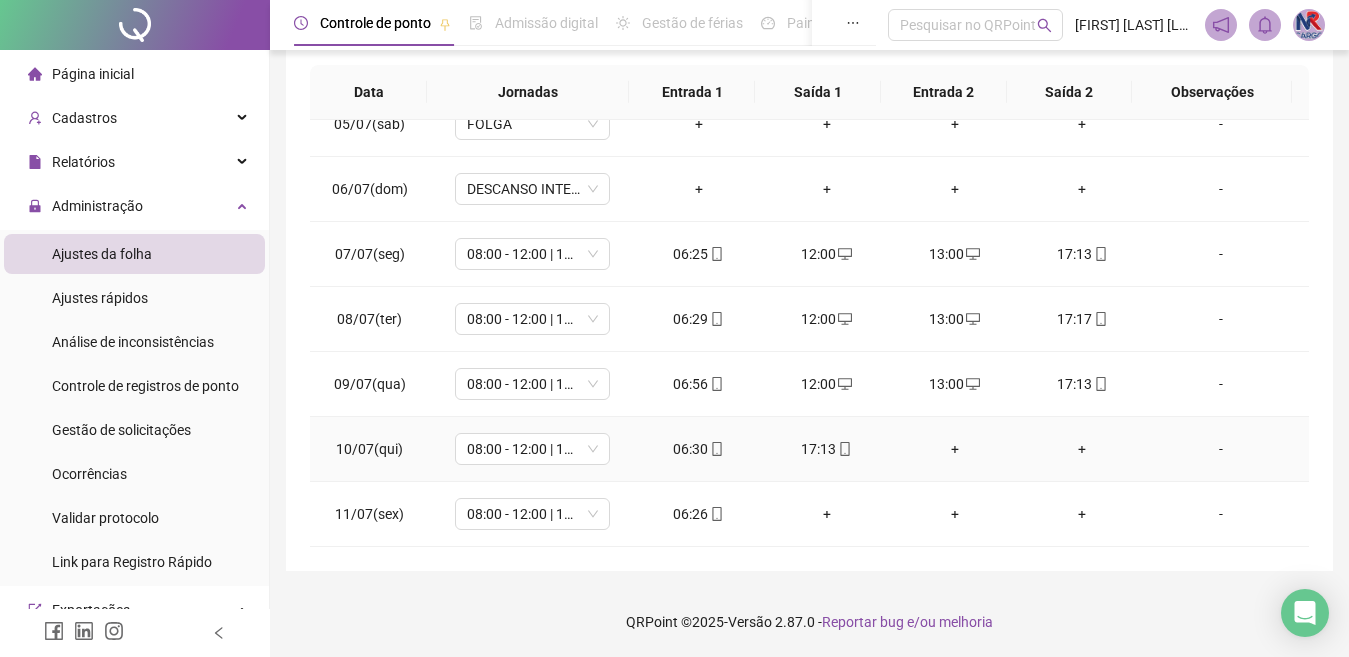 click on "+" at bounding box center [955, 449] 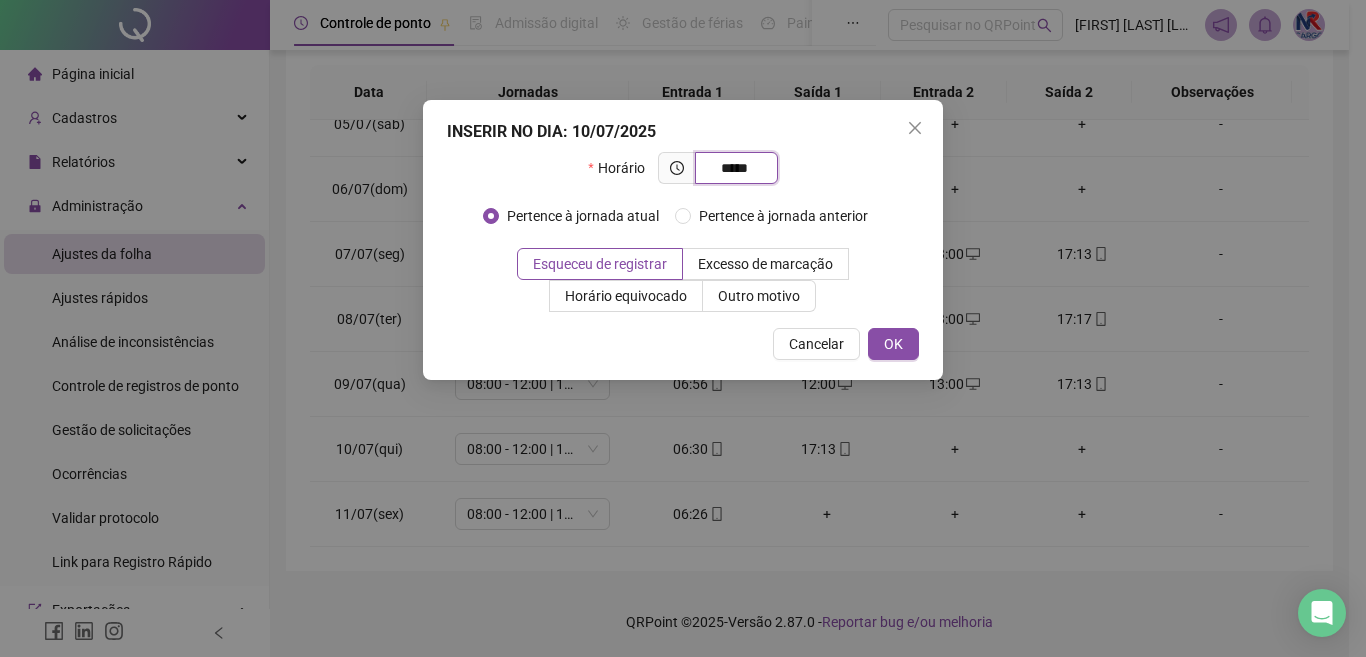 type on "*****" 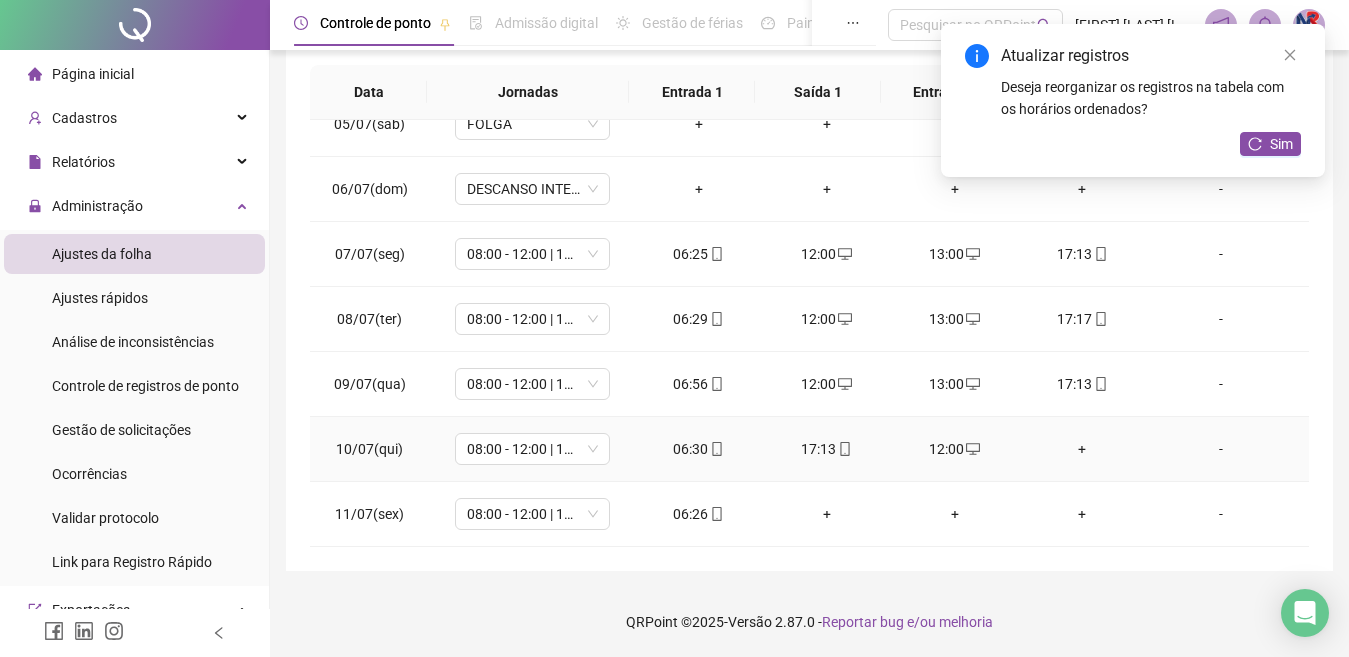 click on "+" at bounding box center [1083, 449] 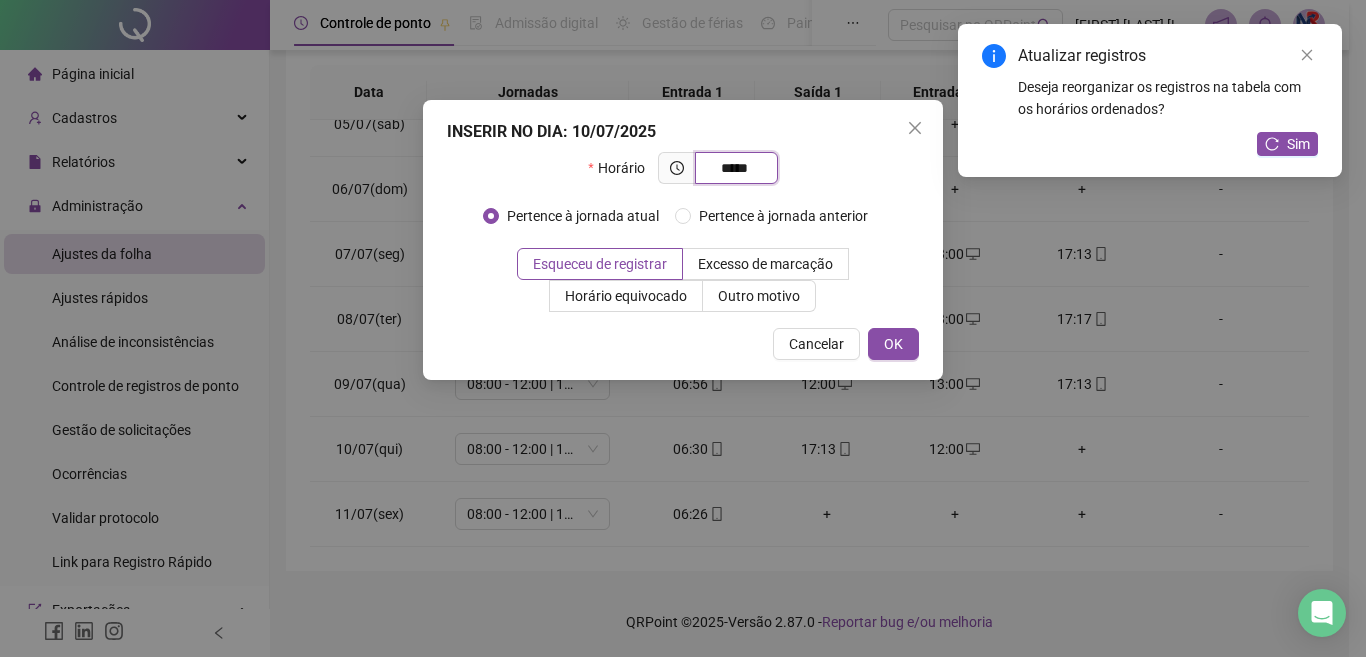 type on "*****" 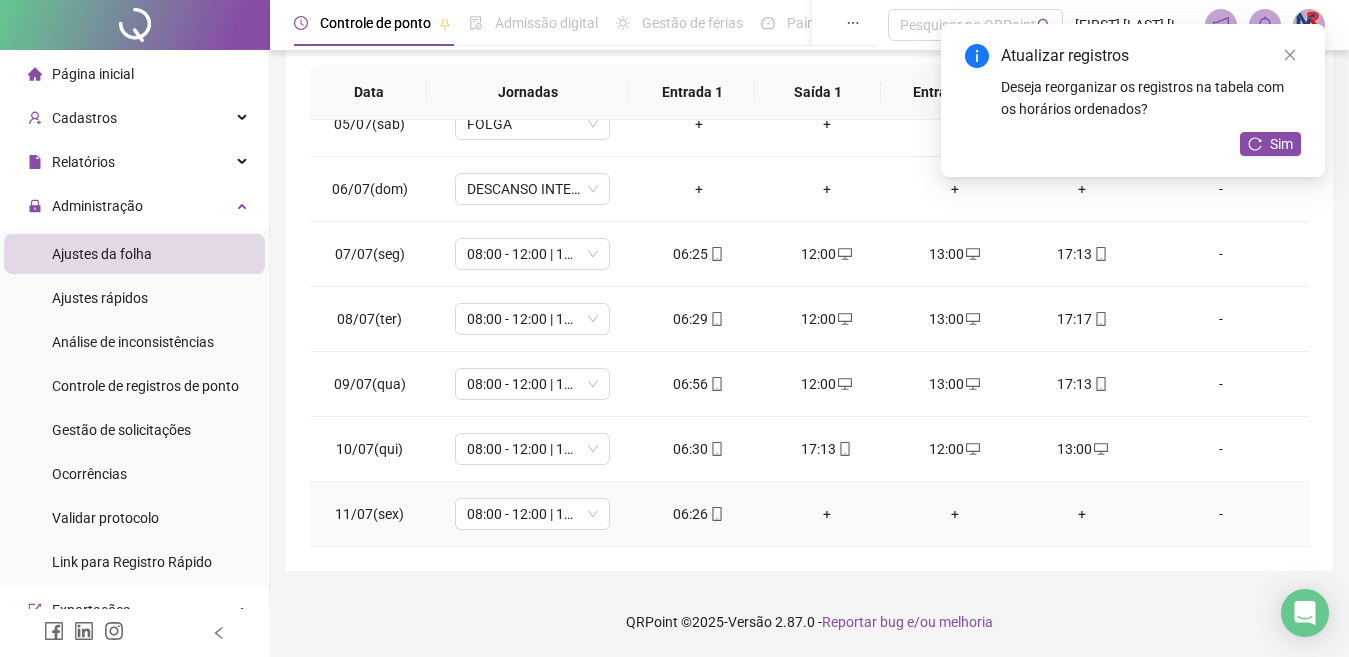 click on "+" at bounding box center [827, 514] 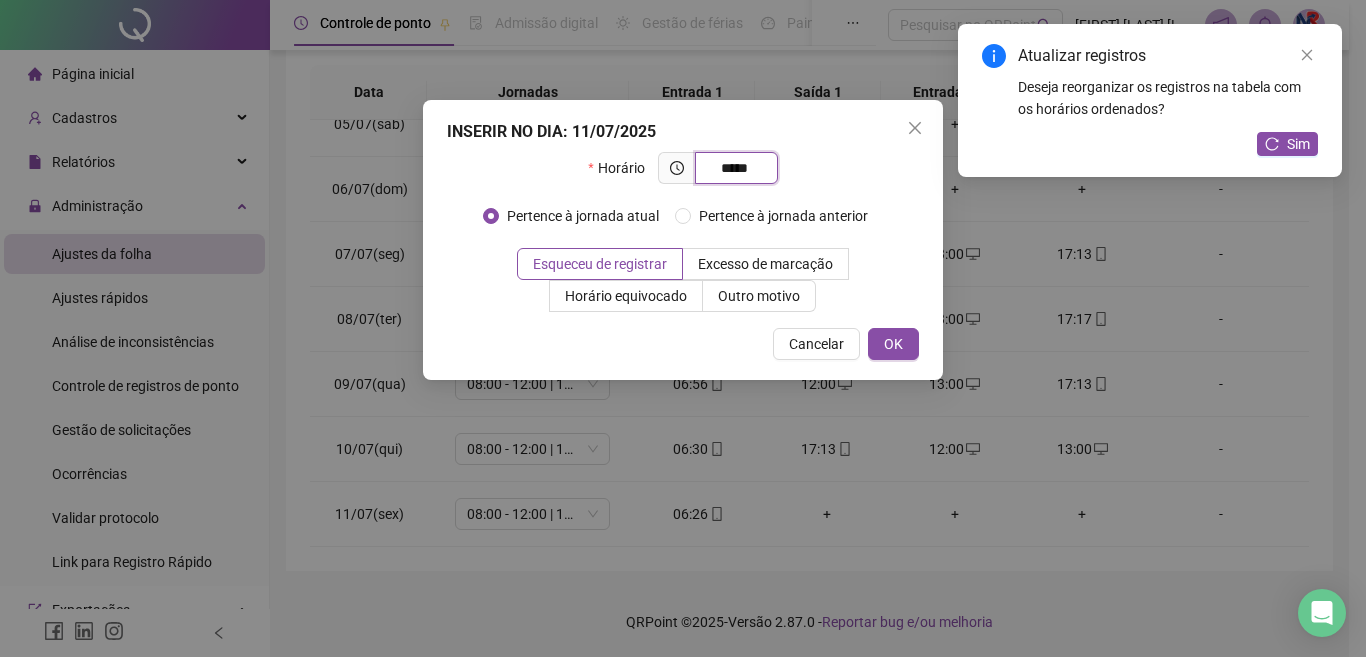 type on "*****" 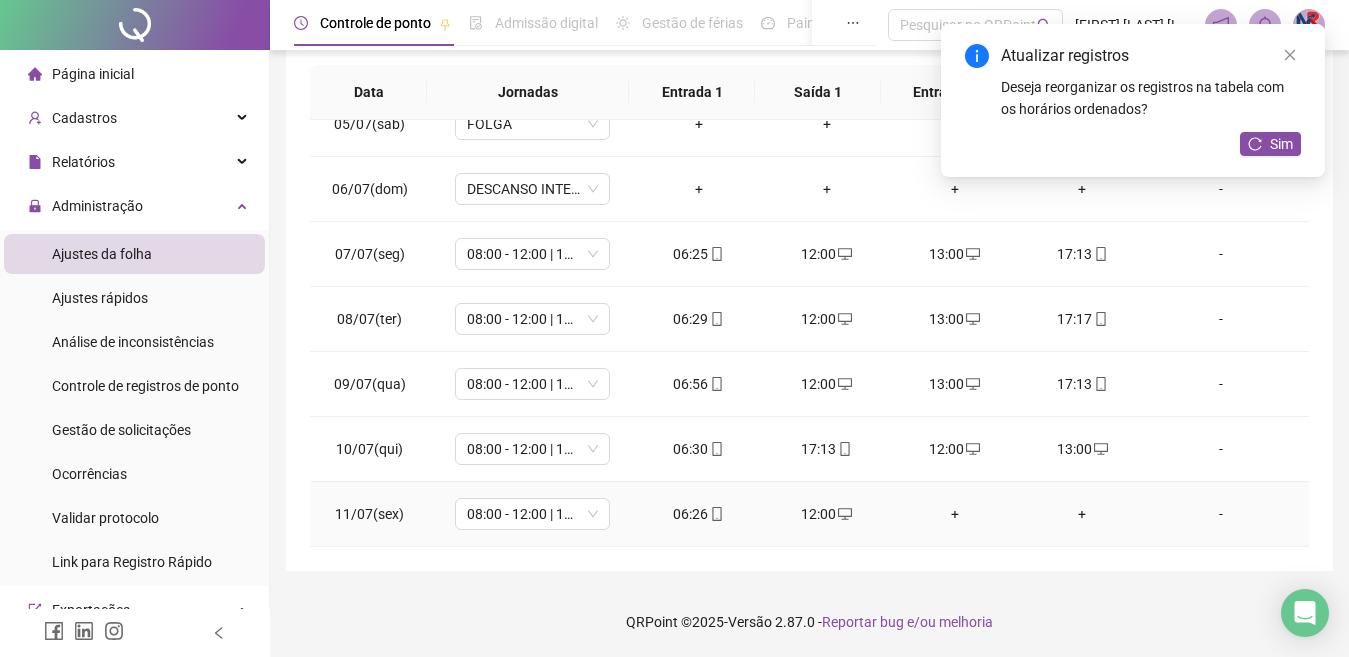 click on "+" at bounding box center (955, 514) 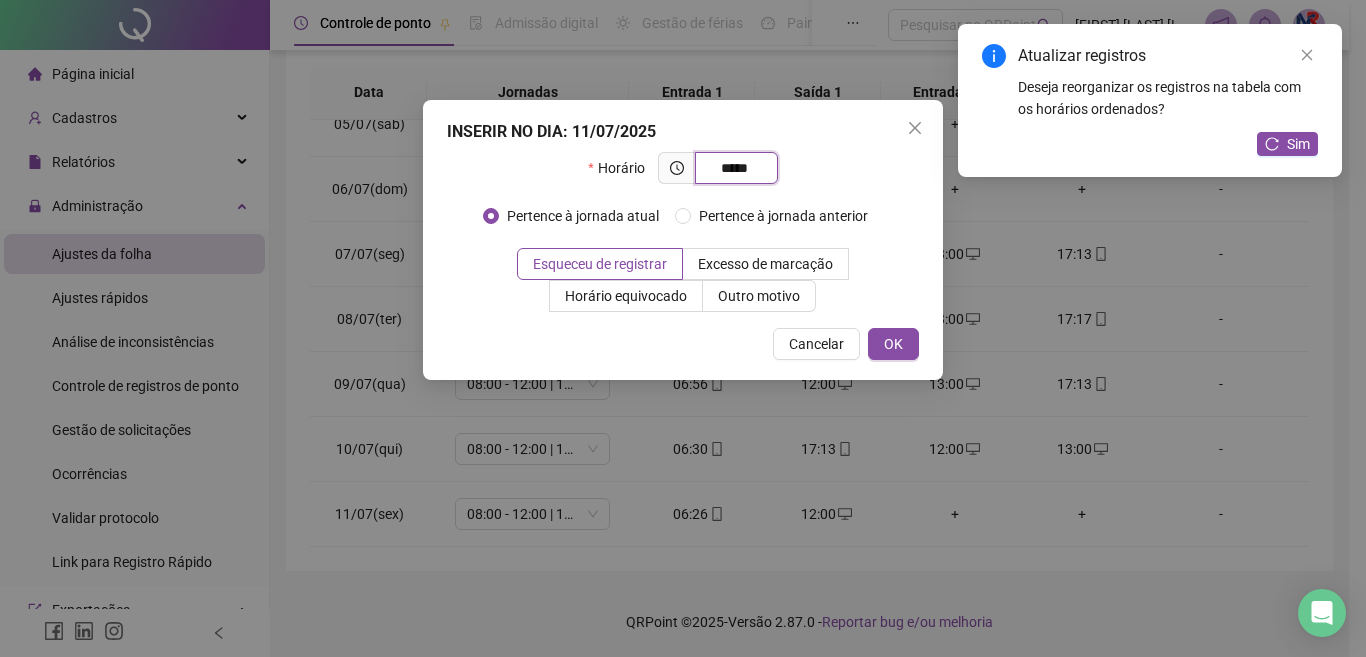 type on "*****" 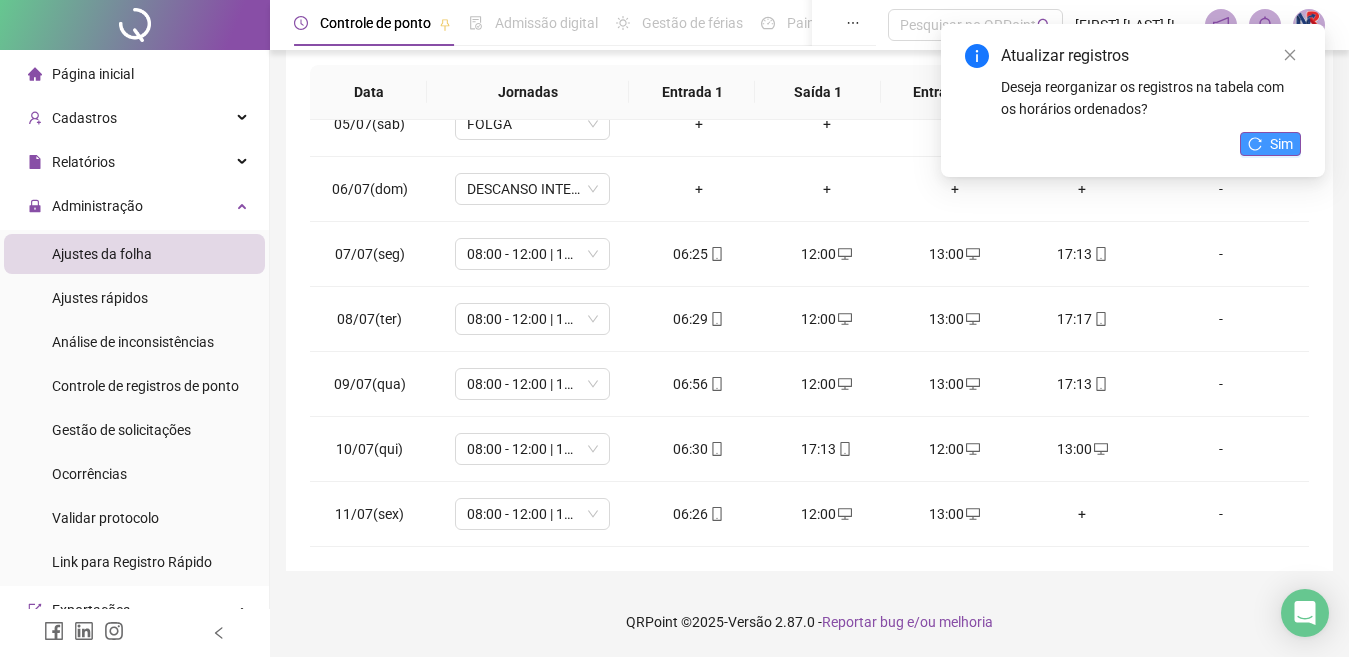 click on "Sim" at bounding box center [1270, 144] 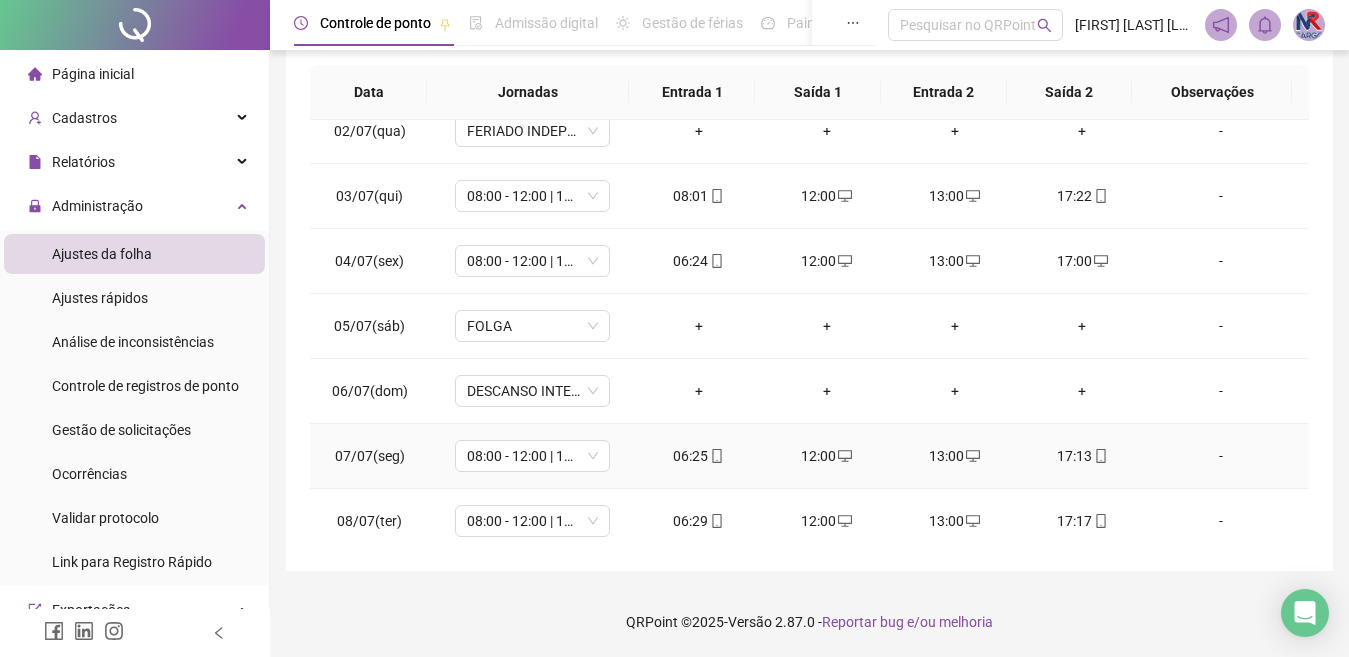 scroll, scrollTop: 0, scrollLeft: 0, axis: both 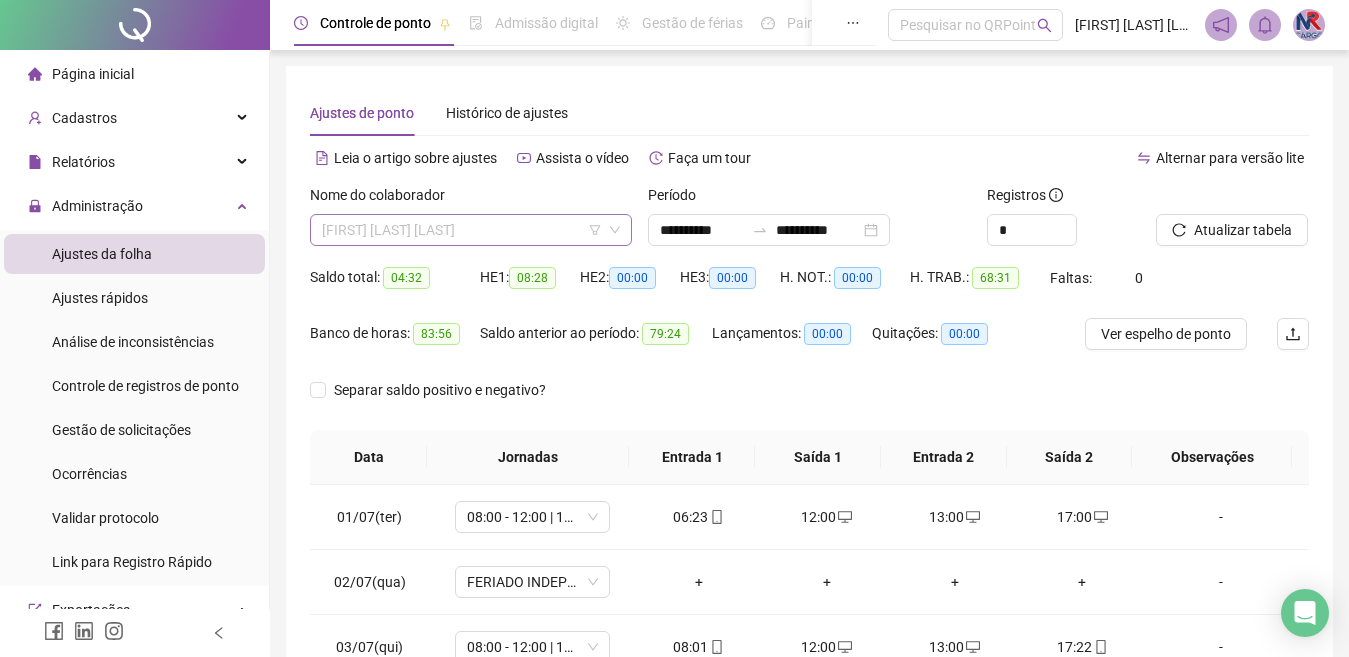 click on "[FIRST] [LAST] [LAST]" at bounding box center [471, 230] 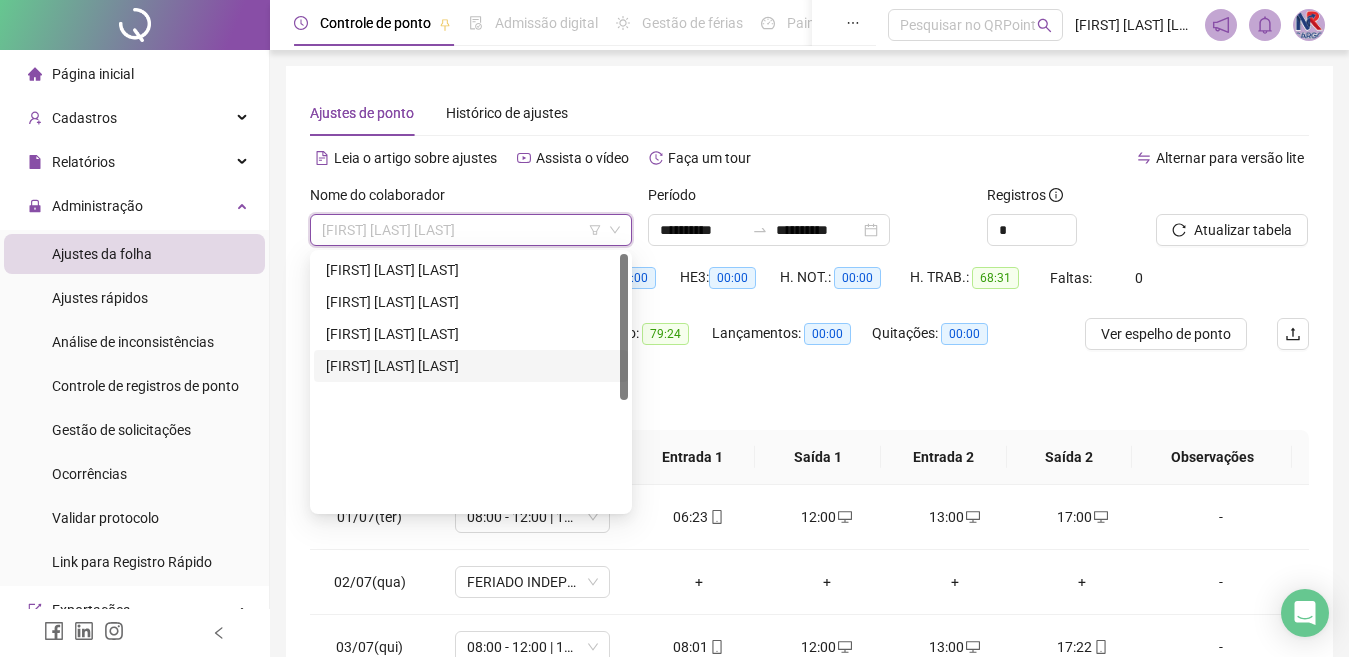 scroll, scrollTop: 0, scrollLeft: 0, axis: both 